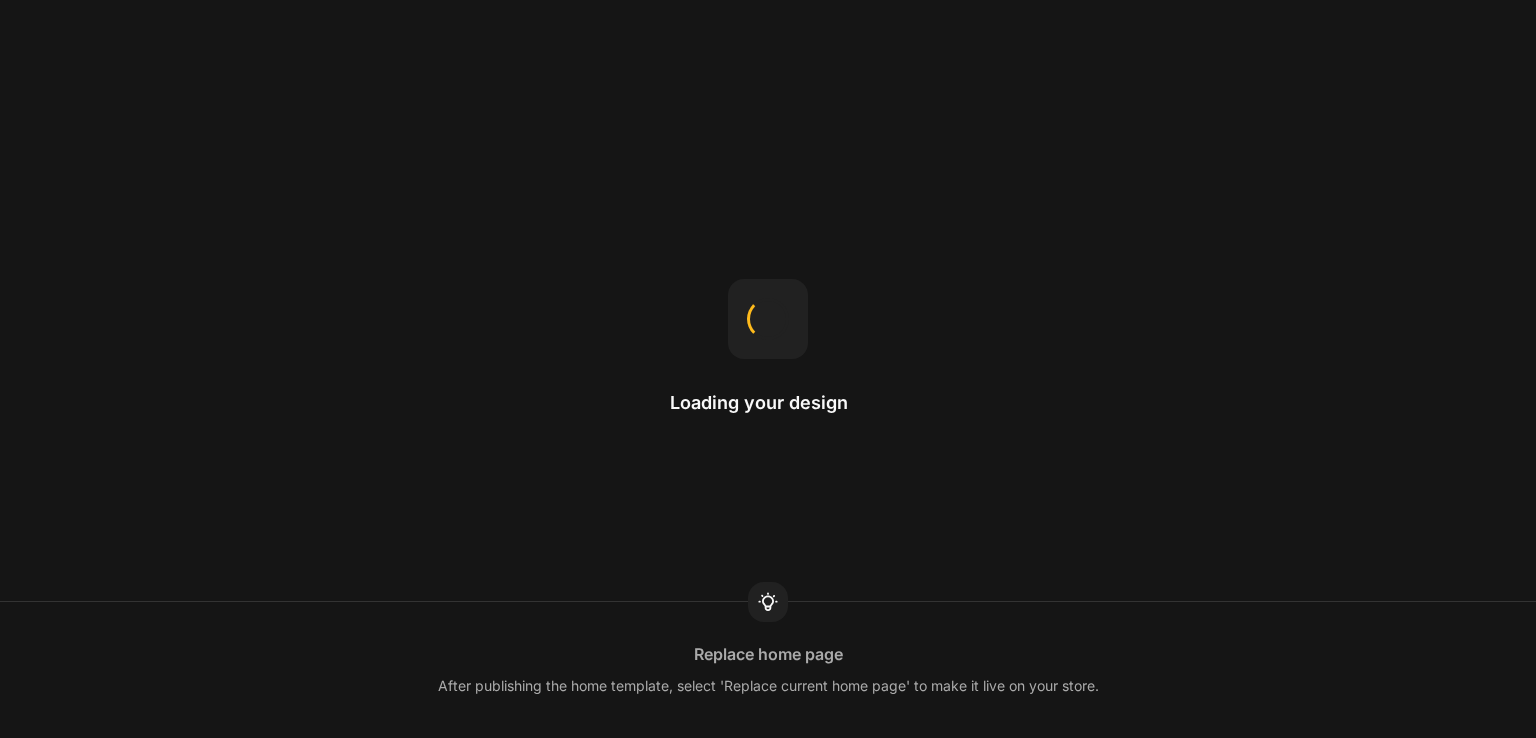 scroll, scrollTop: 0, scrollLeft: 0, axis: both 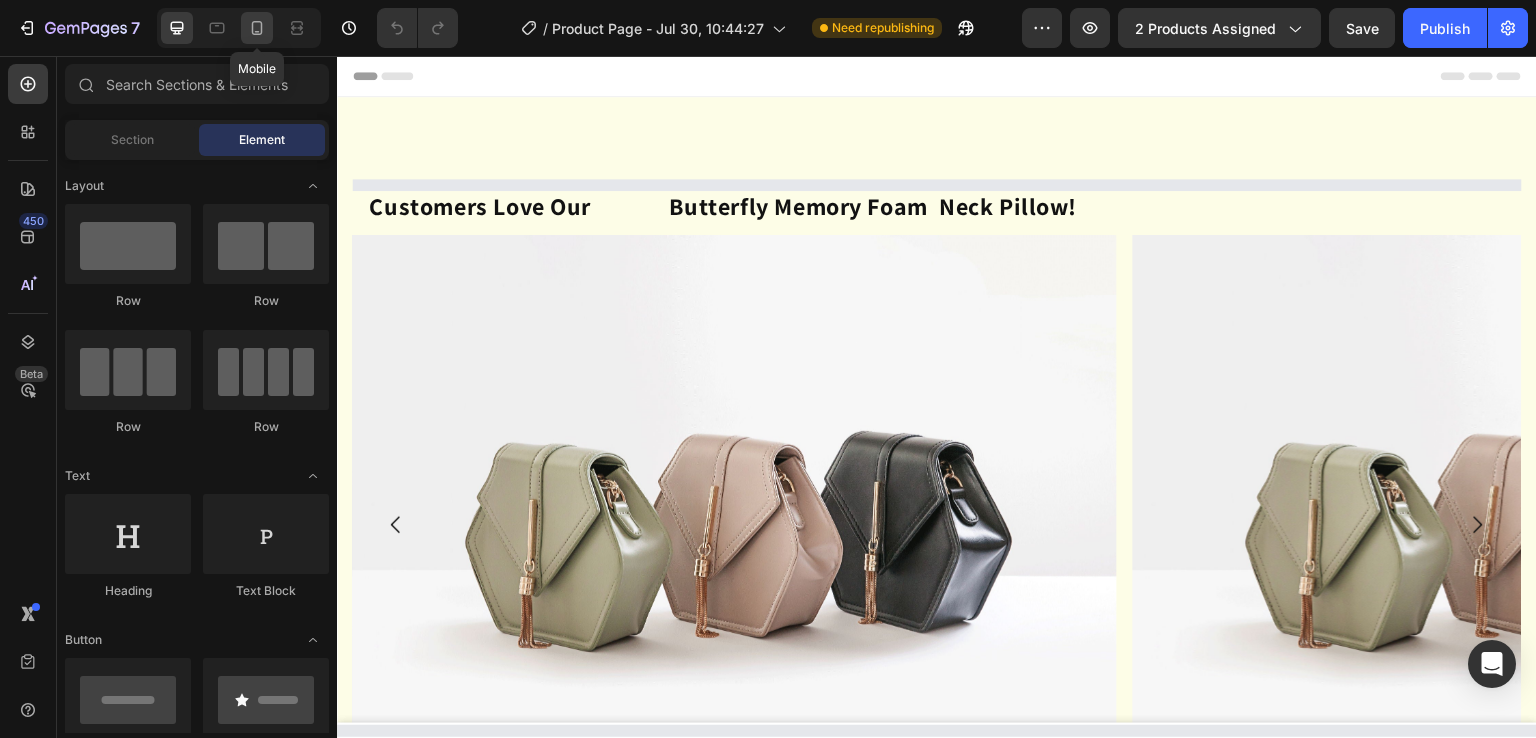 click 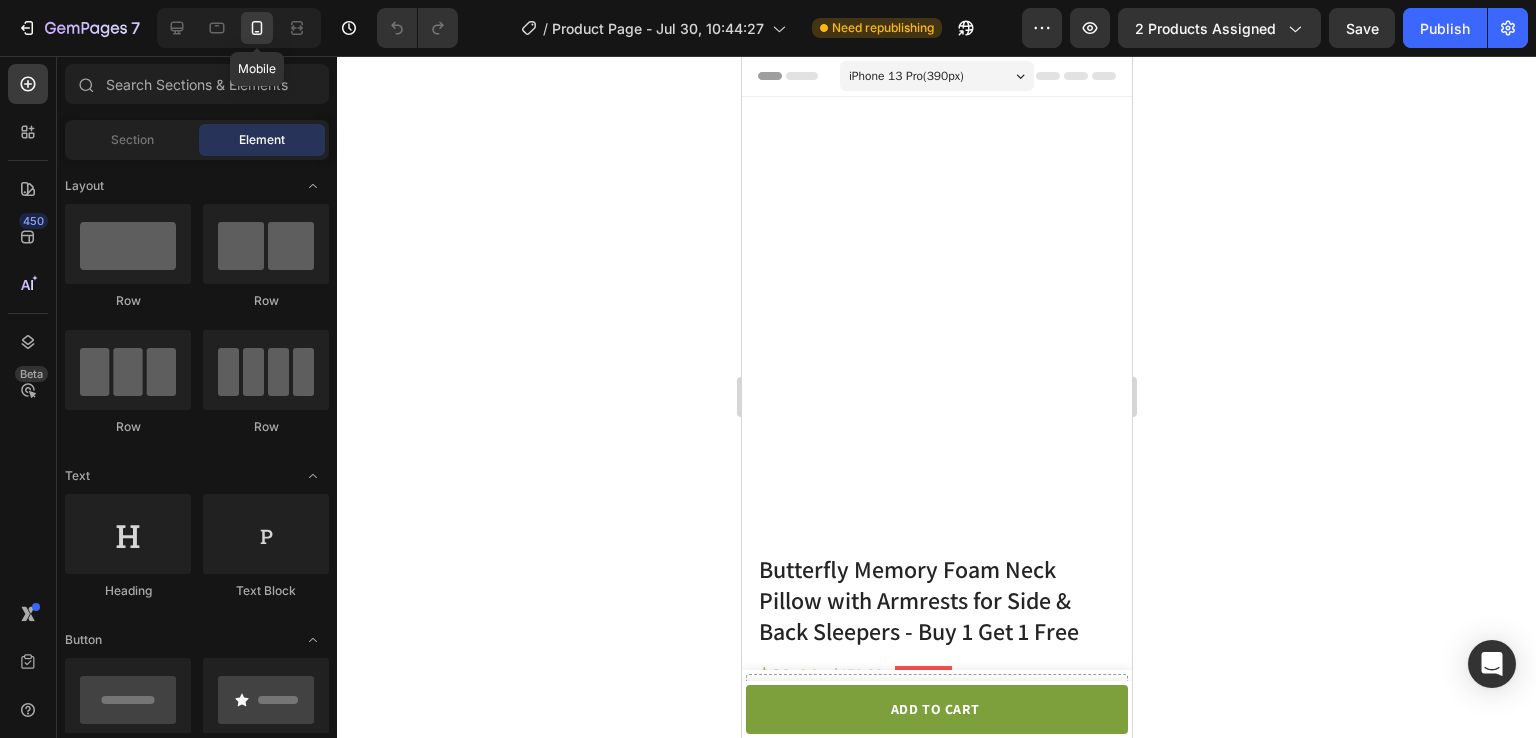 scroll, scrollTop: 0, scrollLeft: 0, axis: both 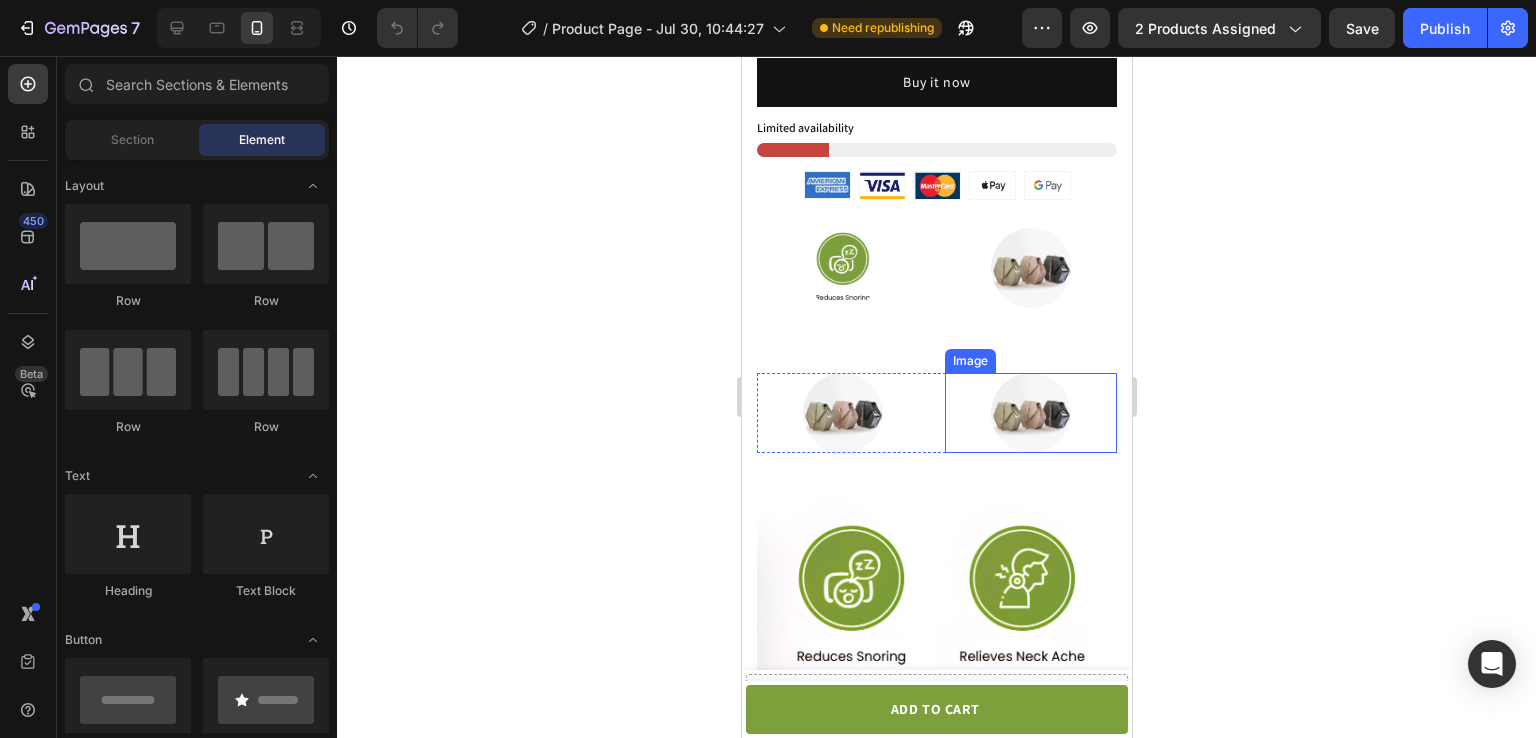 click 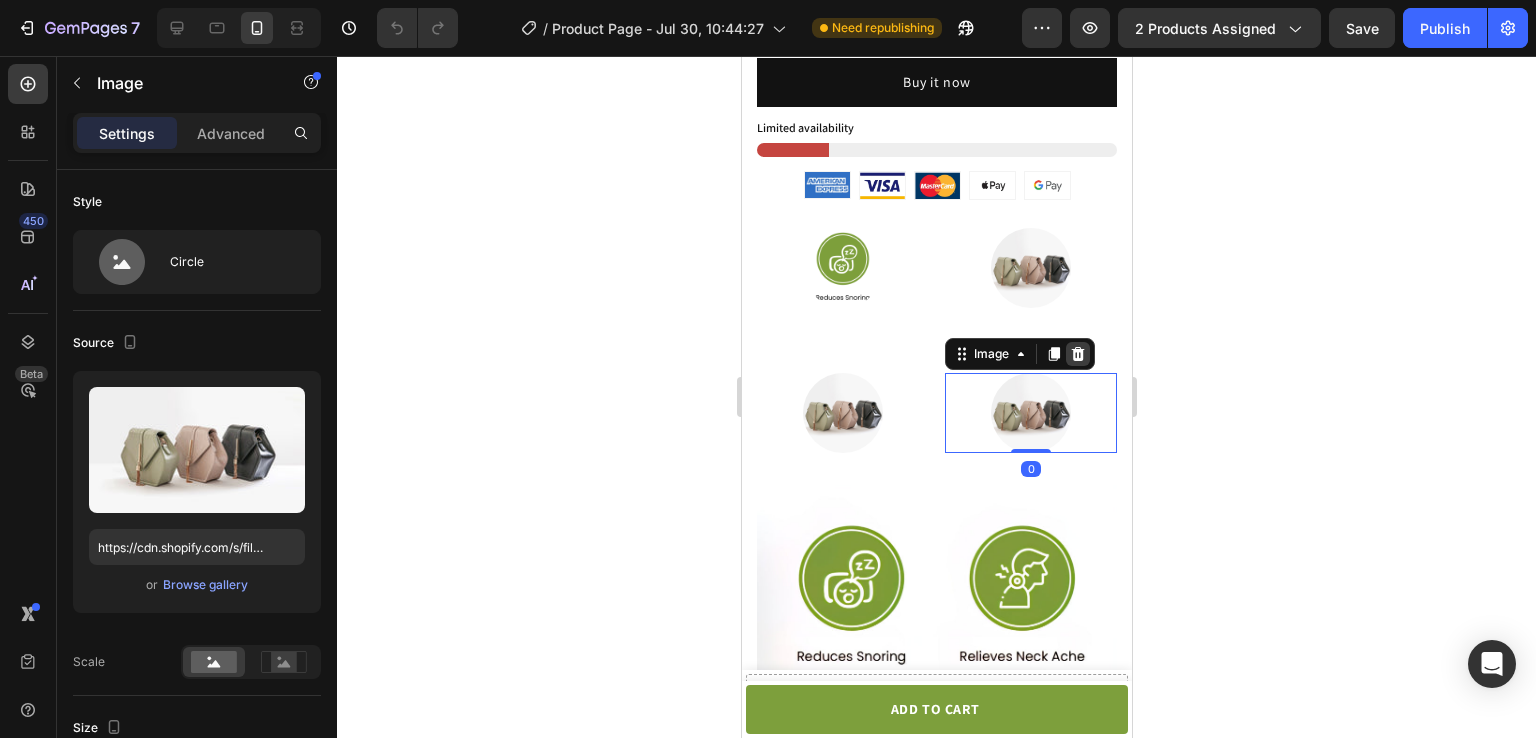 click 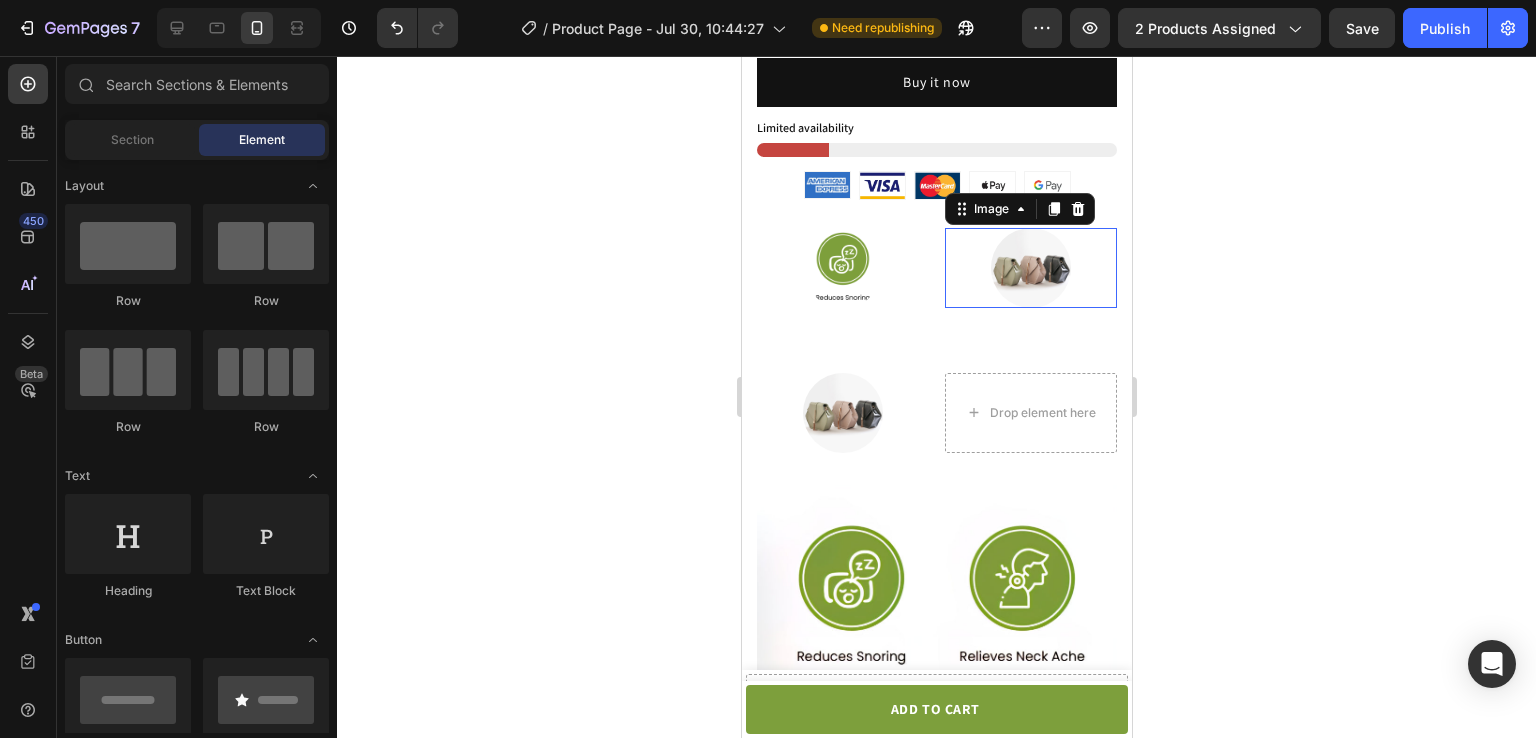 click 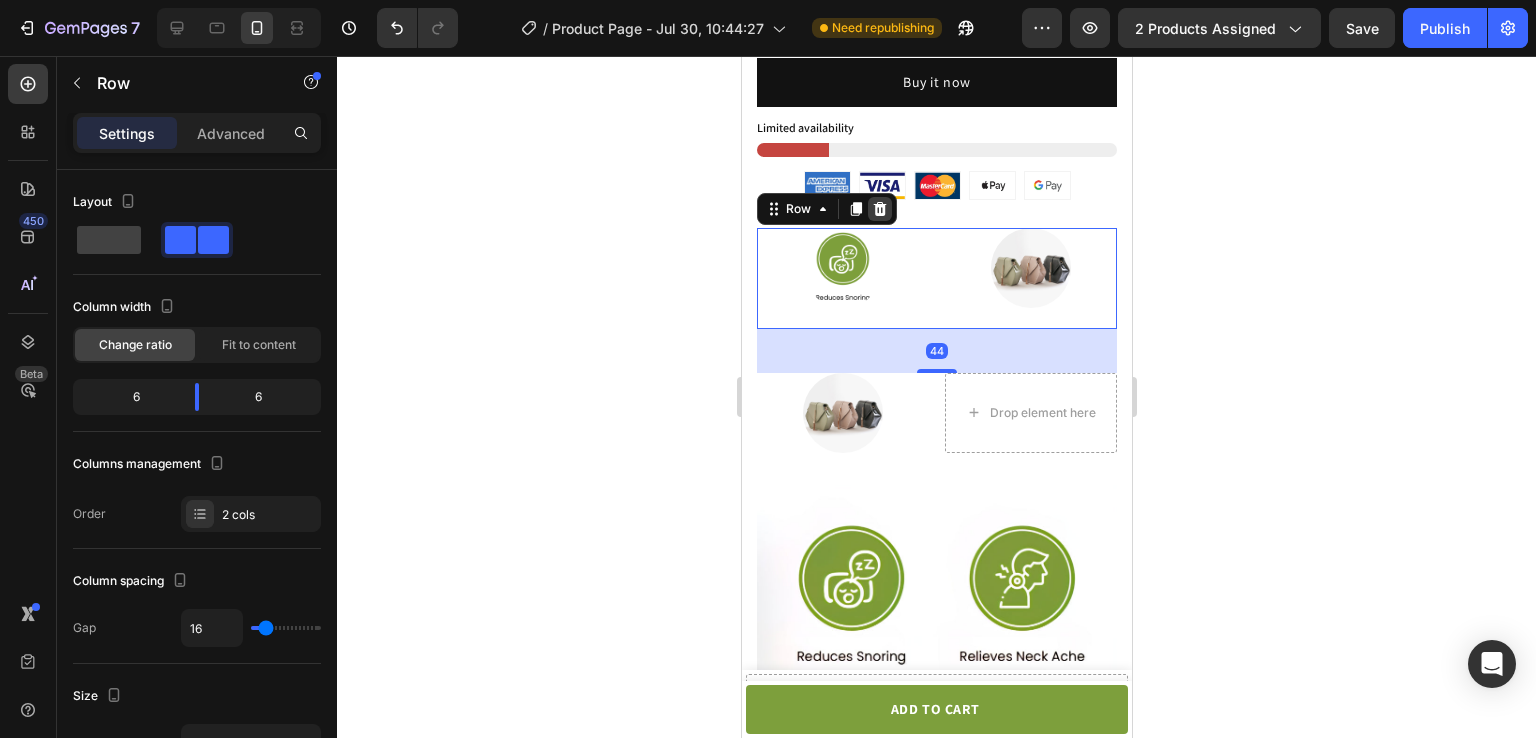 click 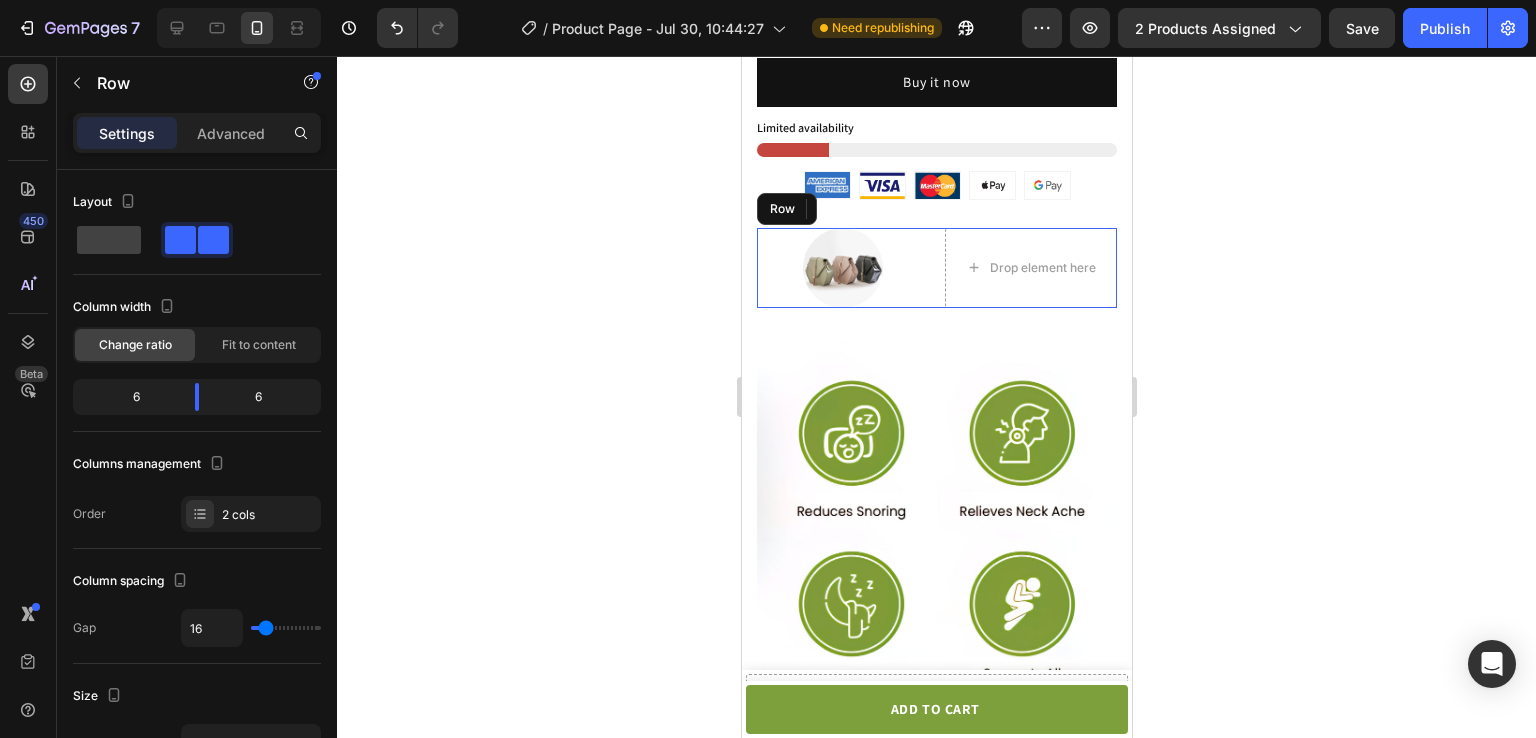 click on "Image   0
Drop element here Row" 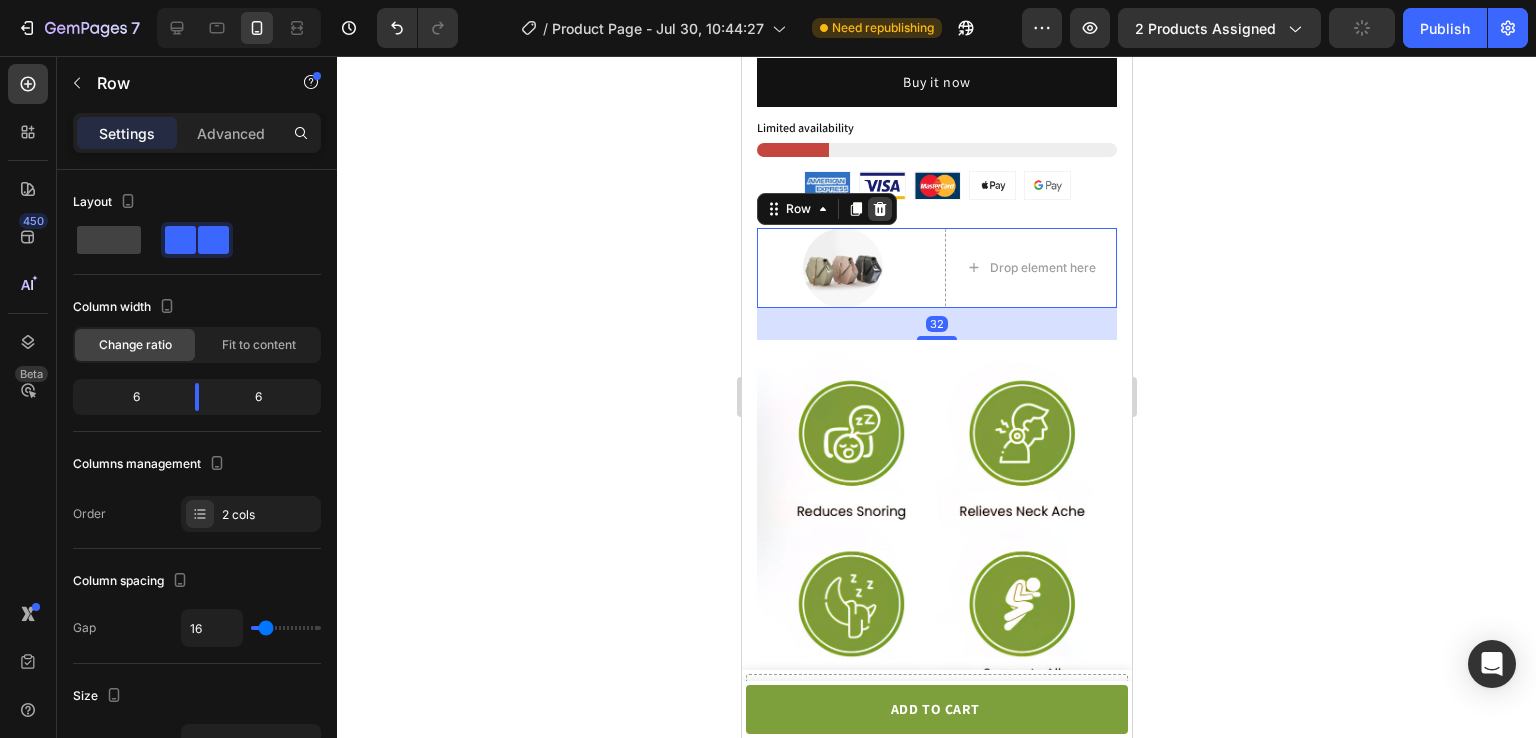 click 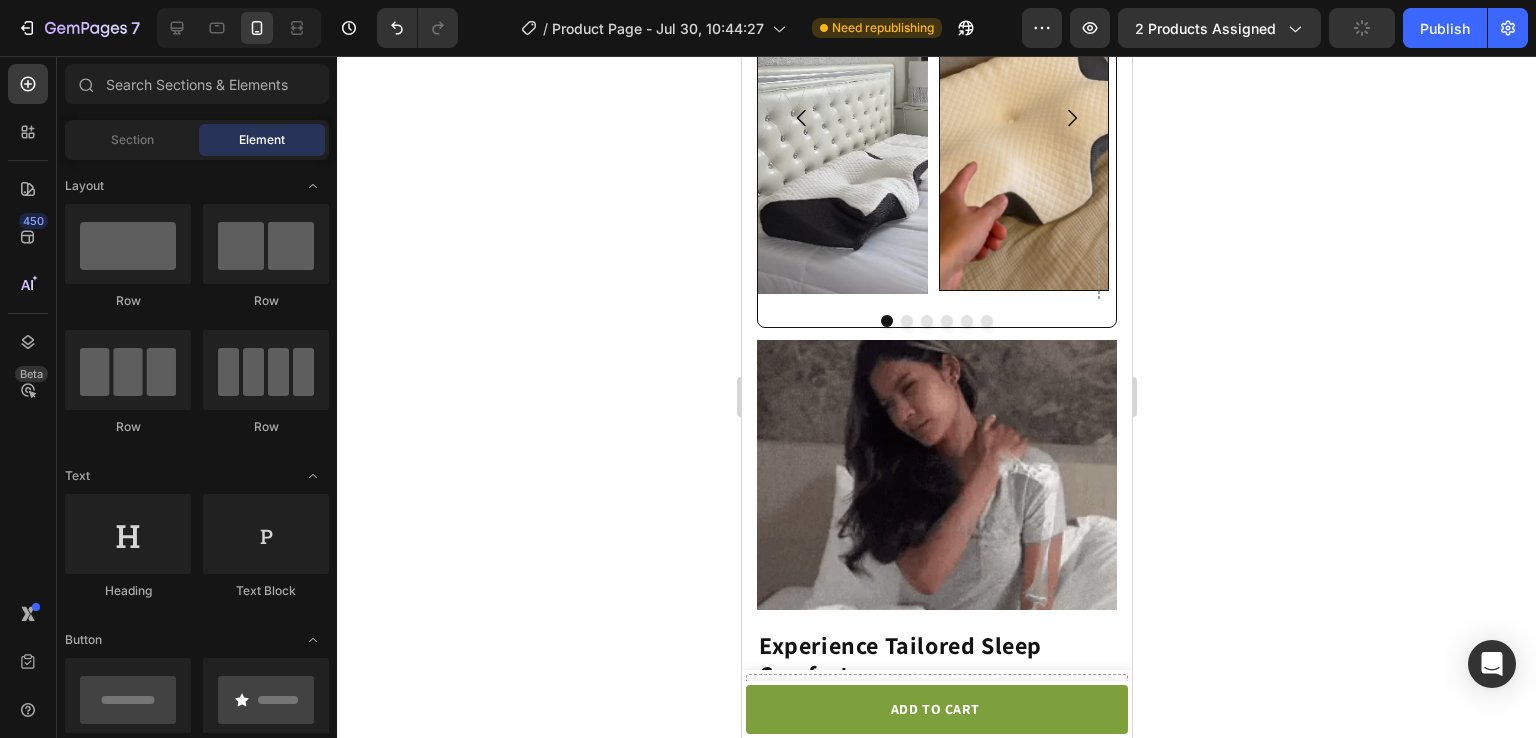 scroll, scrollTop: 2195, scrollLeft: 0, axis: vertical 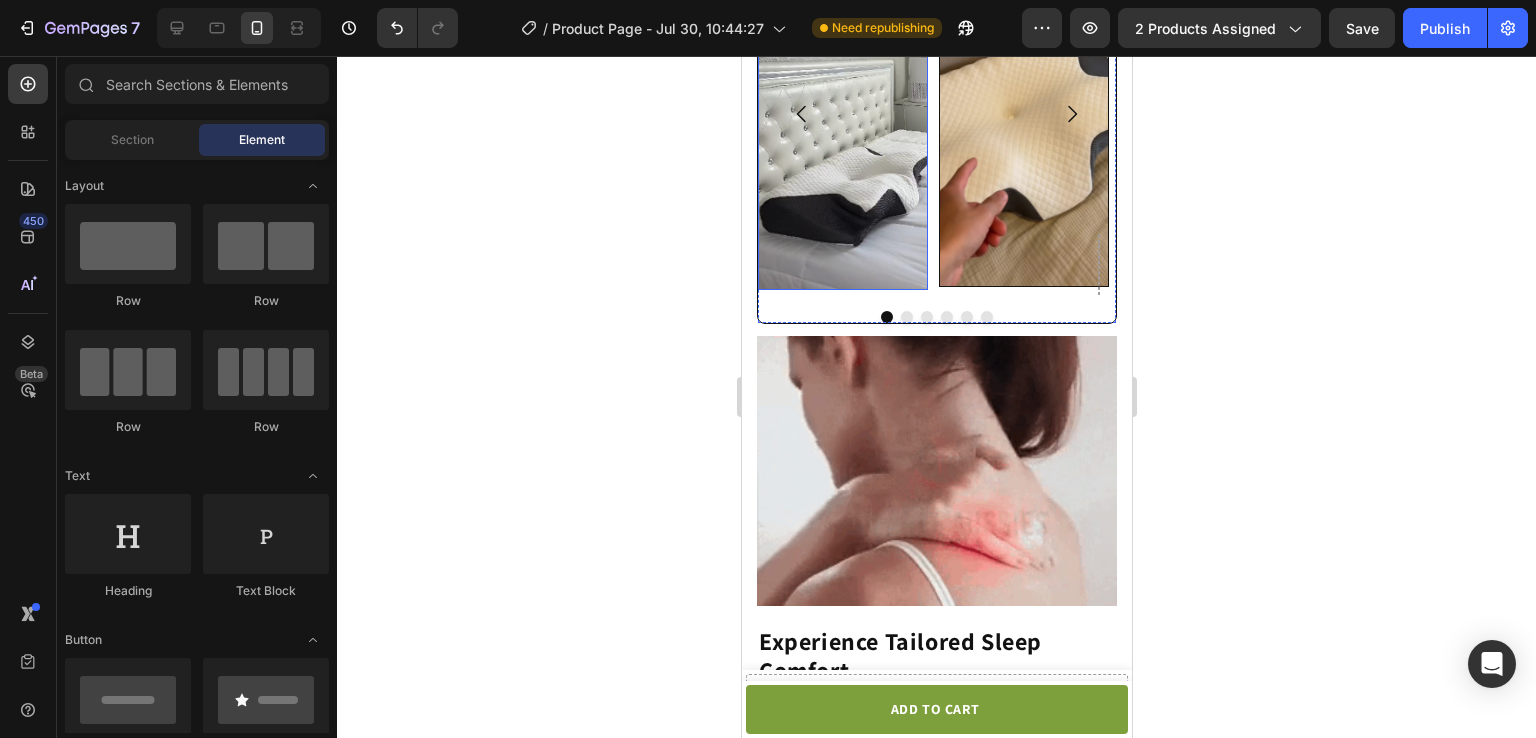 click 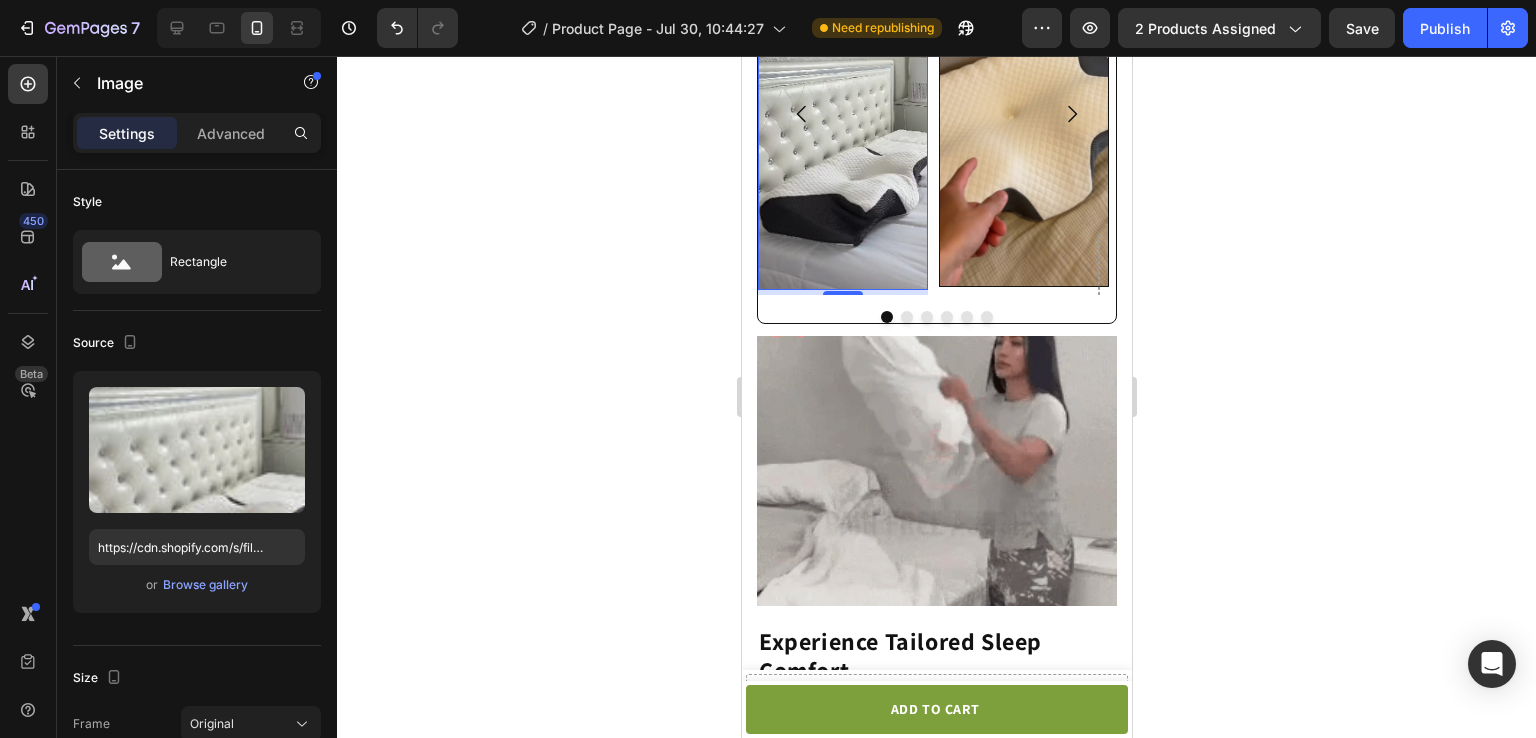 scroll, scrollTop: 2083, scrollLeft: 0, axis: vertical 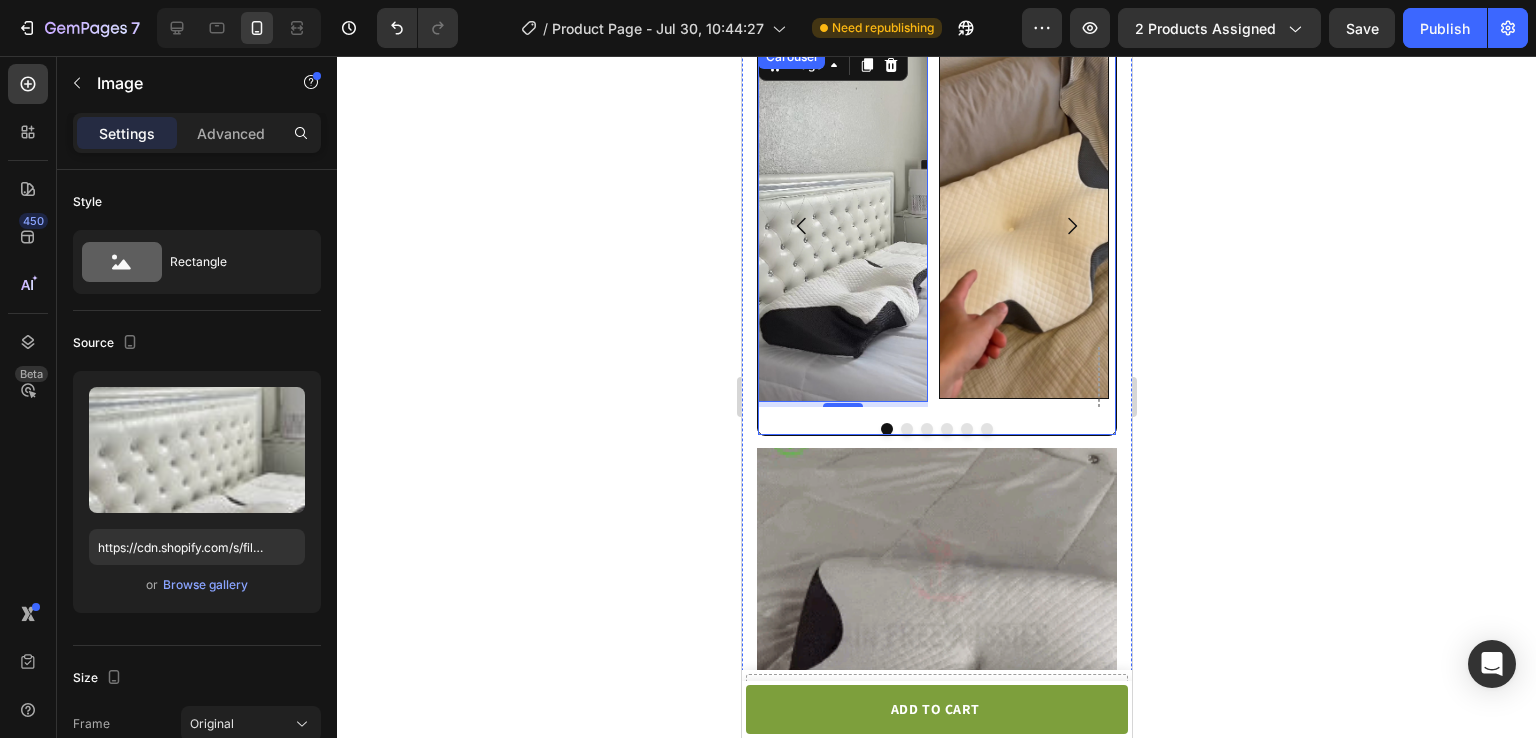 click 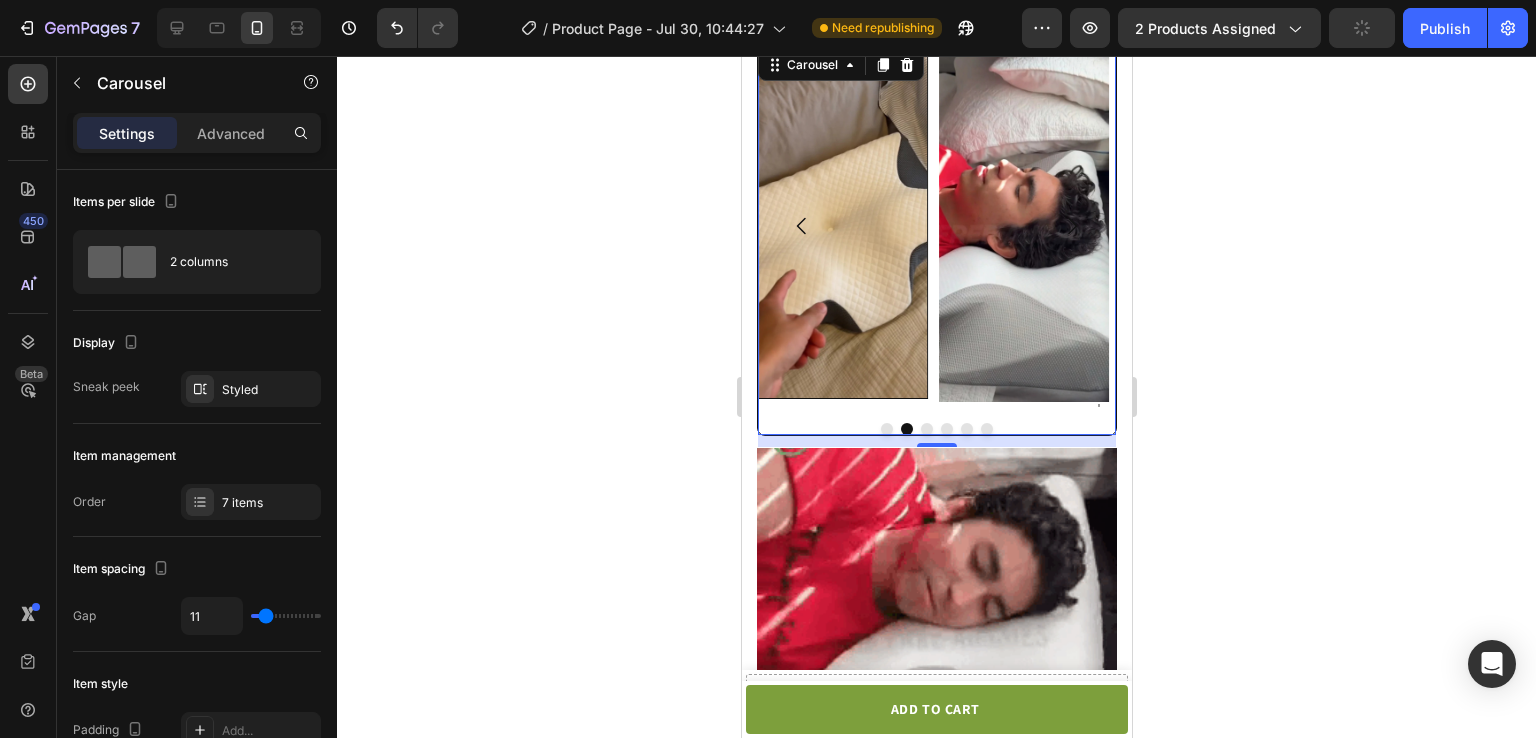 click 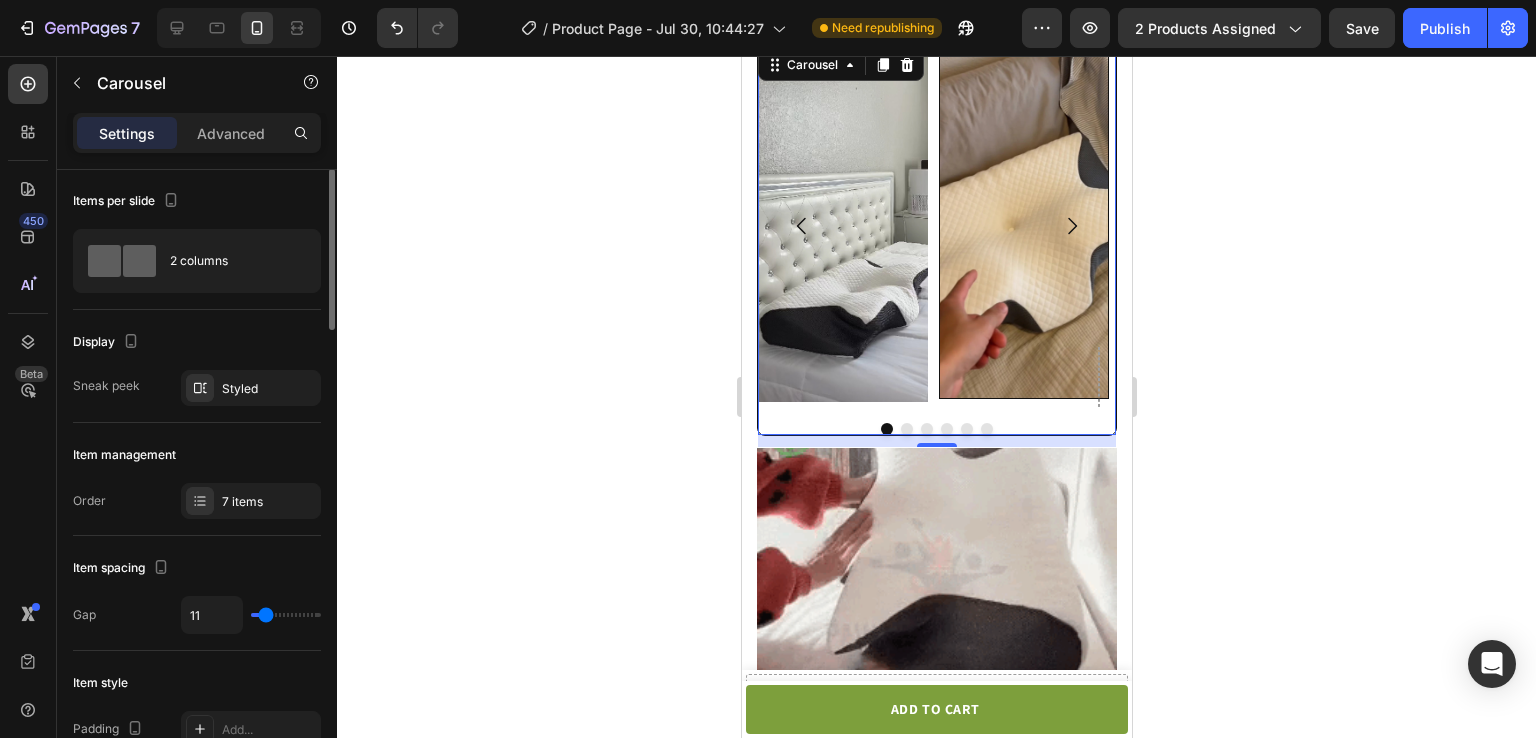 scroll, scrollTop: 0, scrollLeft: 0, axis: both 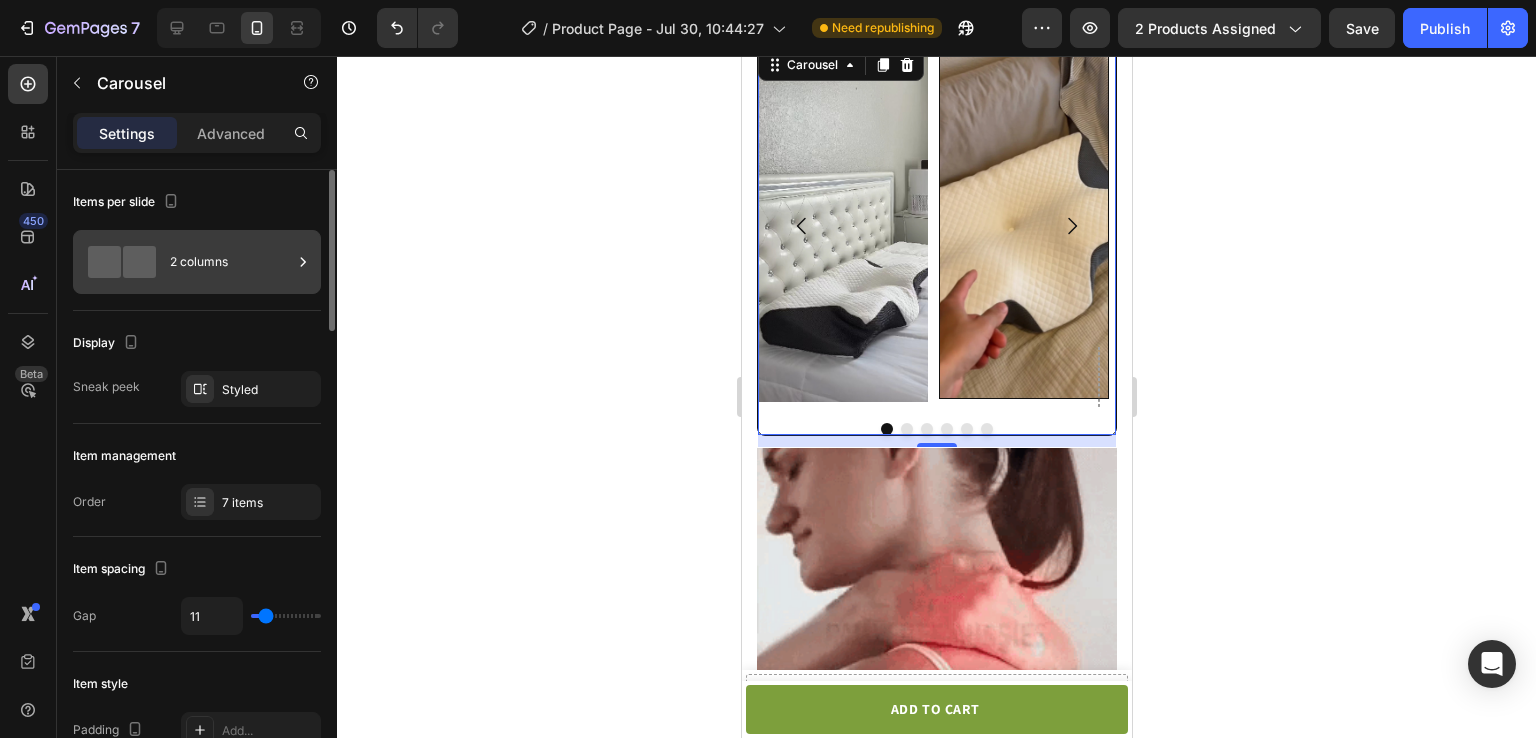 click on "2 columns" at bounding box center (197, 262) 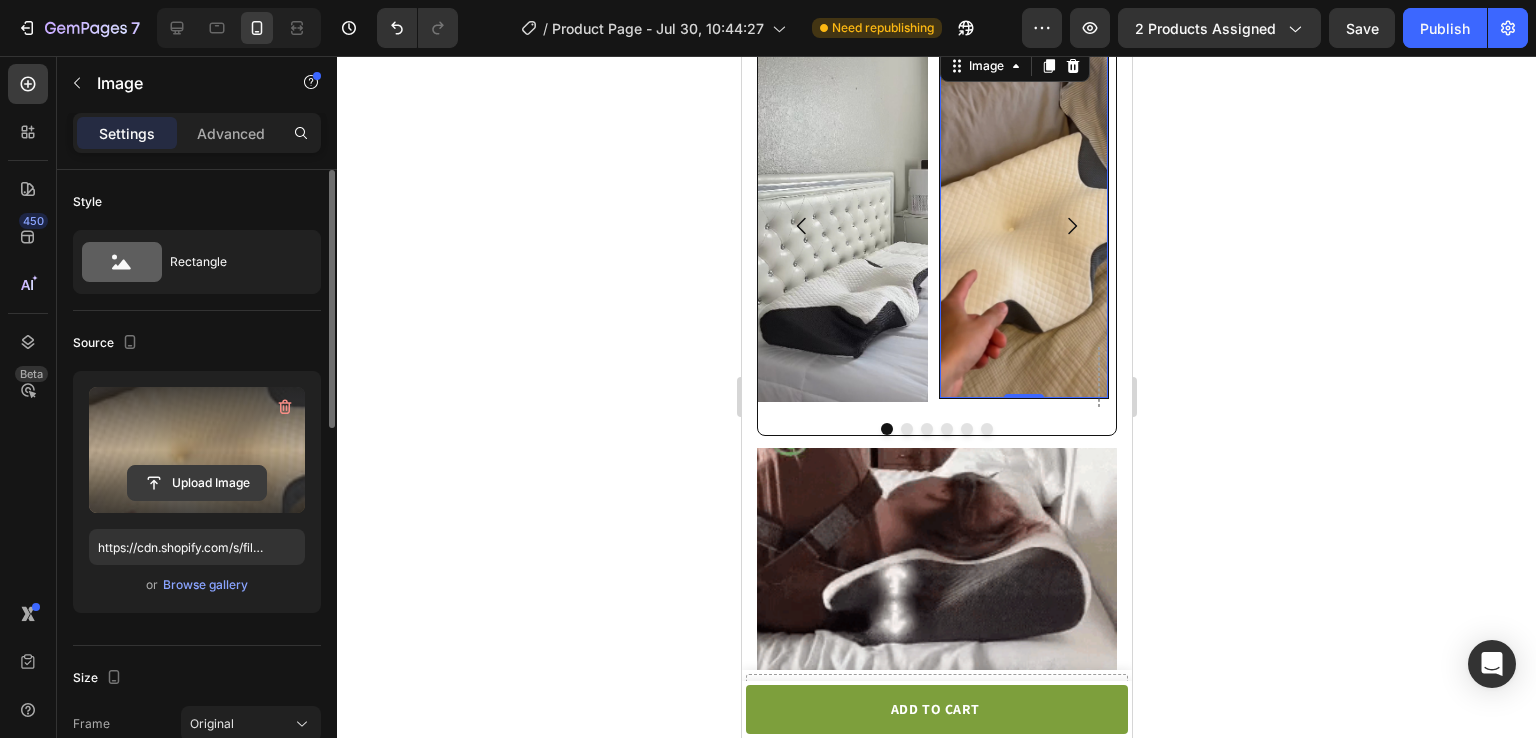 click 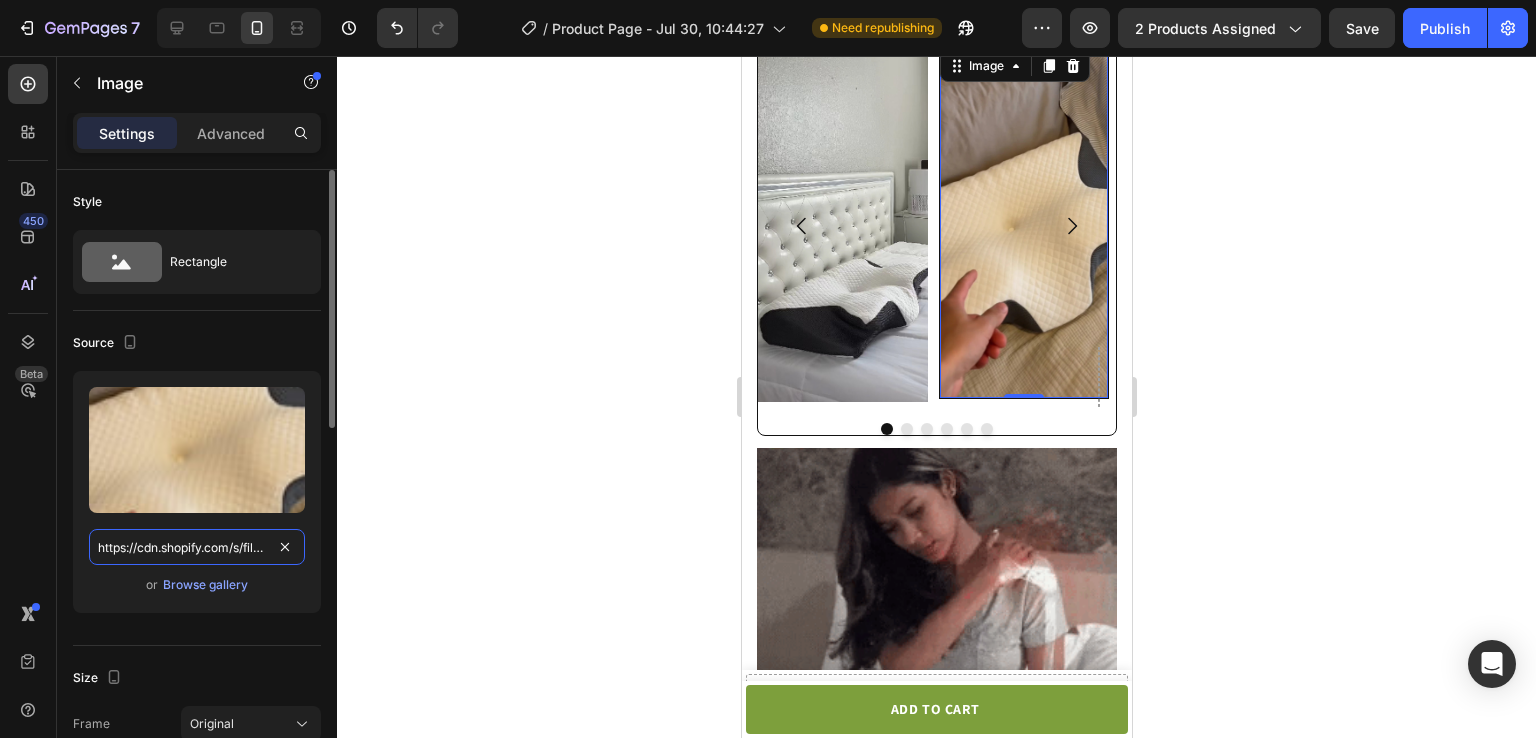 click on "https://cdn.shopify.com/s/files/1/0763/2371/7366/files/gempages_577477096134148835-c5b3c85b-dc30-4297-a214-c5b3a5f58b64.jpg" at bounding box center (197, 547) 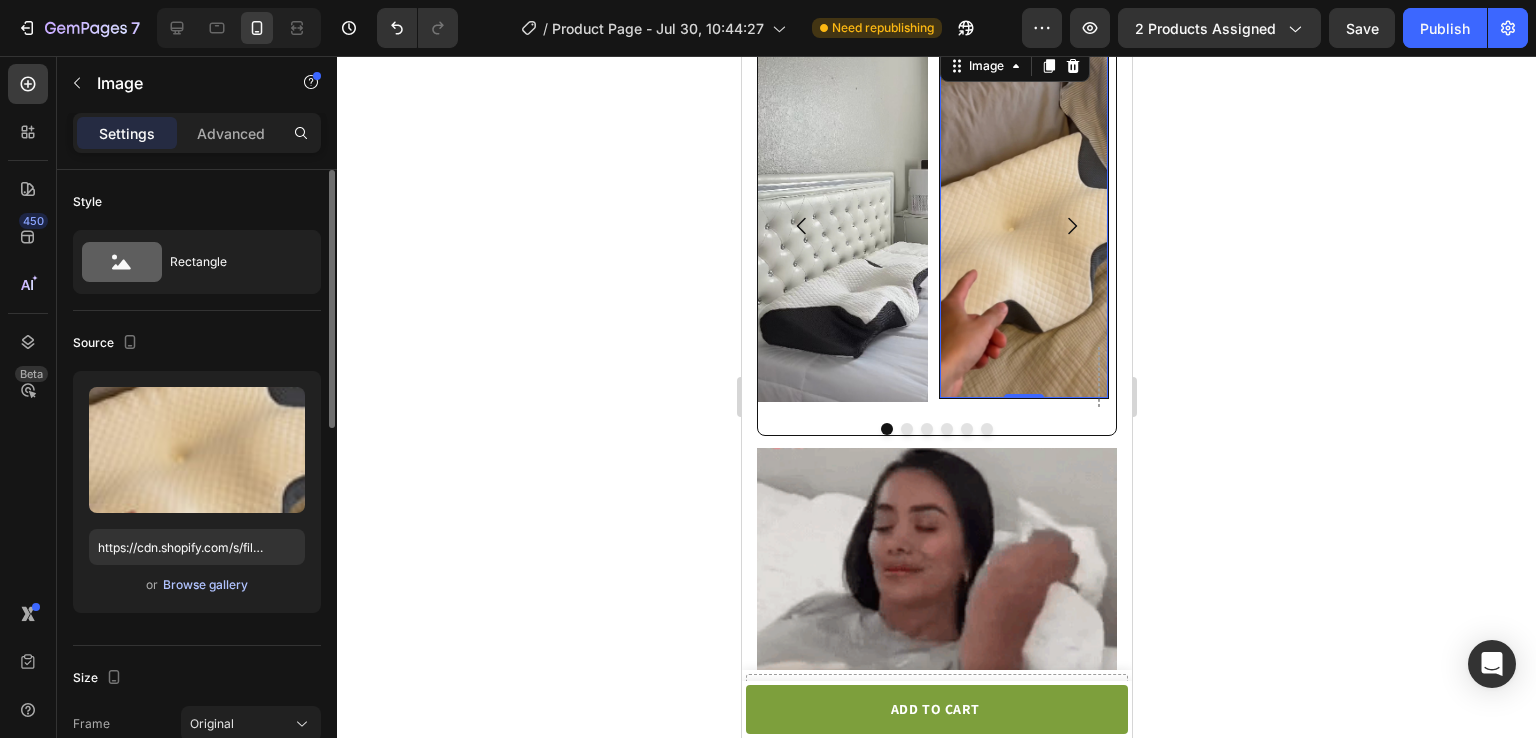 click on "Browse gallery" at bounding box center (205, 585) 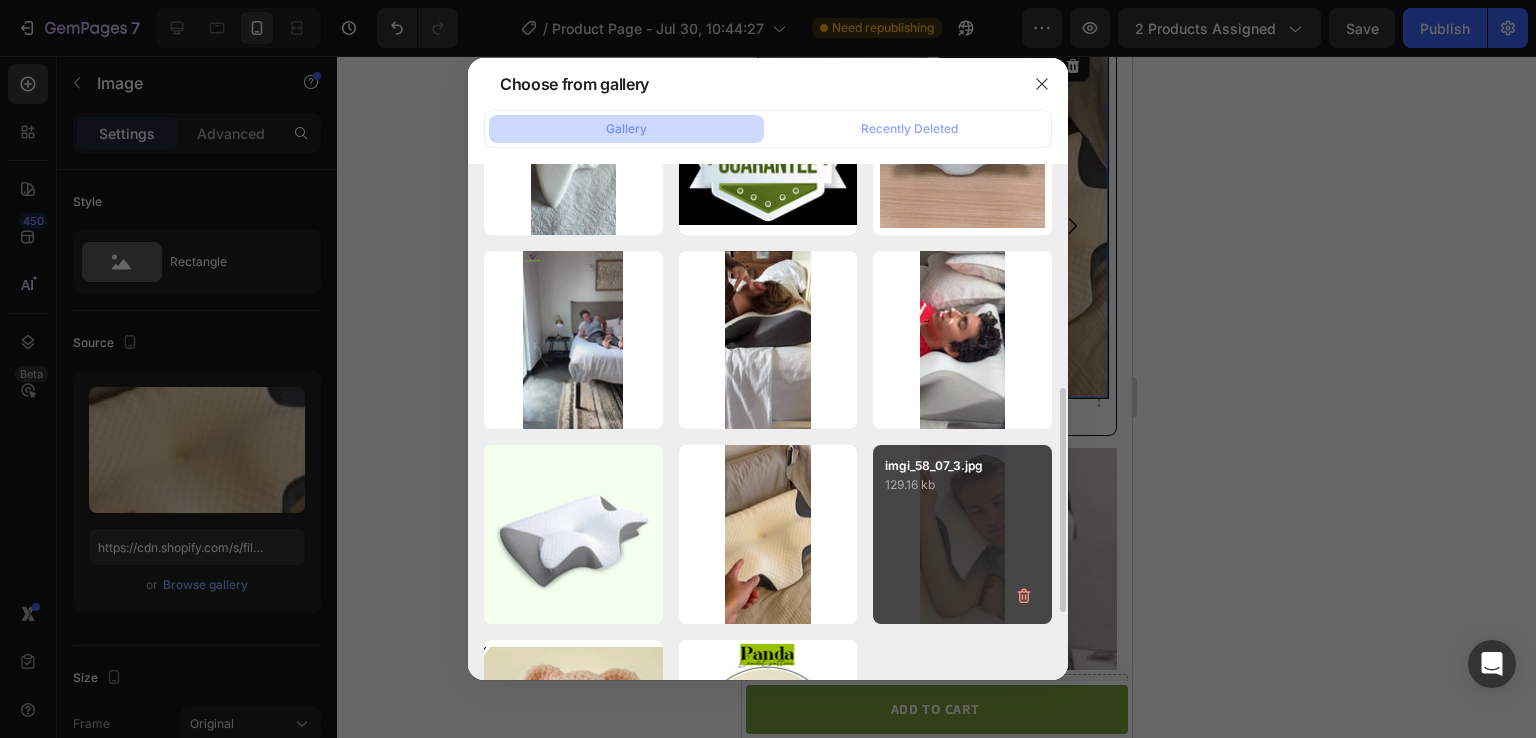 scroll, scrollTop: 668, scrollLeft: 0, axis: vertical 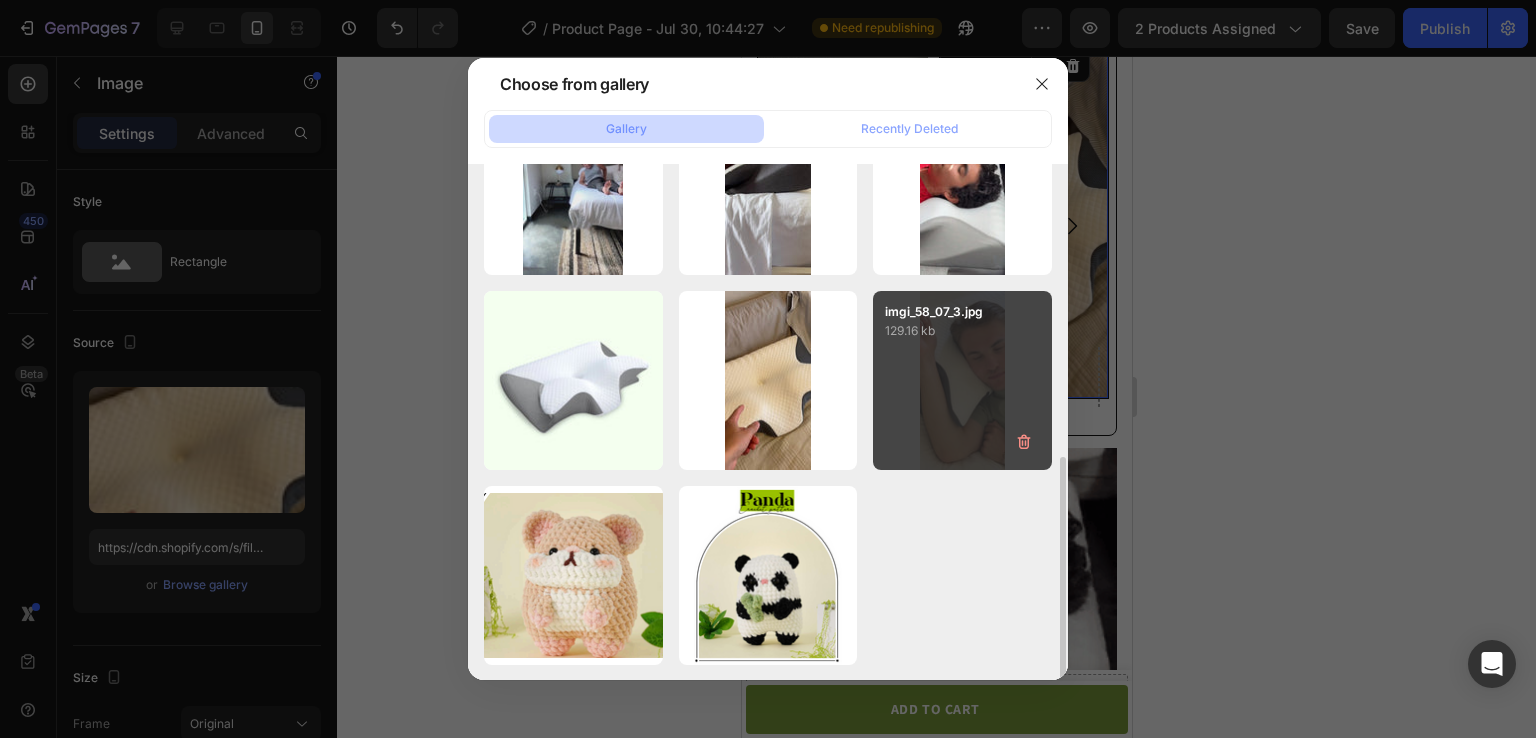 click on "imgi_58_07_3.jpg 129.16 kb" at bounding box center (962, 380) 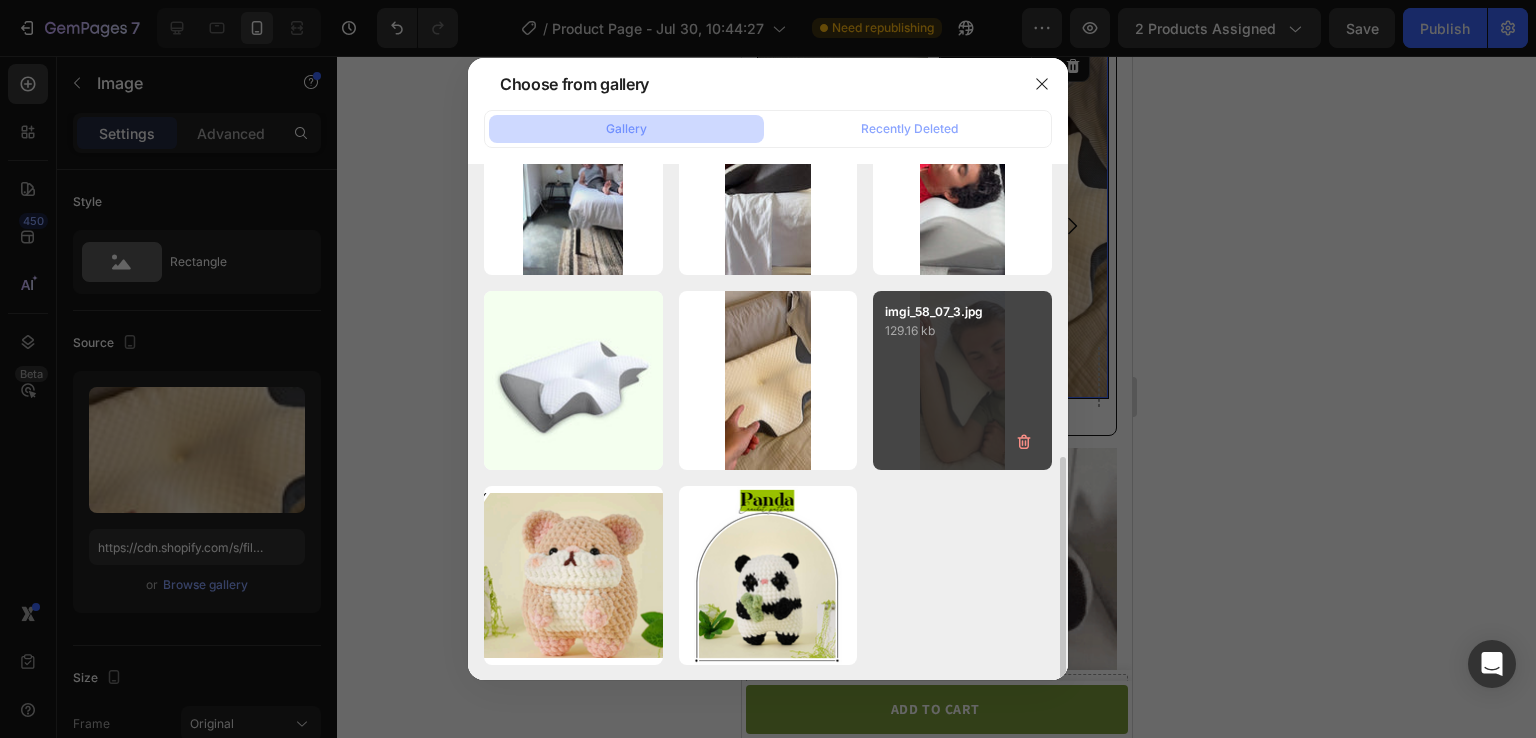 type on "https://cdn.shopify.com/s/files/1/0763/2371/7366/files/gempages_577477096134148835-e3a99cfe-a570-4a41-8848-2cf26b80e400.jpg" 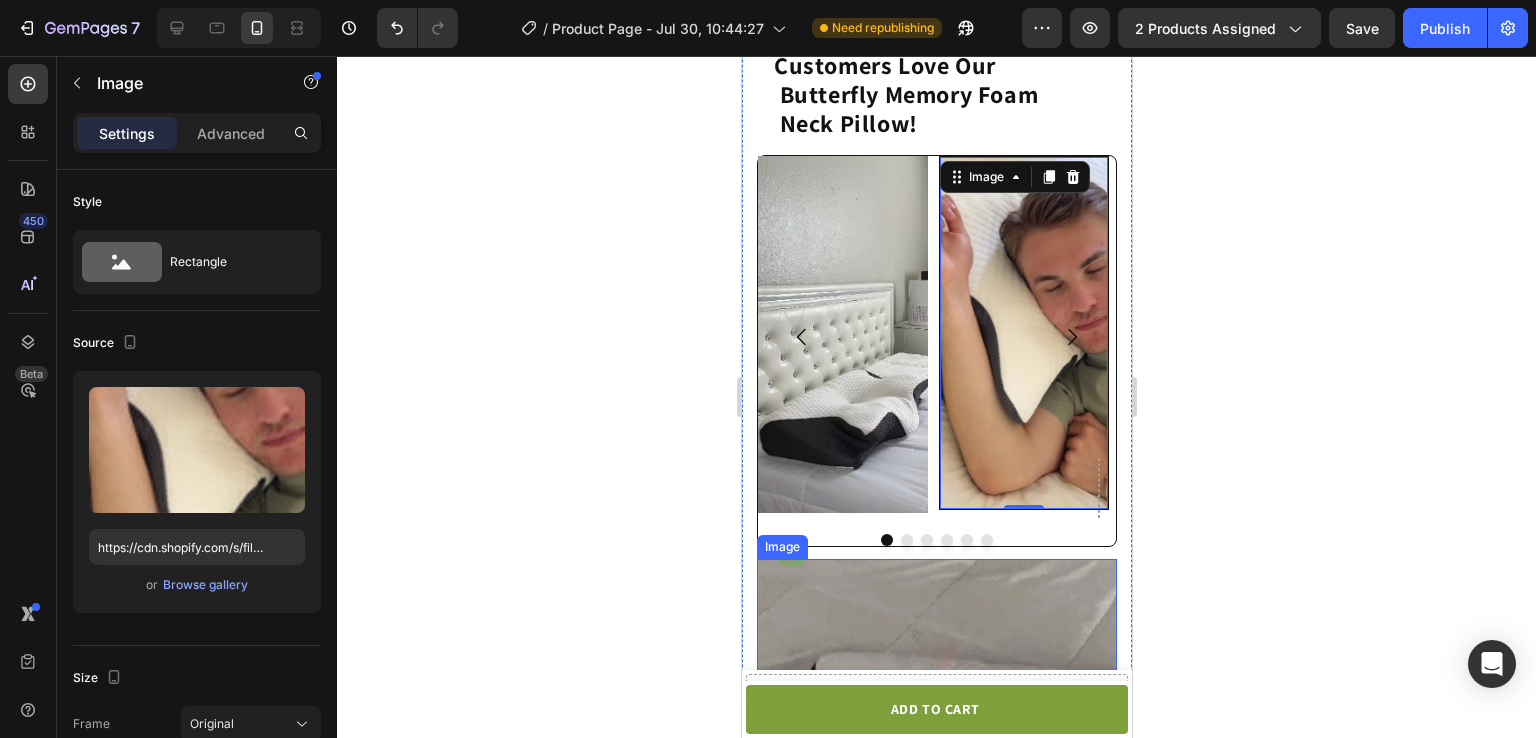 scroll, scrollTop: 1968, scrollLeft: 0, axis: vertical 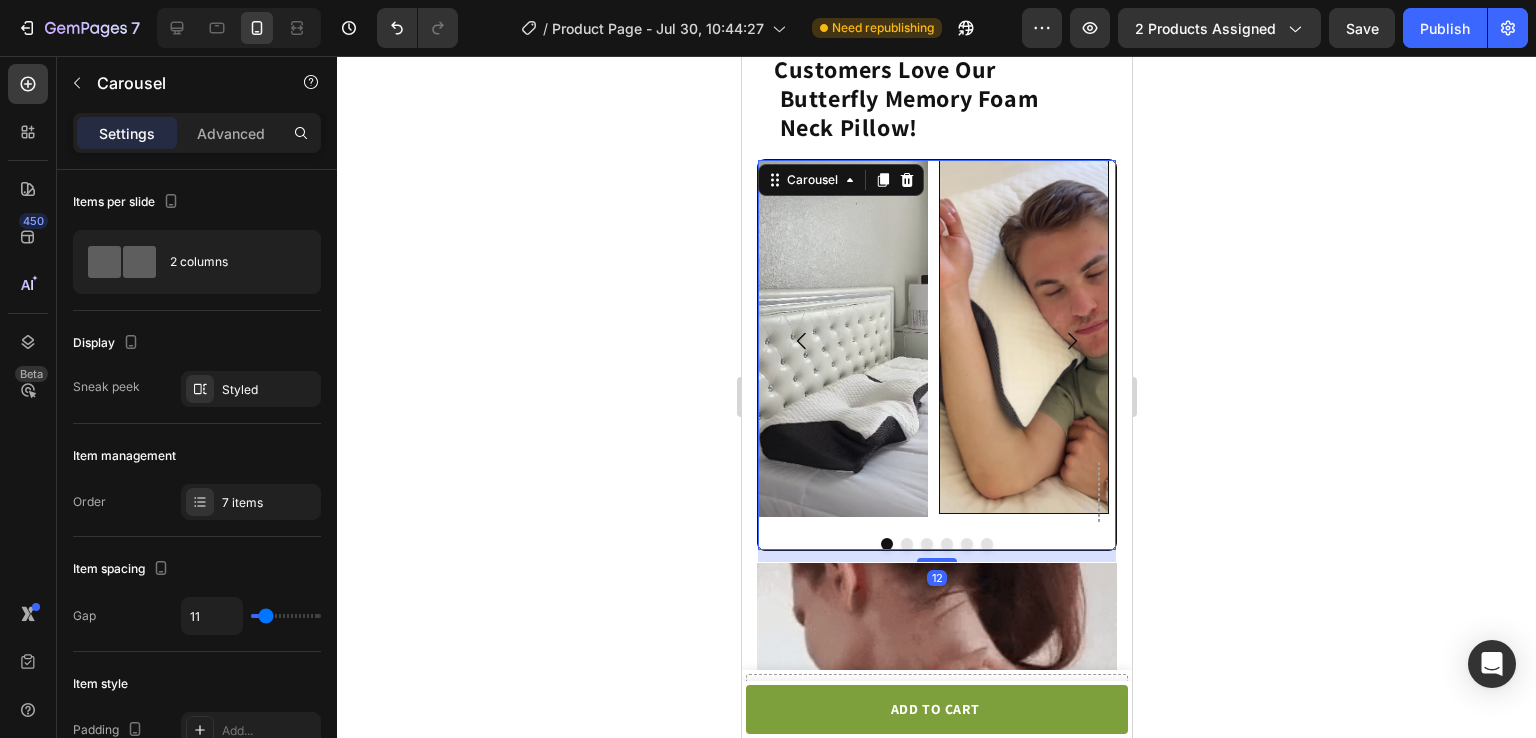 click 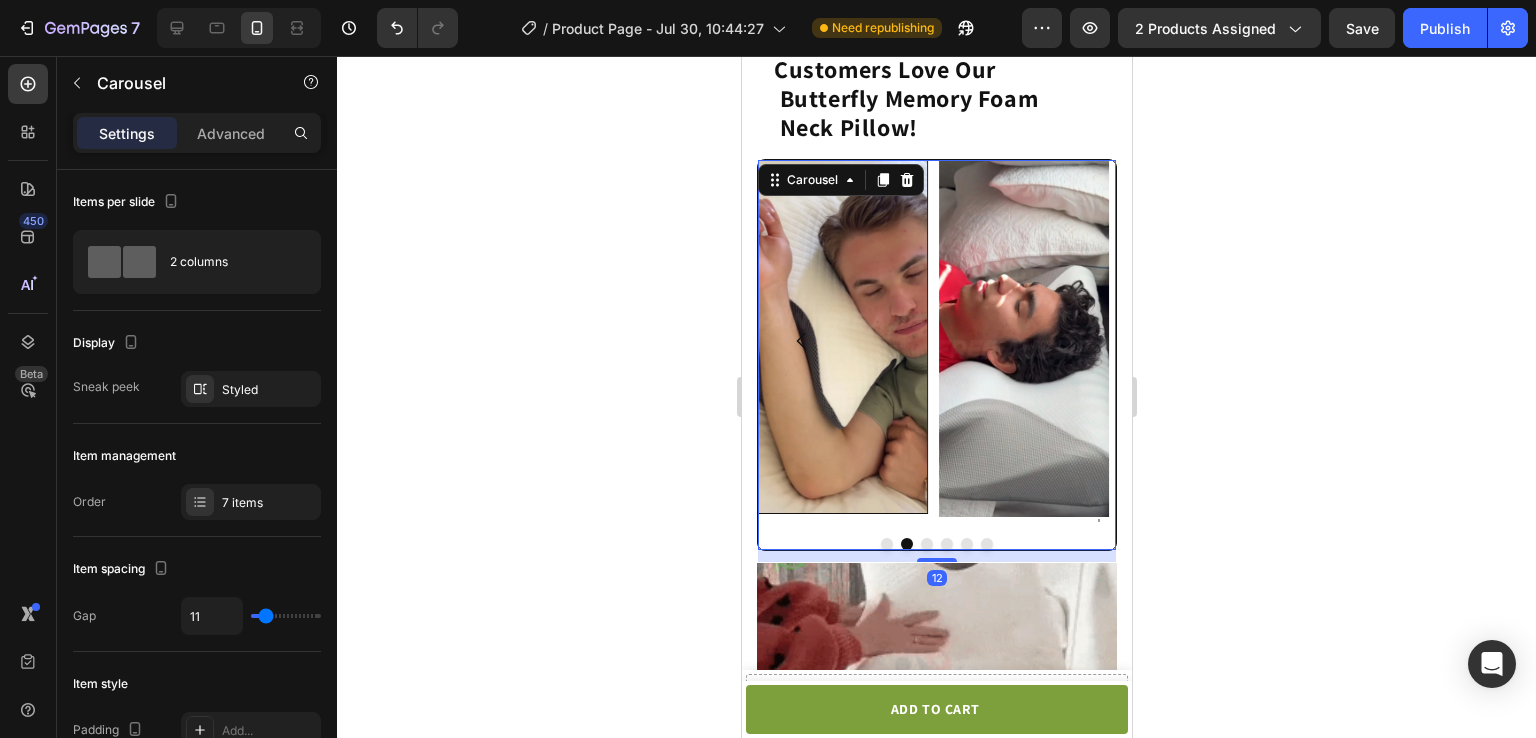 click 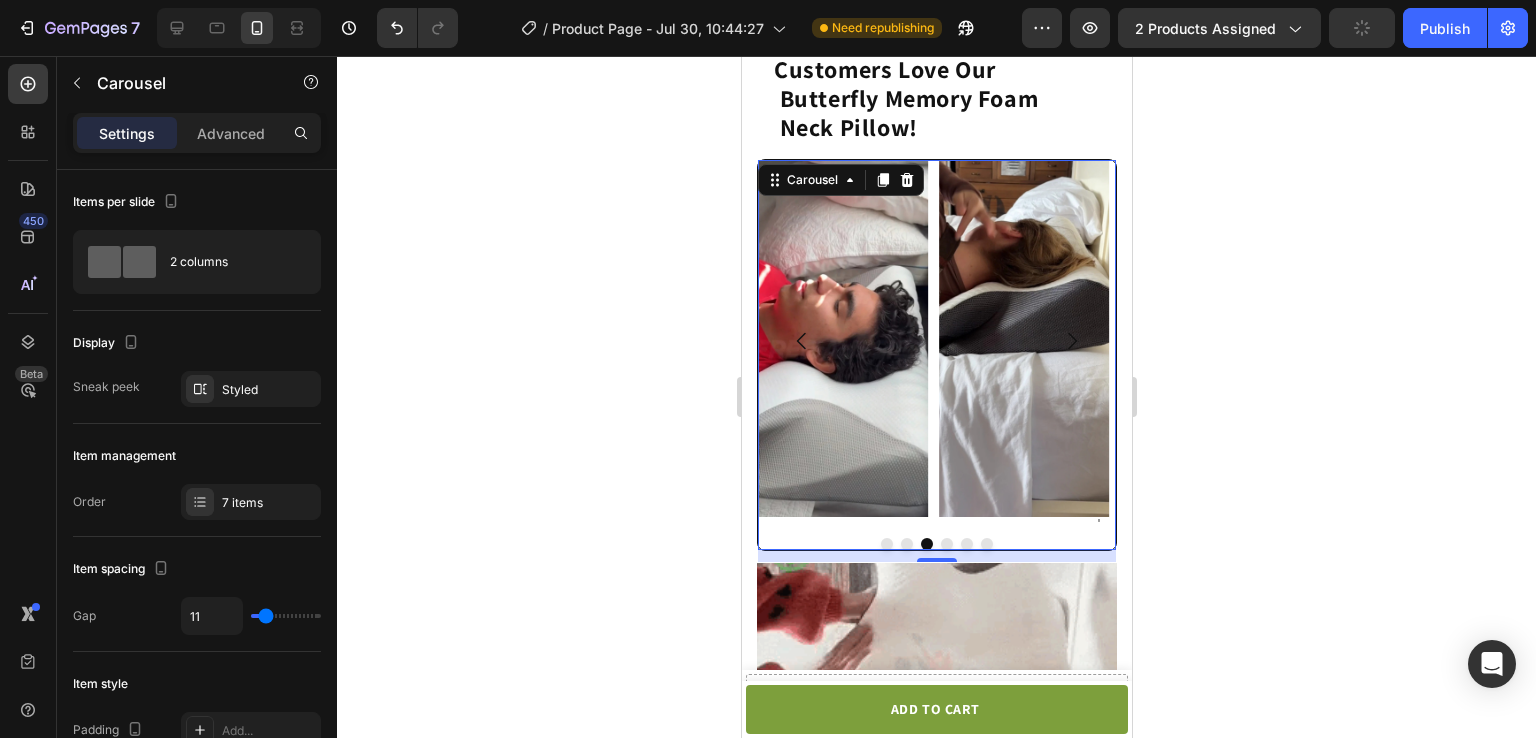 click 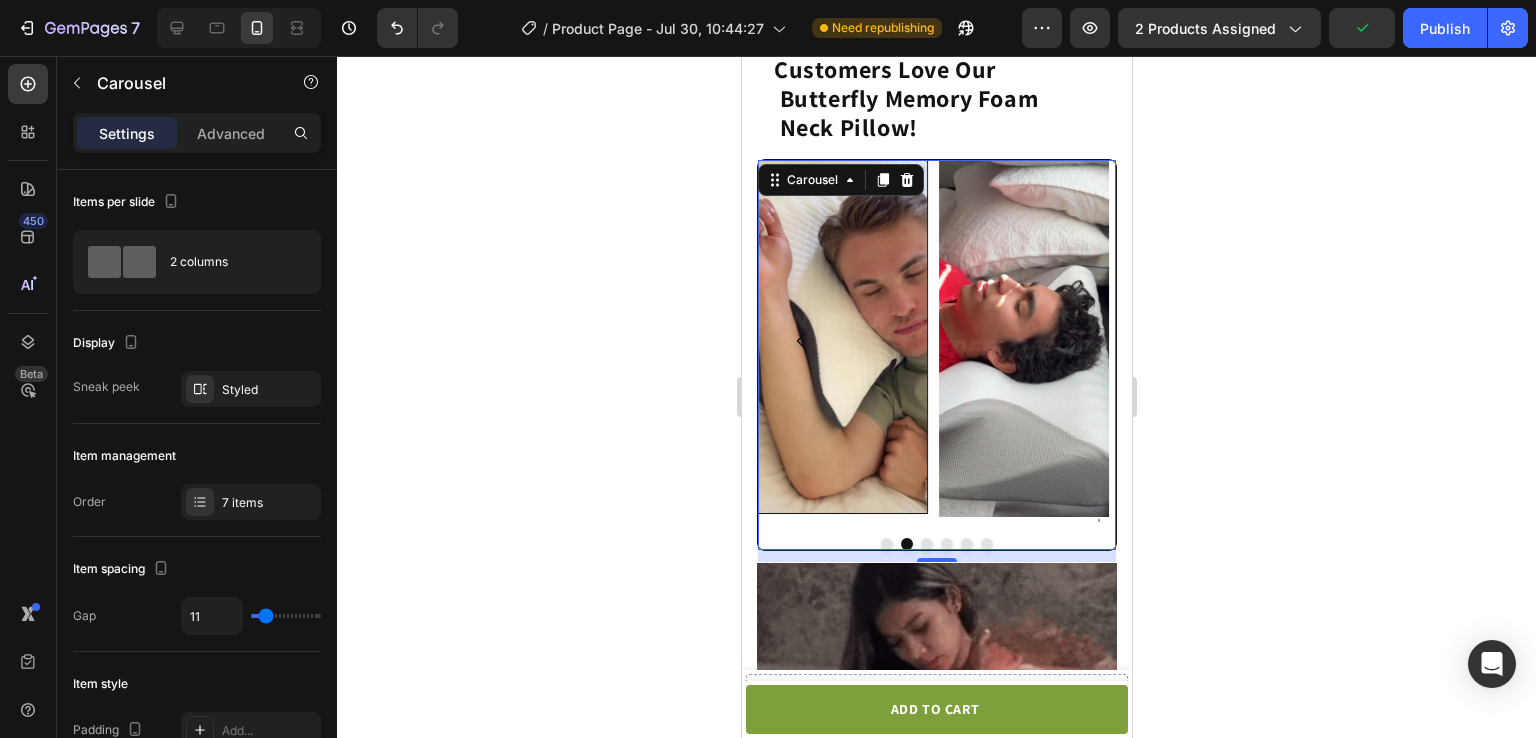 click 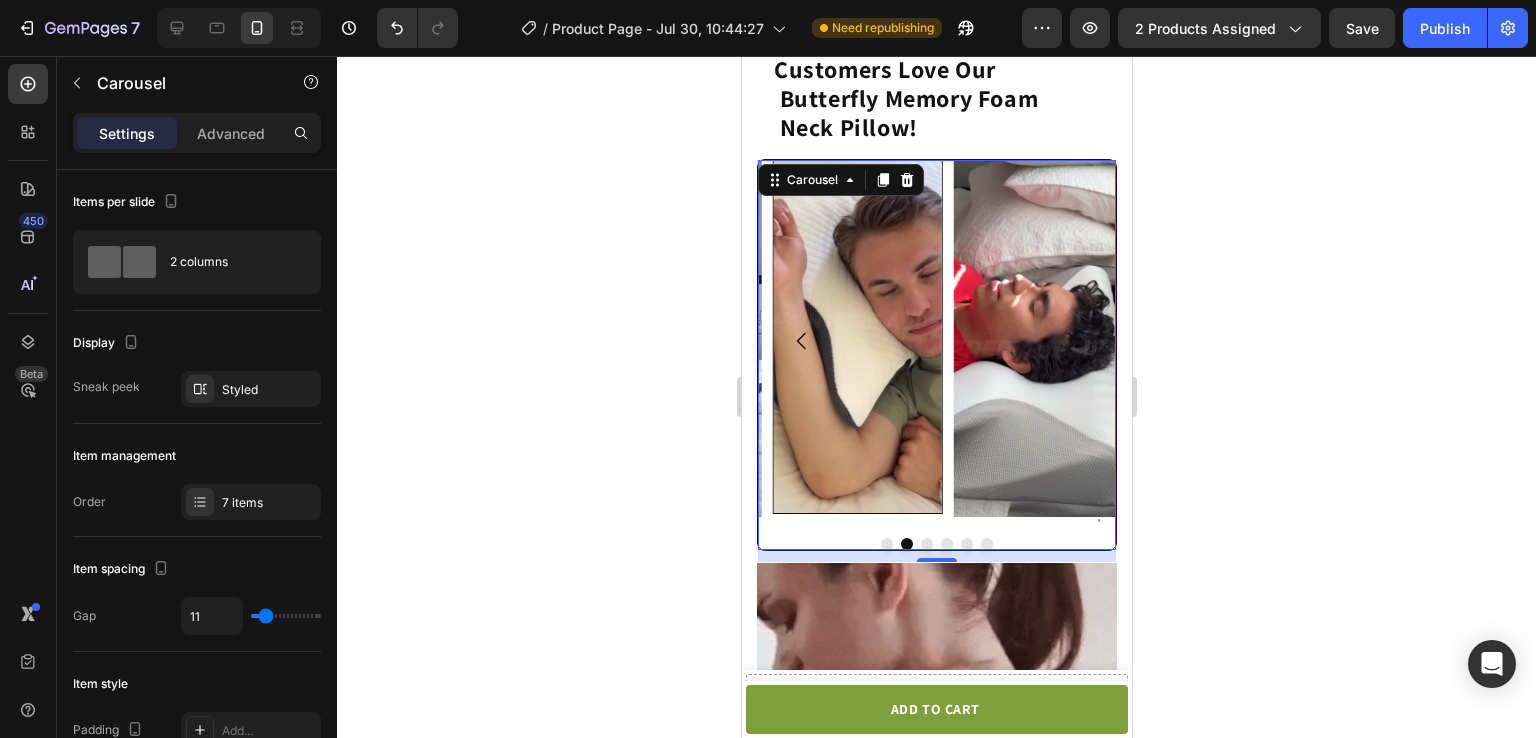 click 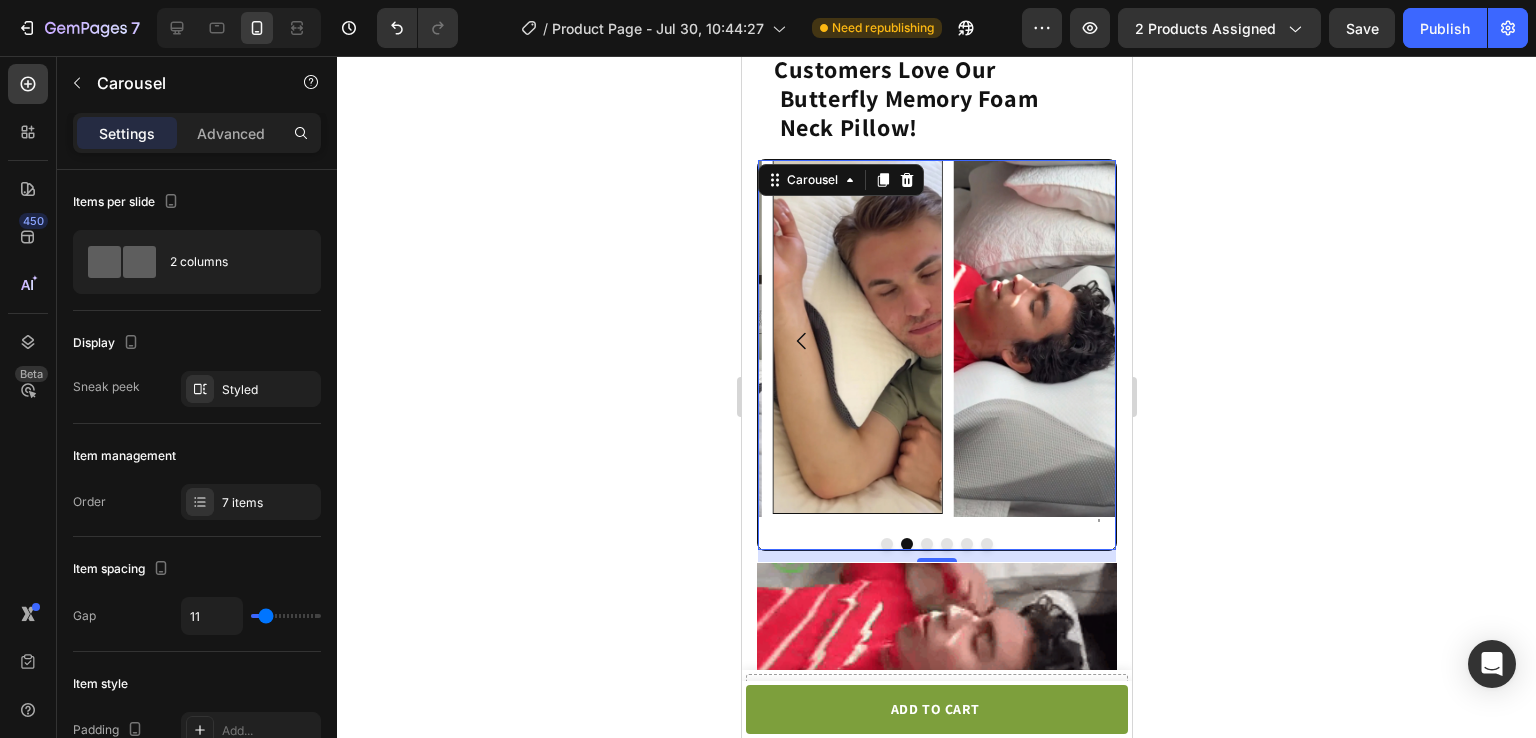 click 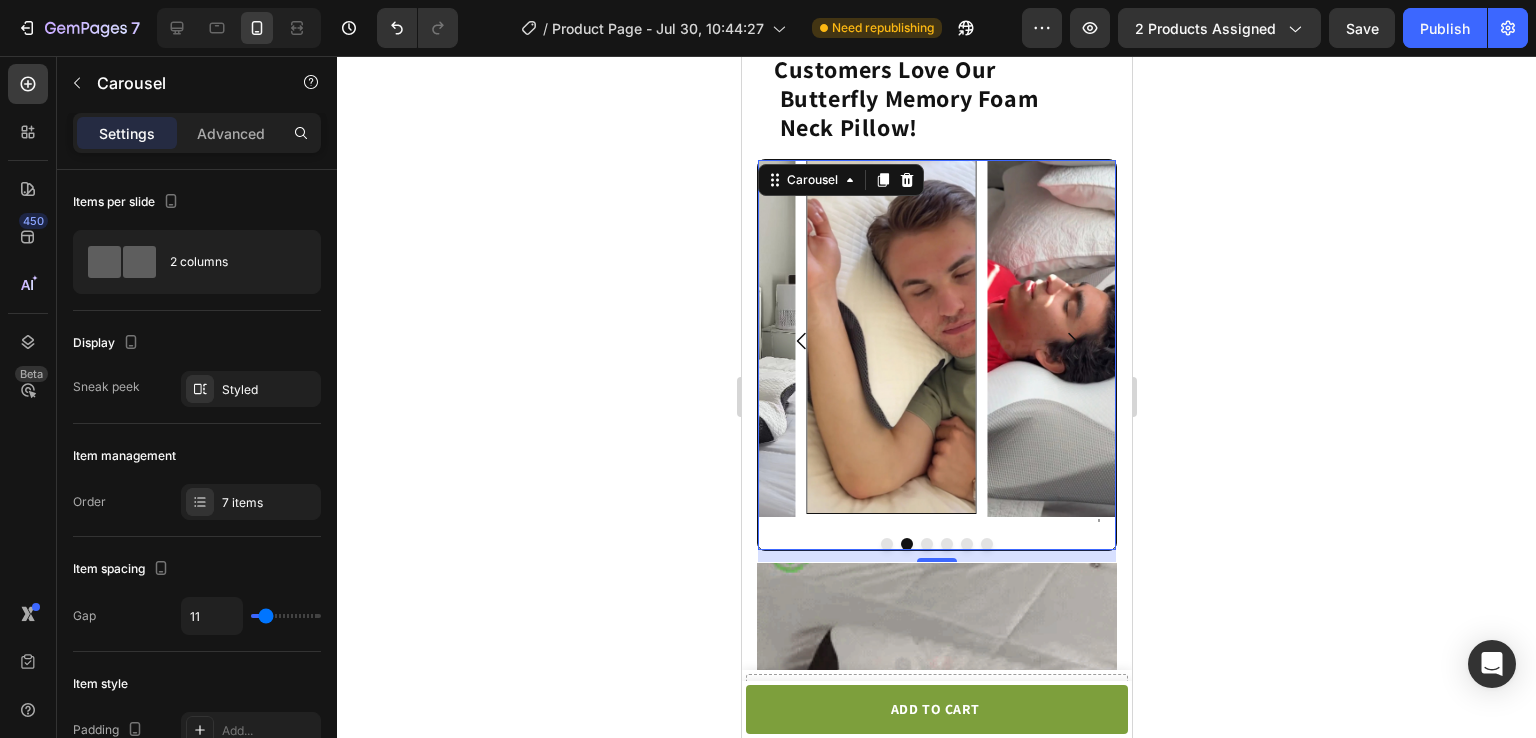 click 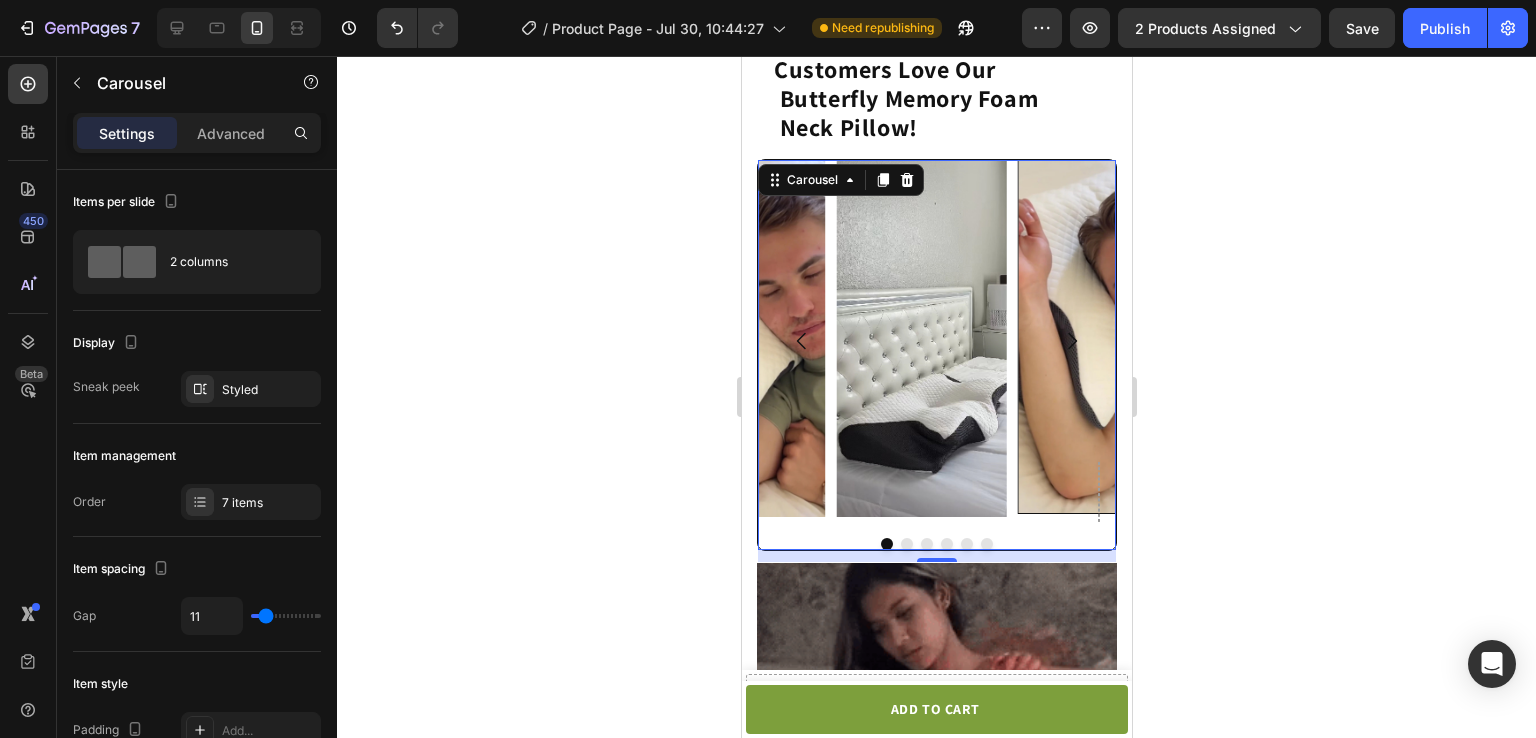 click 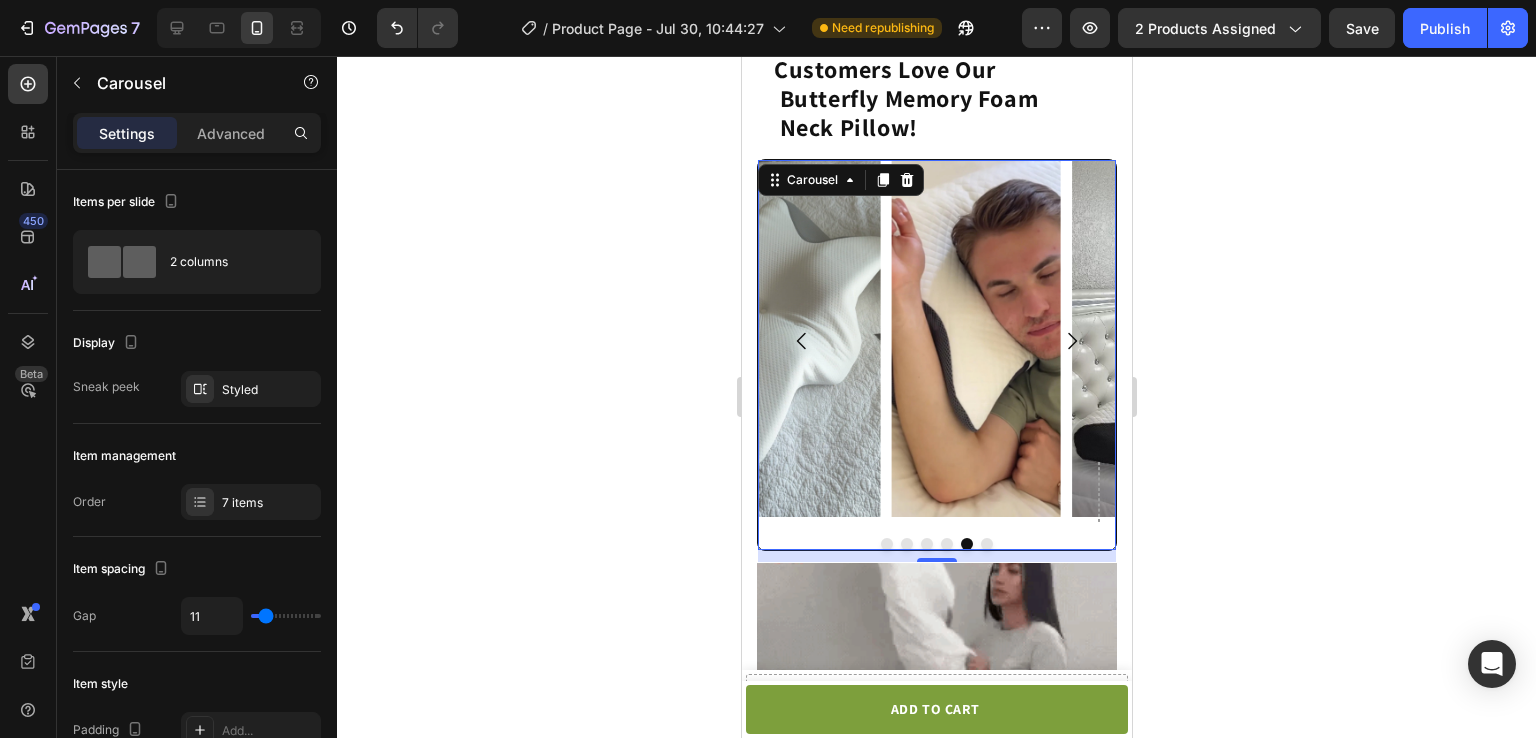click 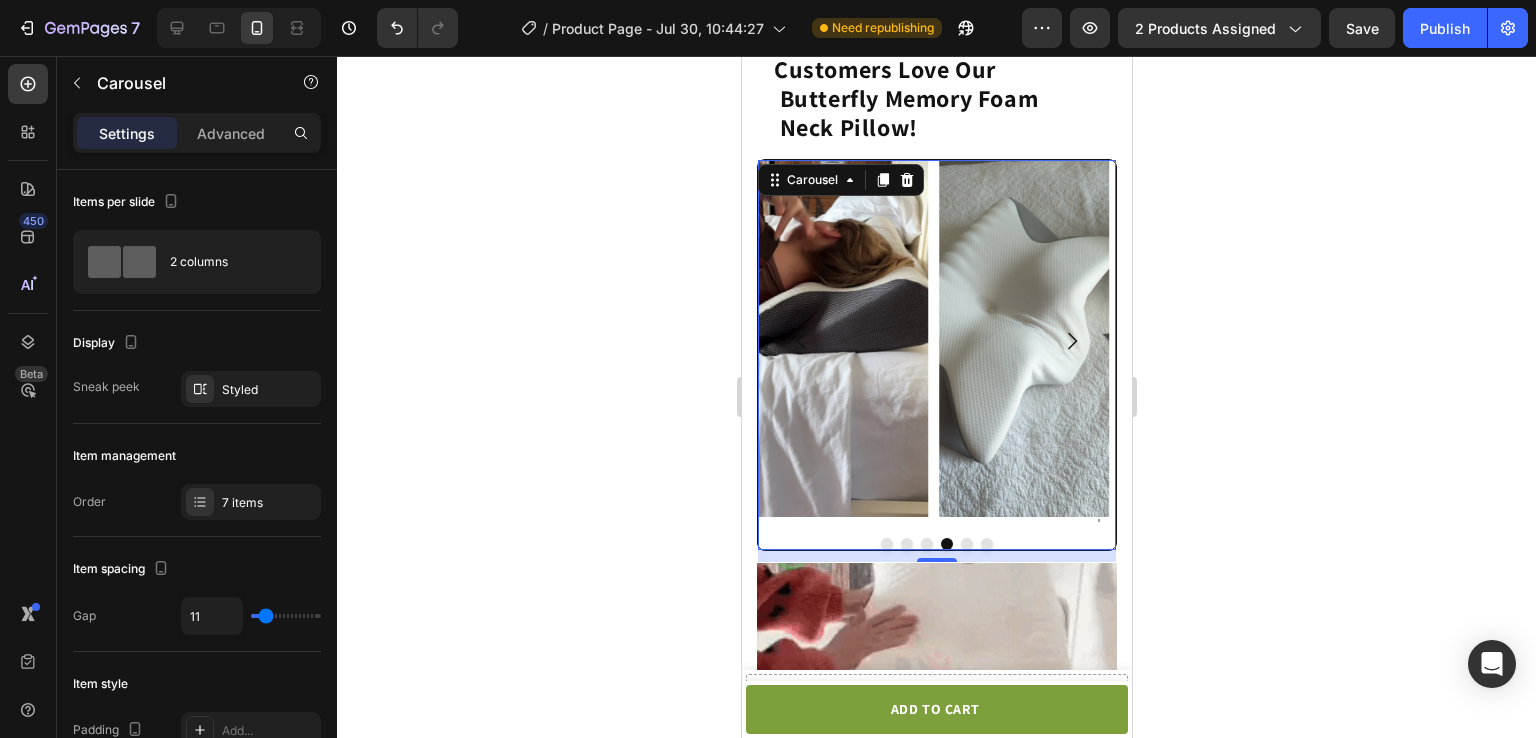click 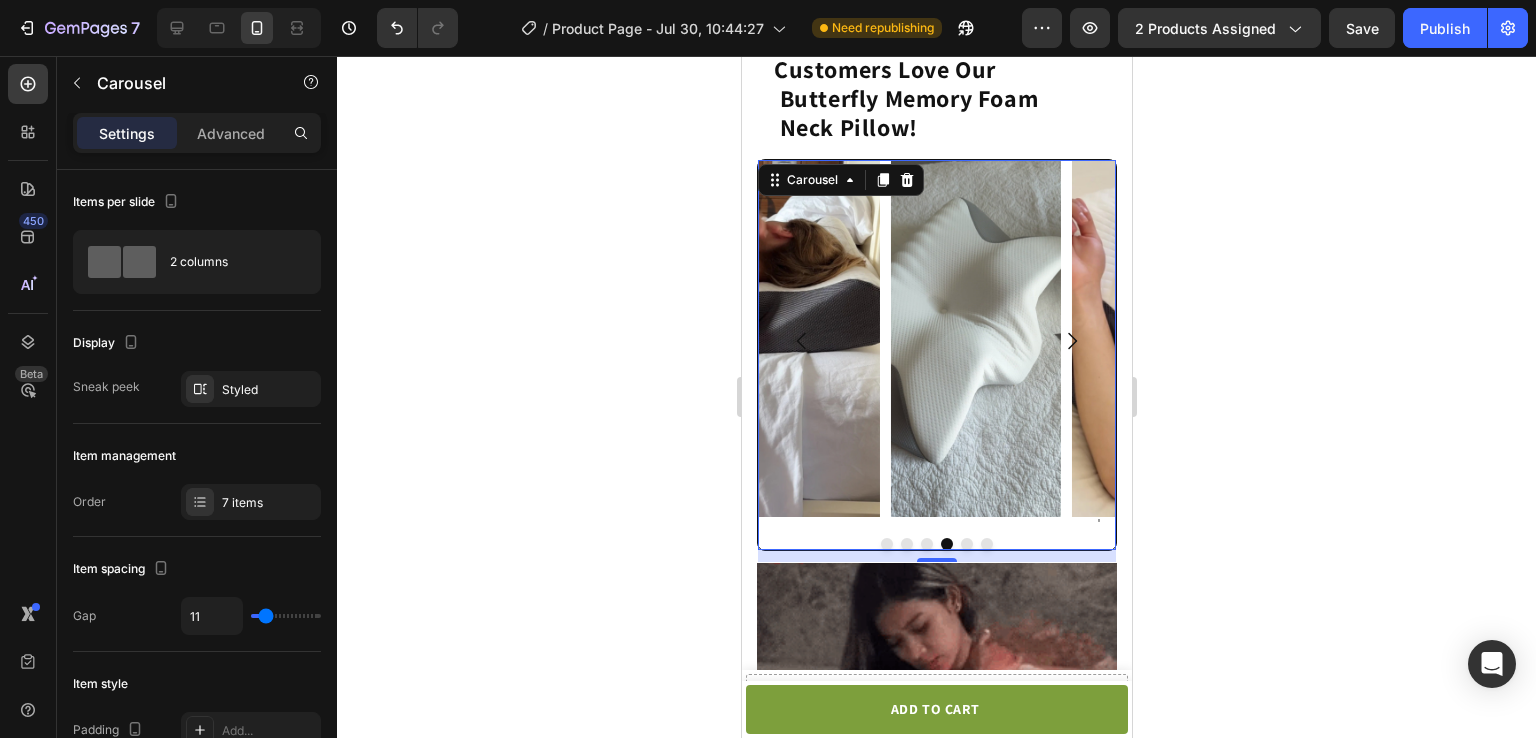 click 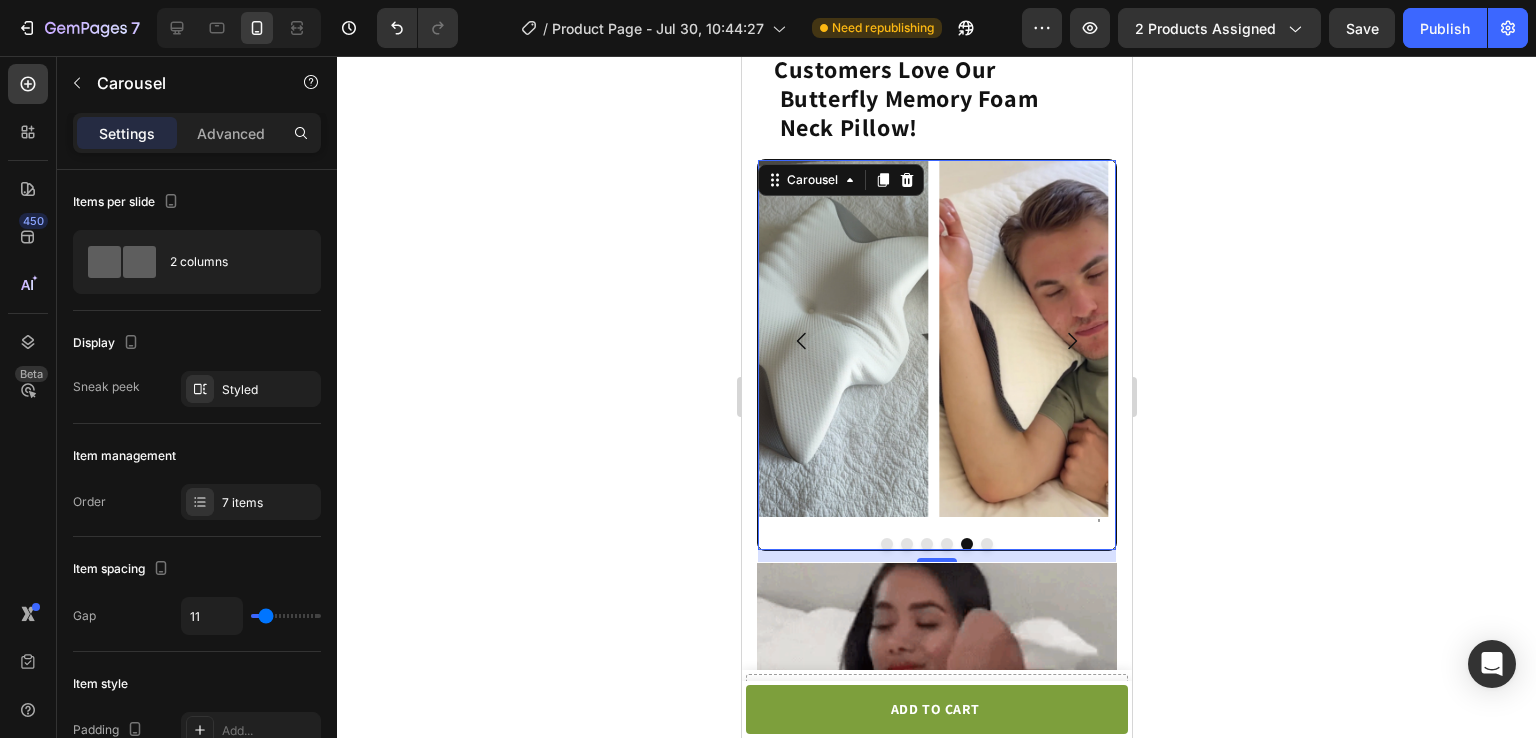 click 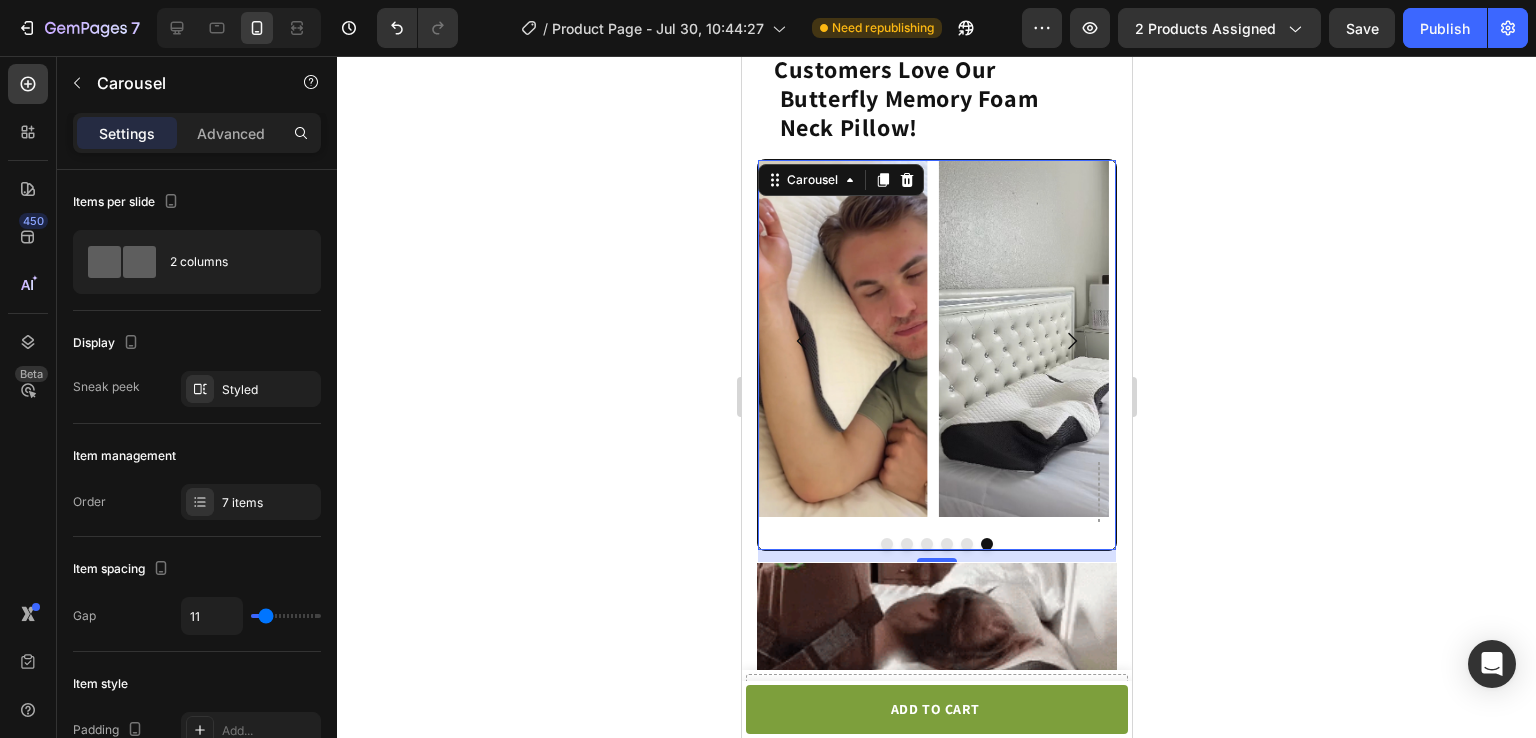 click 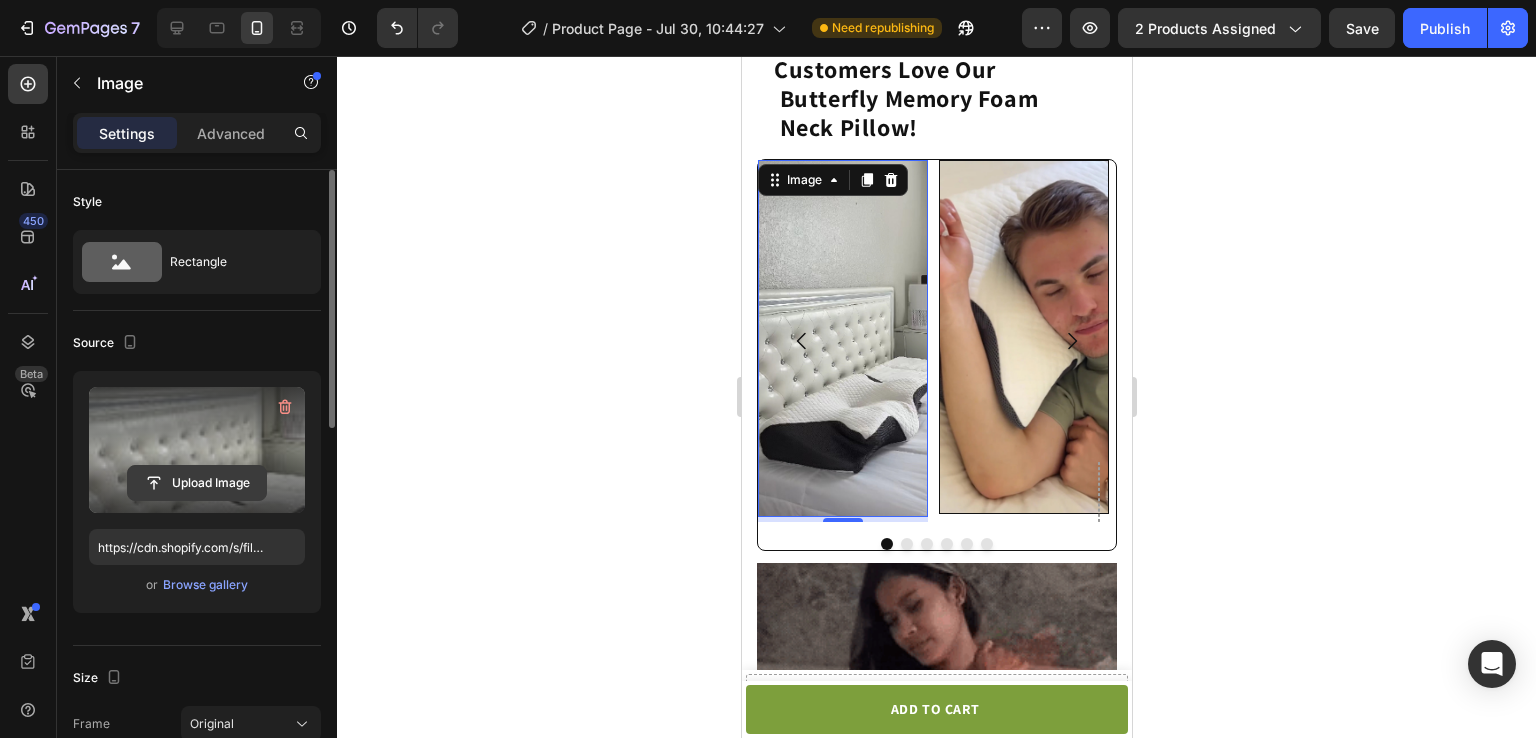 click 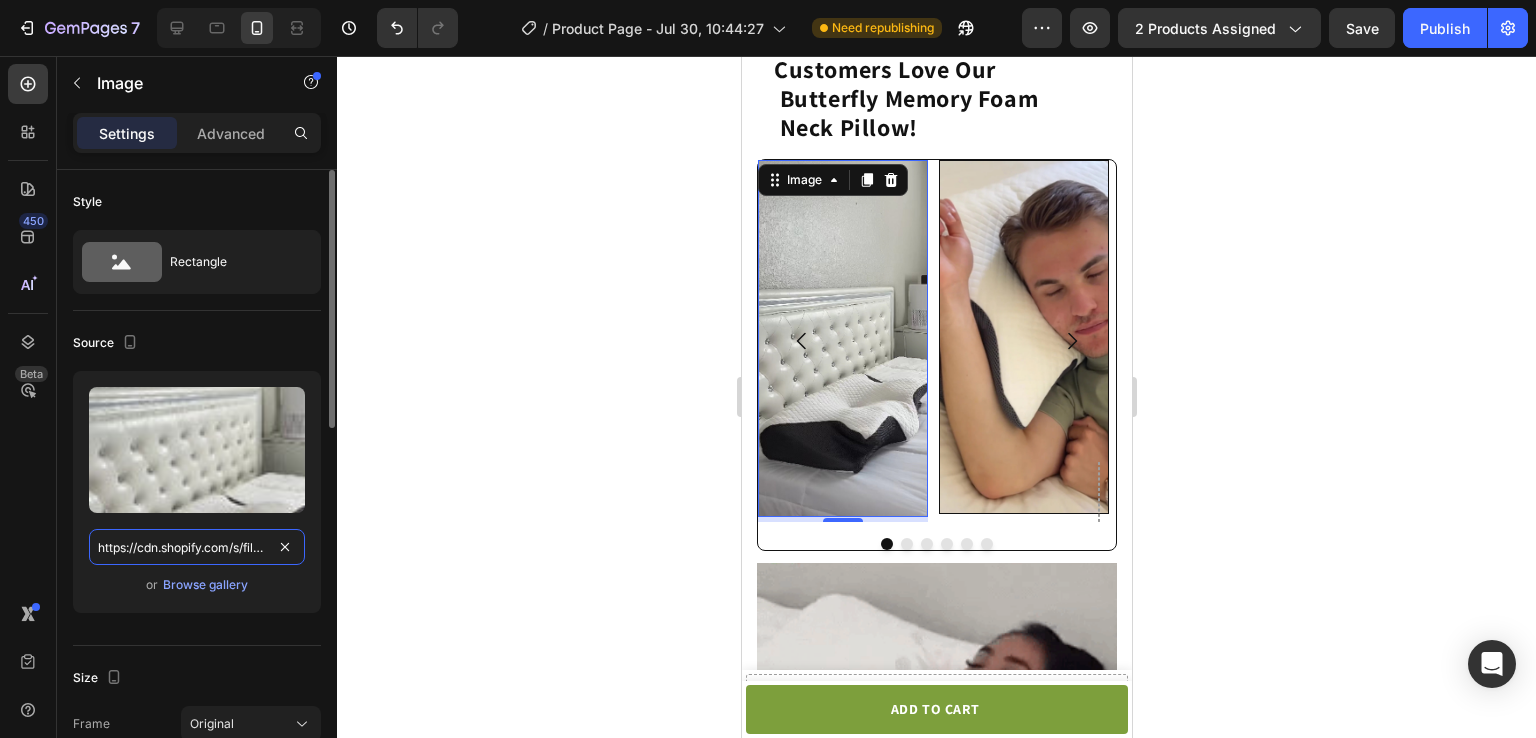 click on "https://cdn.shopify.com/s/files/1/0763/2371/7366/files/gempages_577477096134148835-e7aaa16f-a252-4448-a1b4-a9c7c8a0097b.jpg" at bounding box center (197, 547) 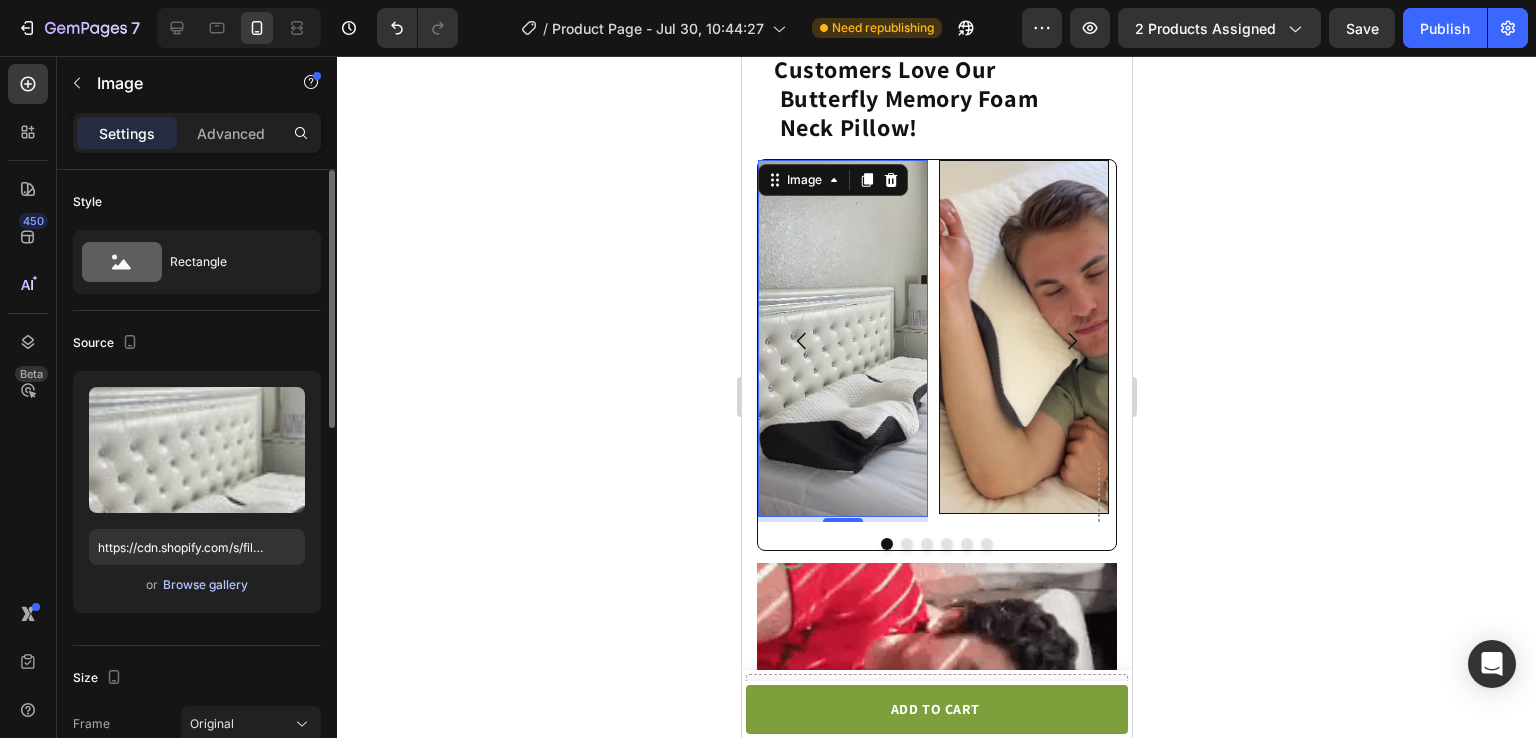 click on "Browse gallery" at bounding box center [205, 585] 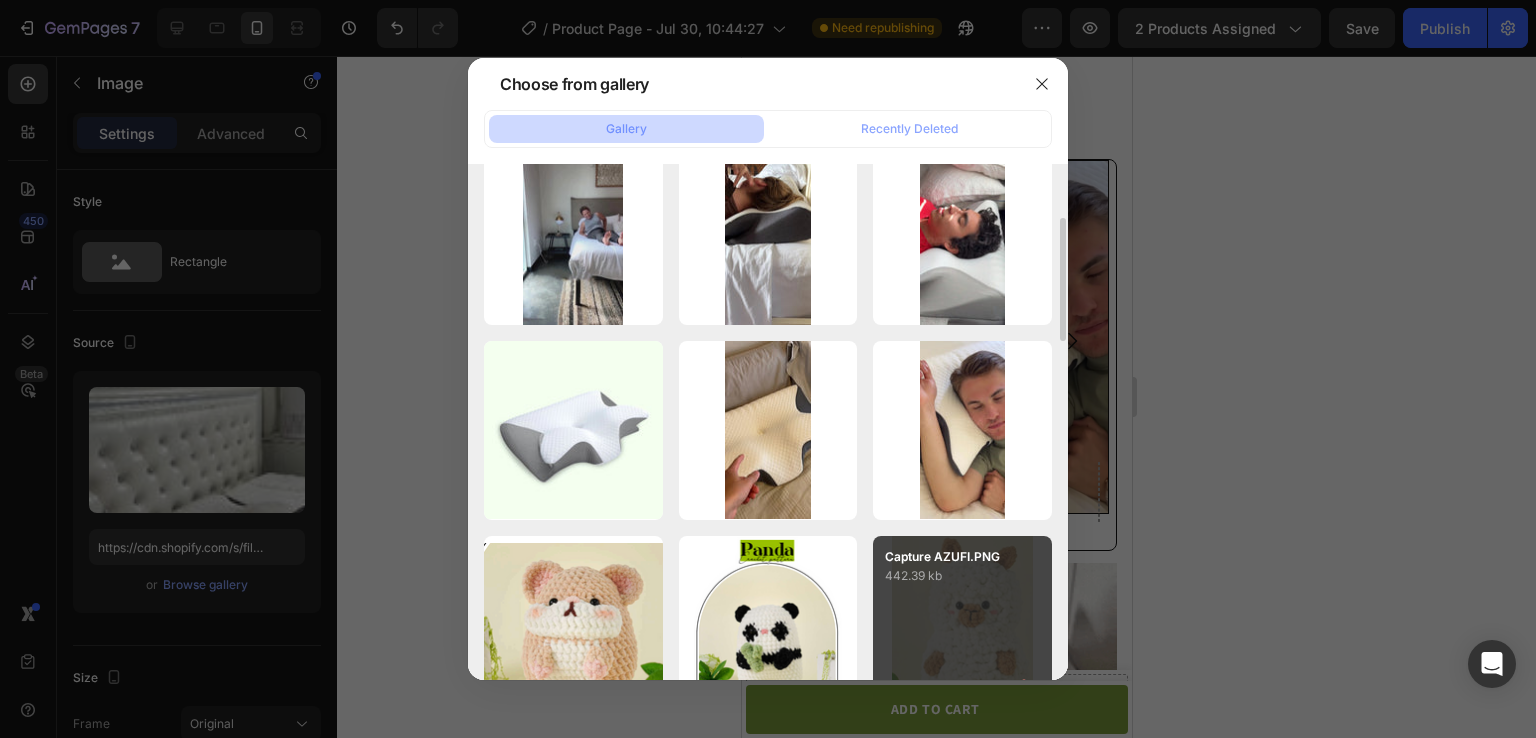 scroll, scrollTop: 535, scrollLeft: 0, axis: vertical 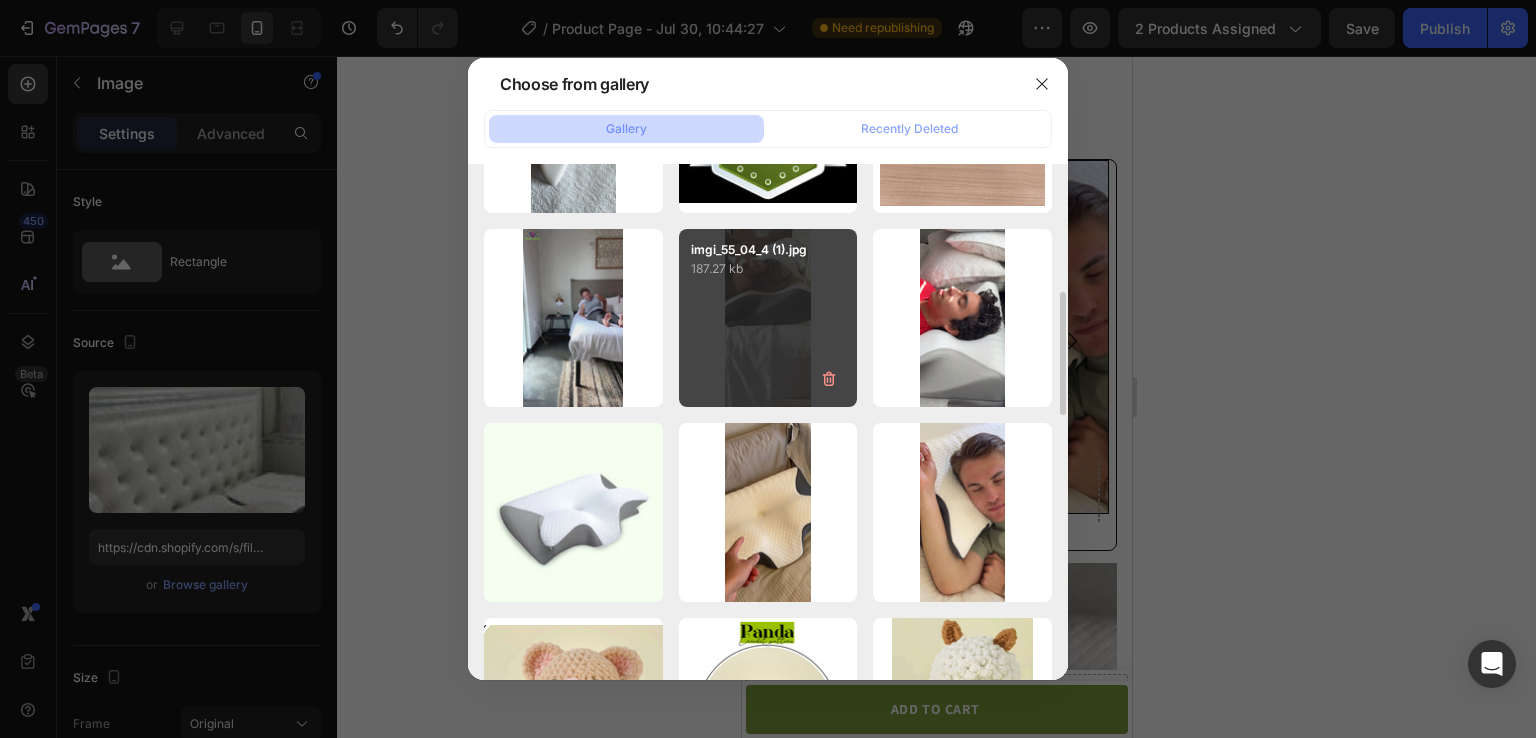 click on "imgi_55_04_4 (1).jpg 187.27 kb" at bounding box center [768, 318] 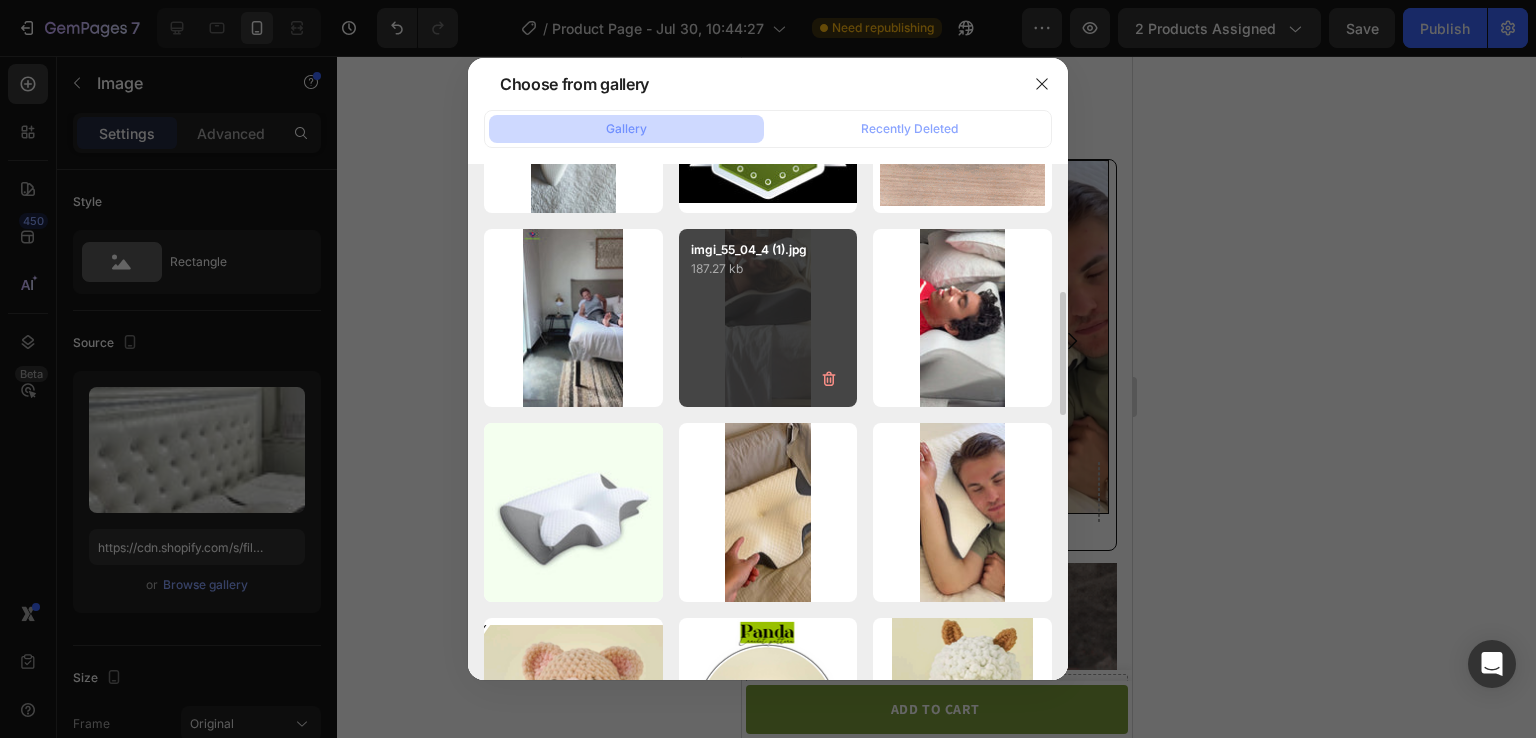click on "imgi_55_04_4 (1).jpg 187.27 kb" at bounding box center [768, 318] 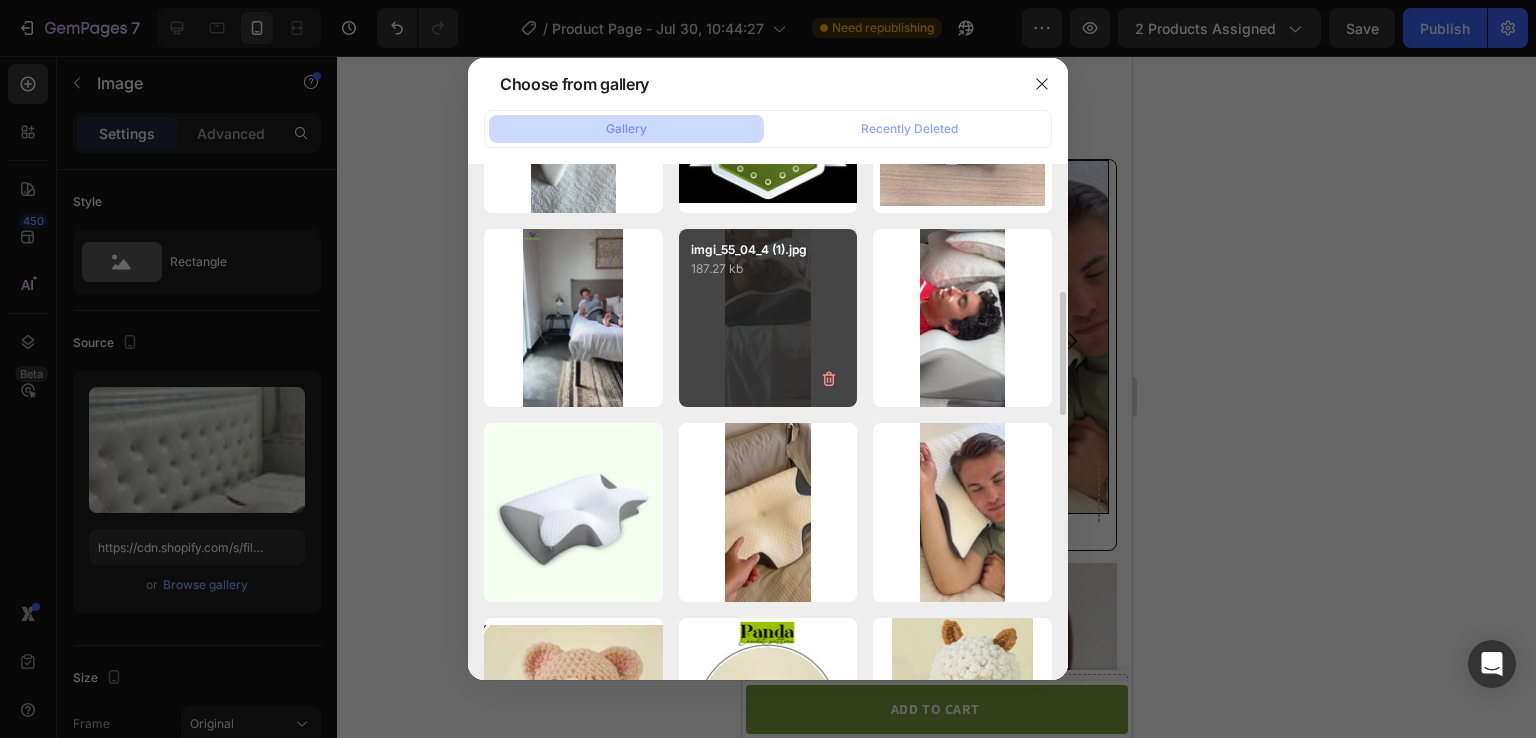 type on "https://cdn.shopify.com/s/files/1/0763/2371/7366/files/gempages_577477096134148835-24d086a7-6fb1-466f-b6f0-c3b46f60f473.jpg" 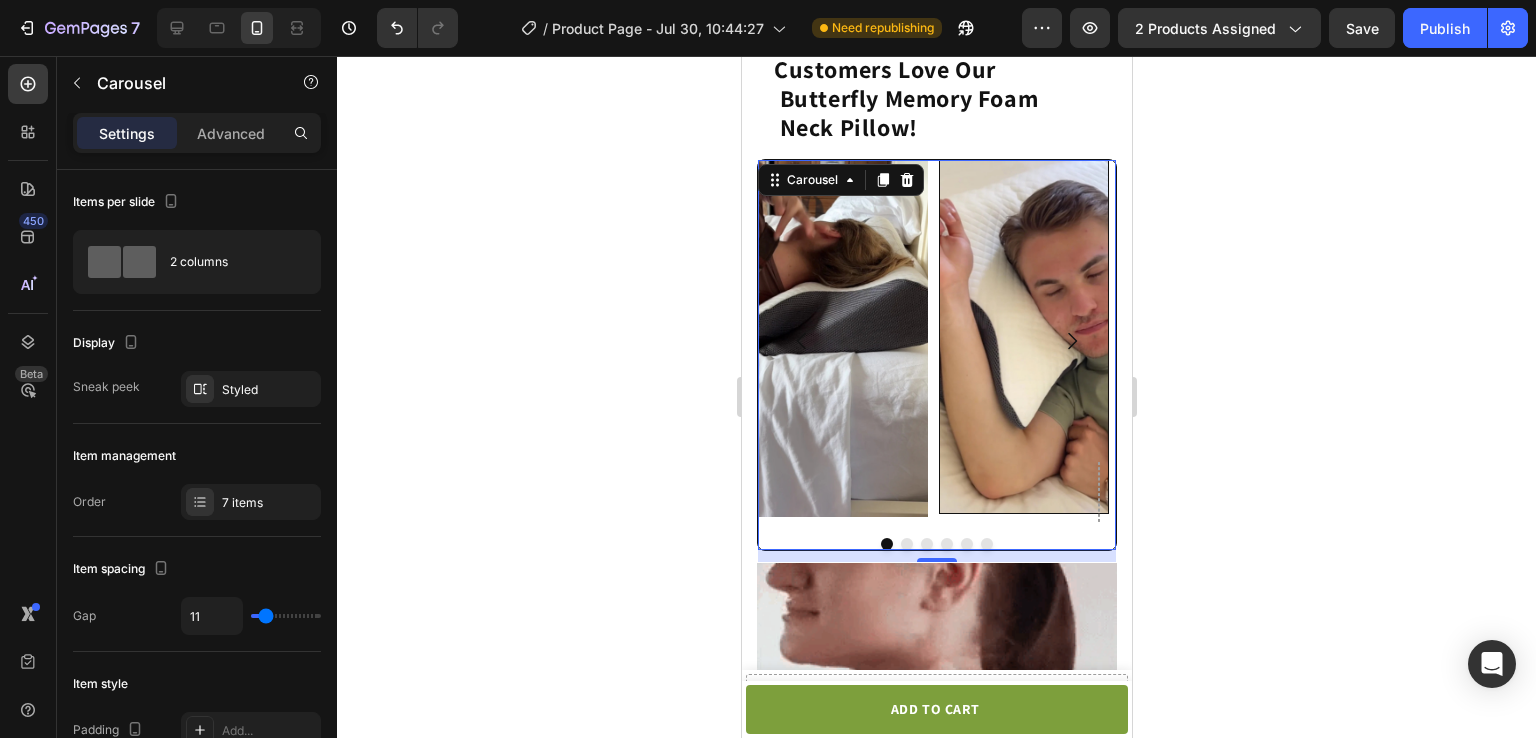 click 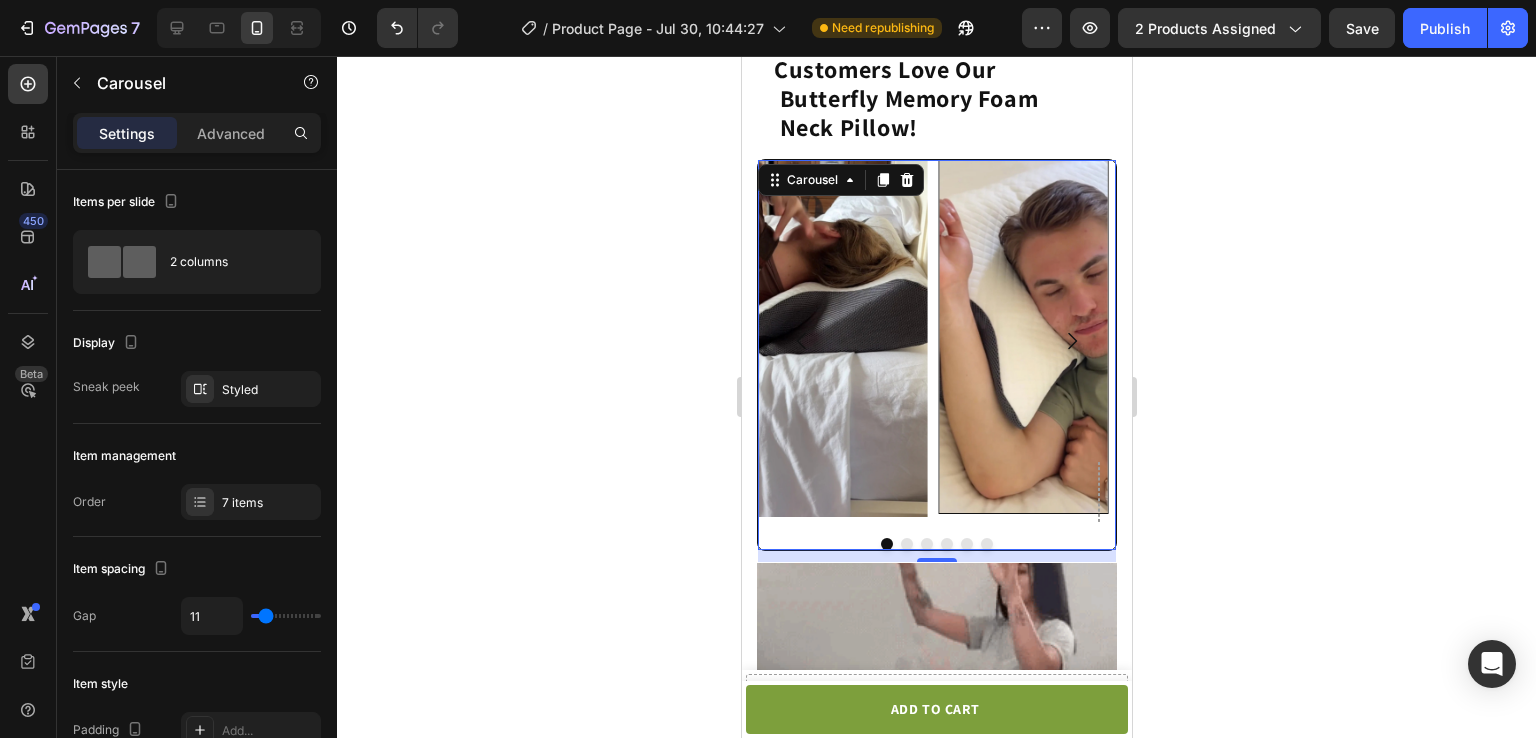 click 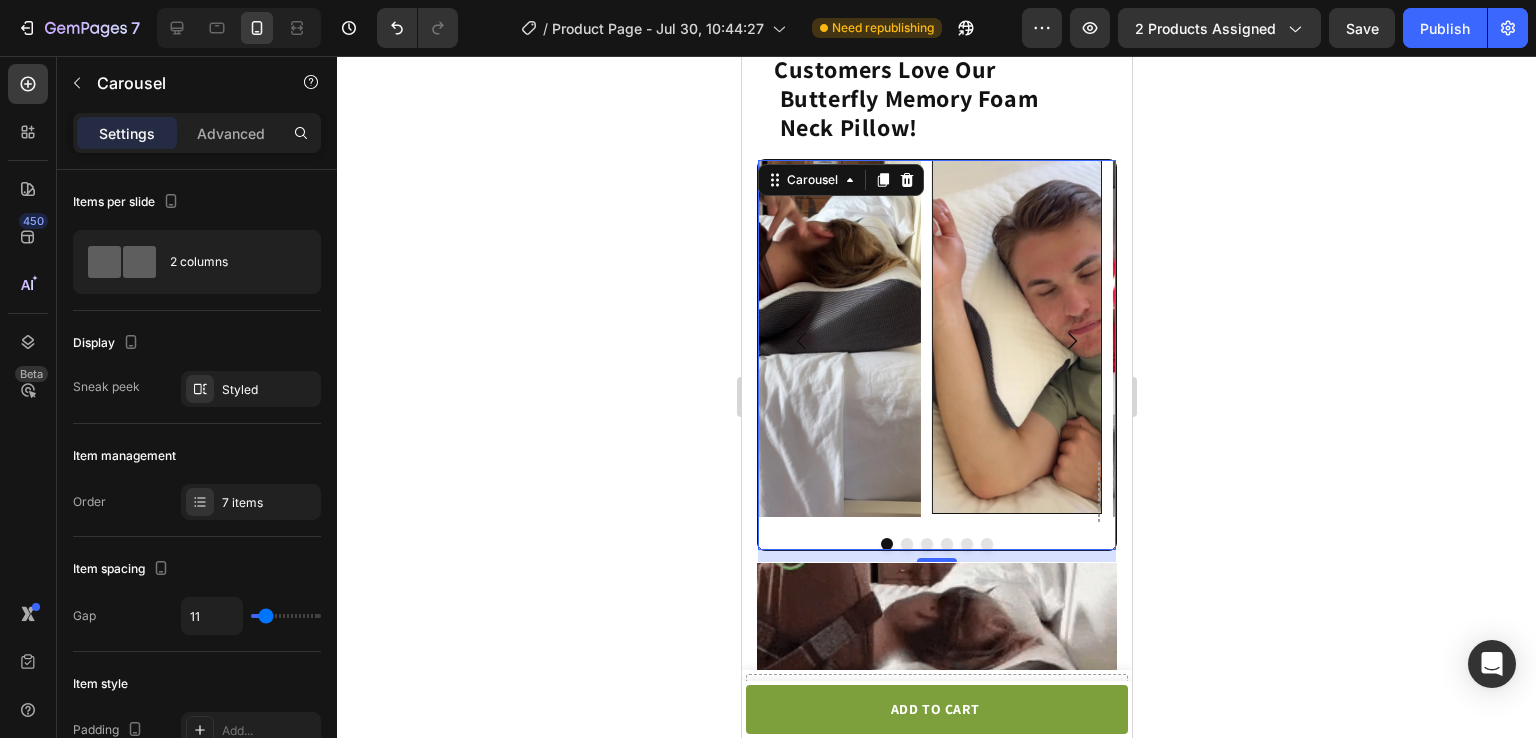click 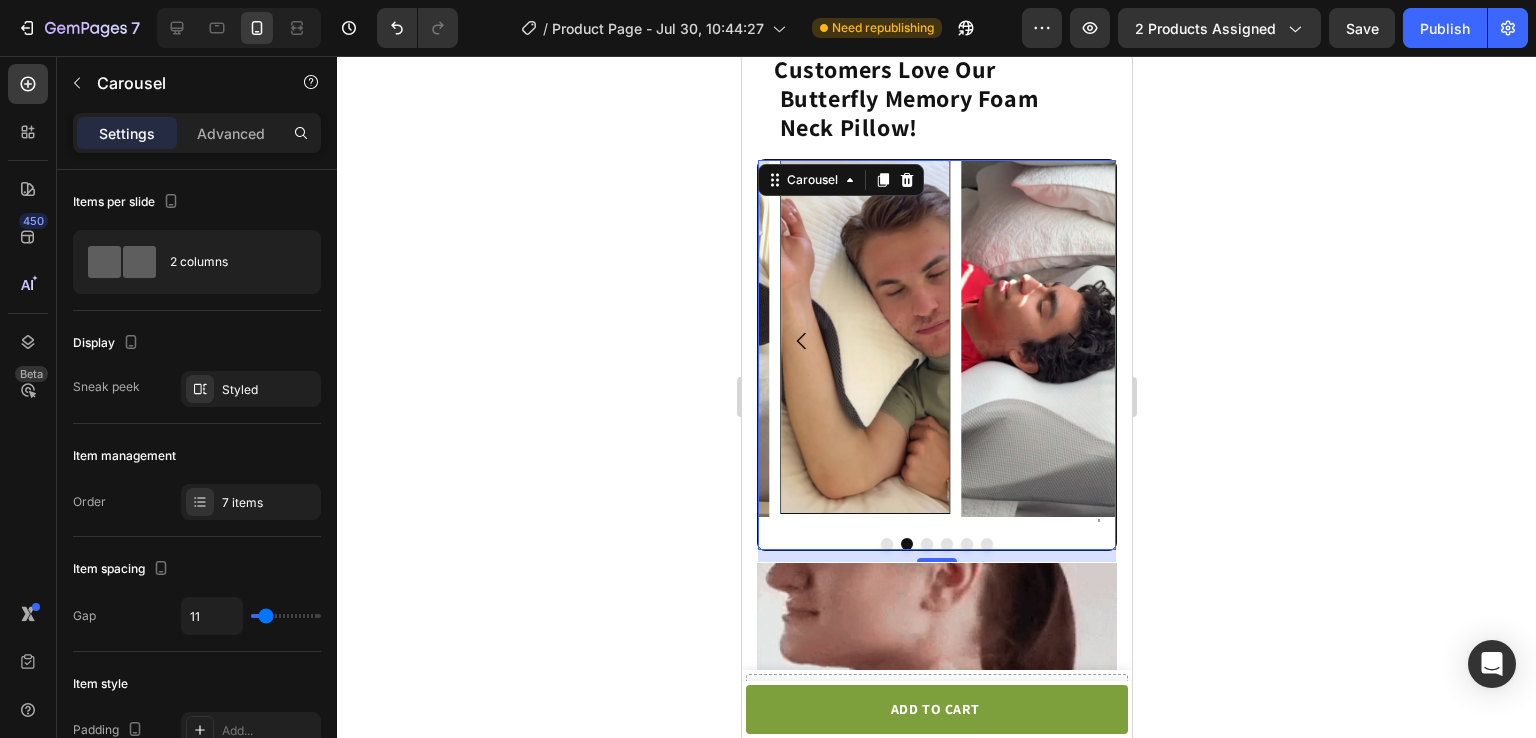 click 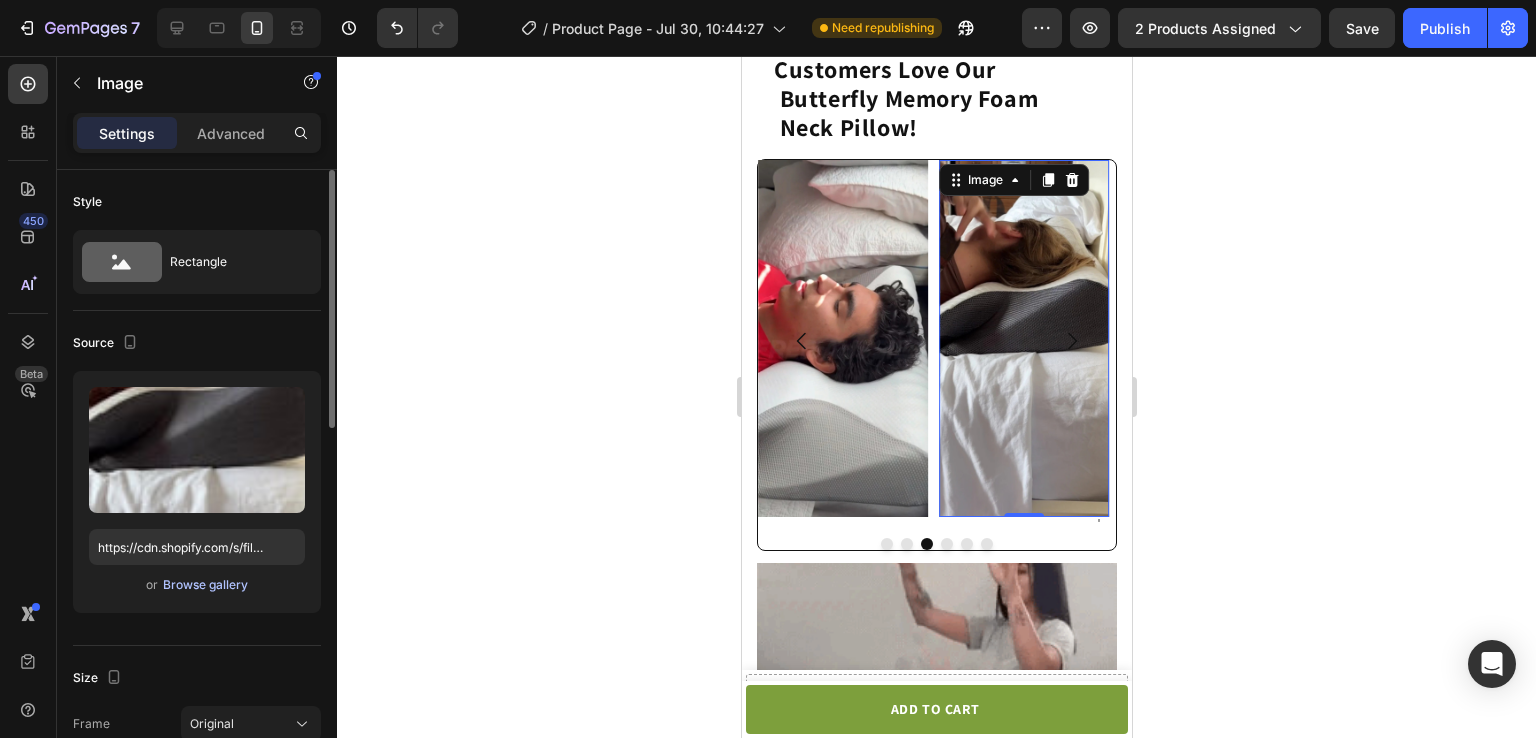 click on "Browse gallery" at bounding box center [205, 585] 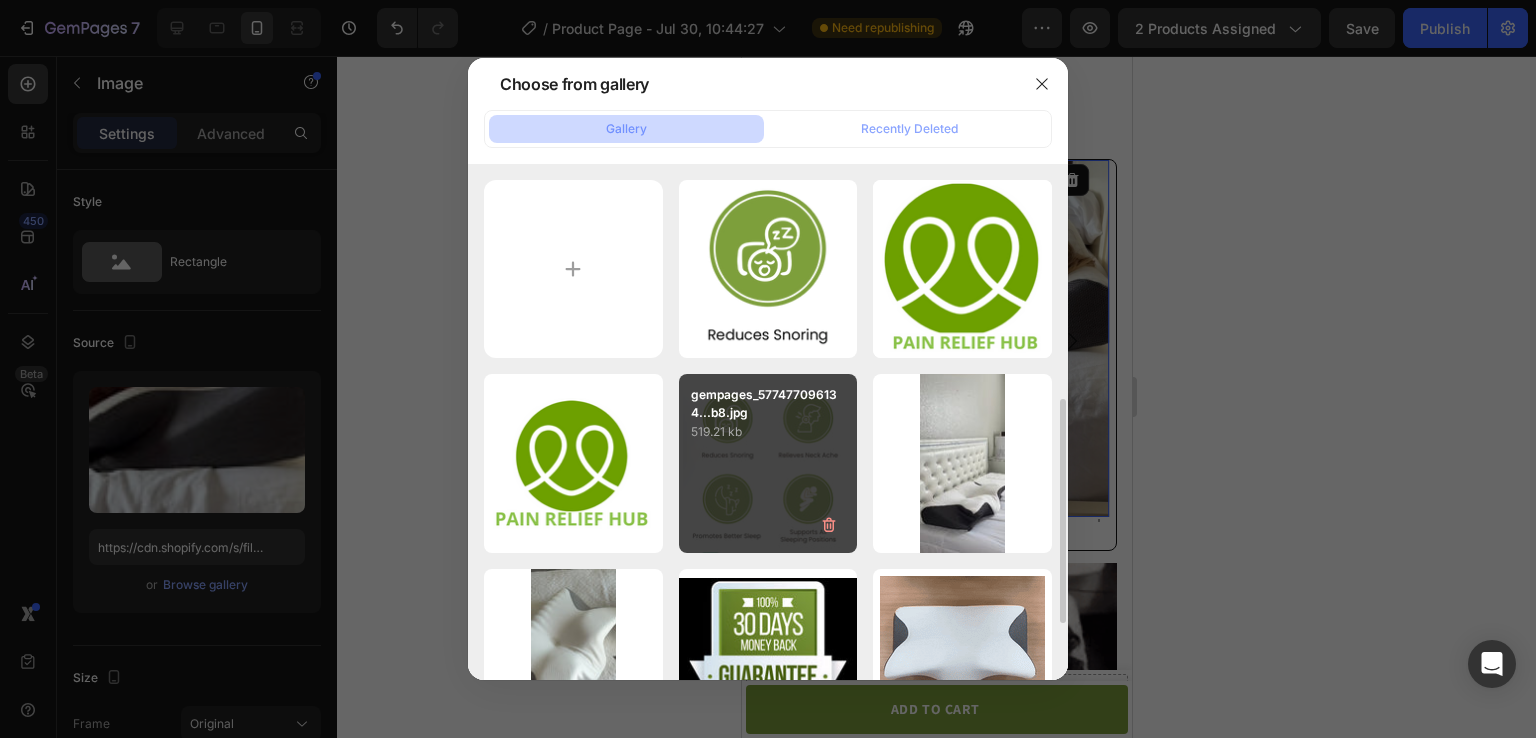 scroll, scrollTop: 248, scrollLeft: 0, axis: vertical 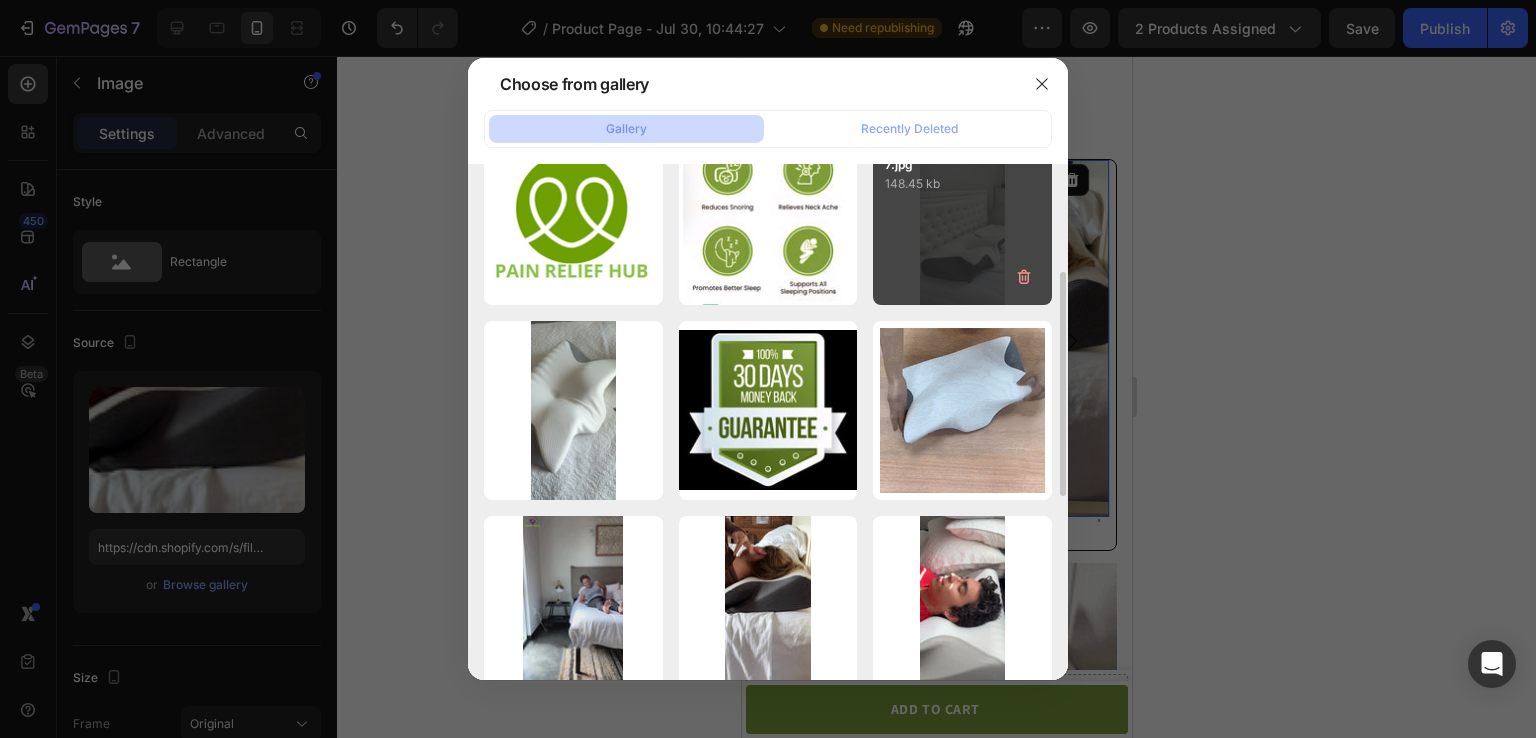 click on "Butterfly_Memory_Foa...._7.jpg 148.45 kb" at bounding box center [962, 215] 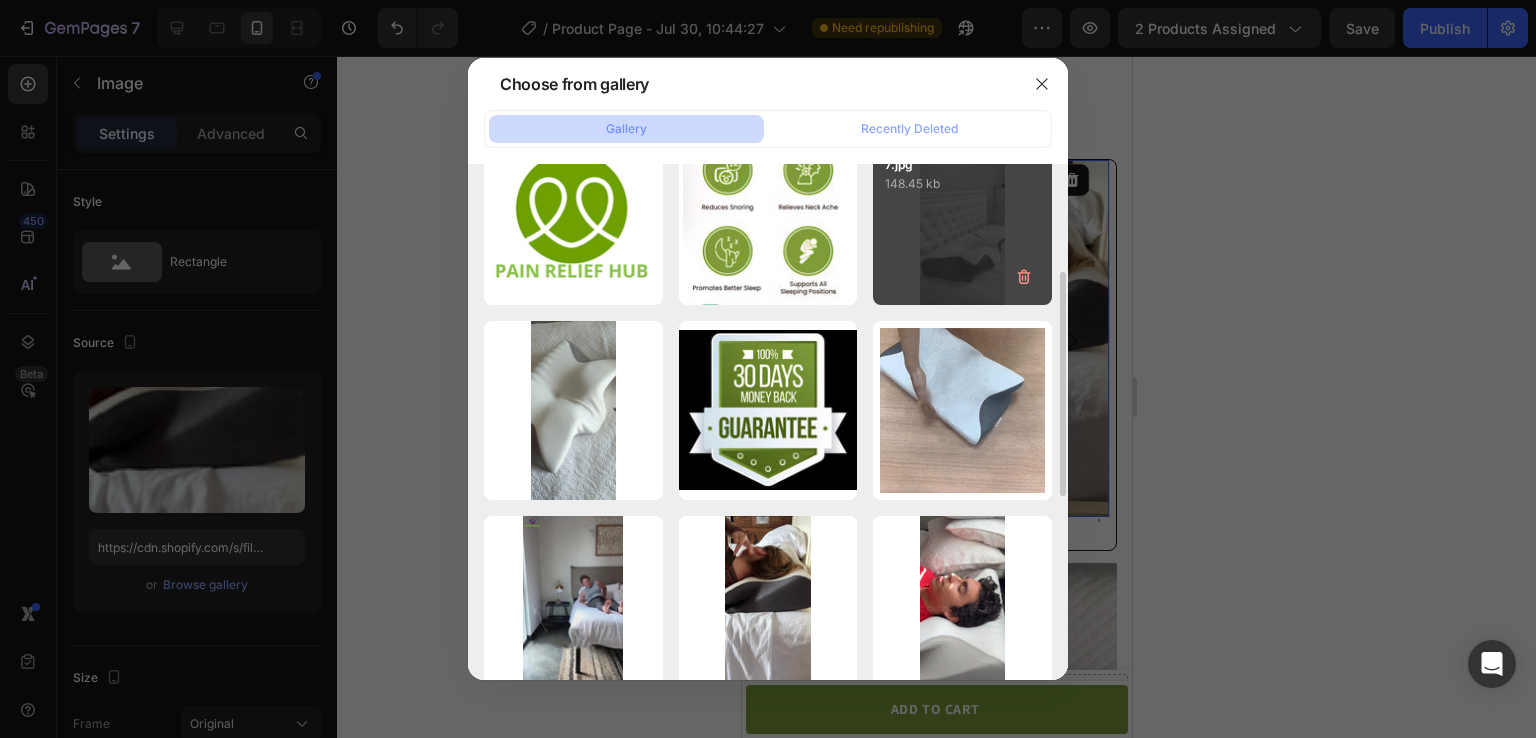 click on "Butterfly_Memory_Foa...._7.jpg 148.45 kb" at bounding box center (962, 215) 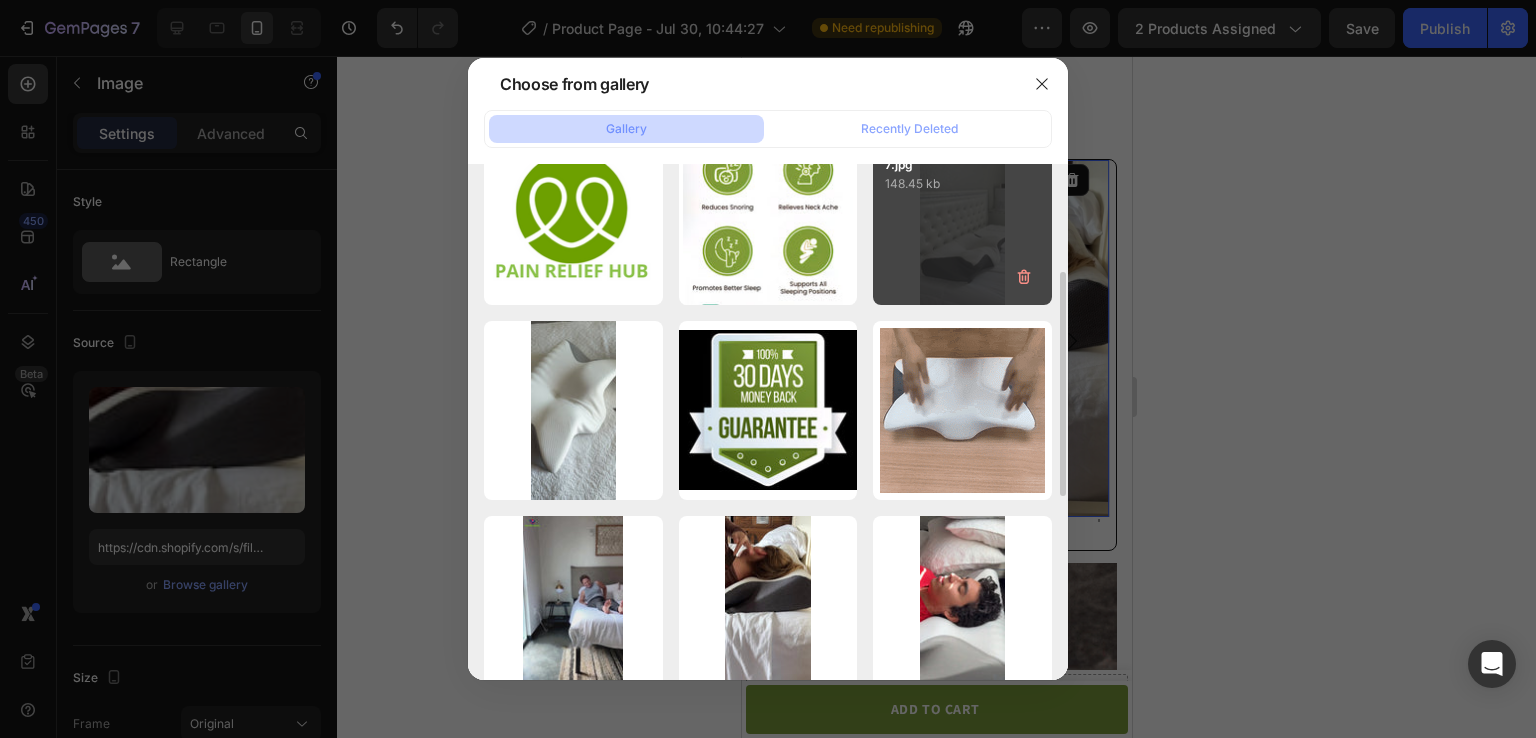 type on "https://cdn.shopify.com/s/files/1/0763/2371/7366/files/gempages_577477096134148835-e7aaa16f-a252-4448-a1b4-a9c7c8a0097b.jpg" 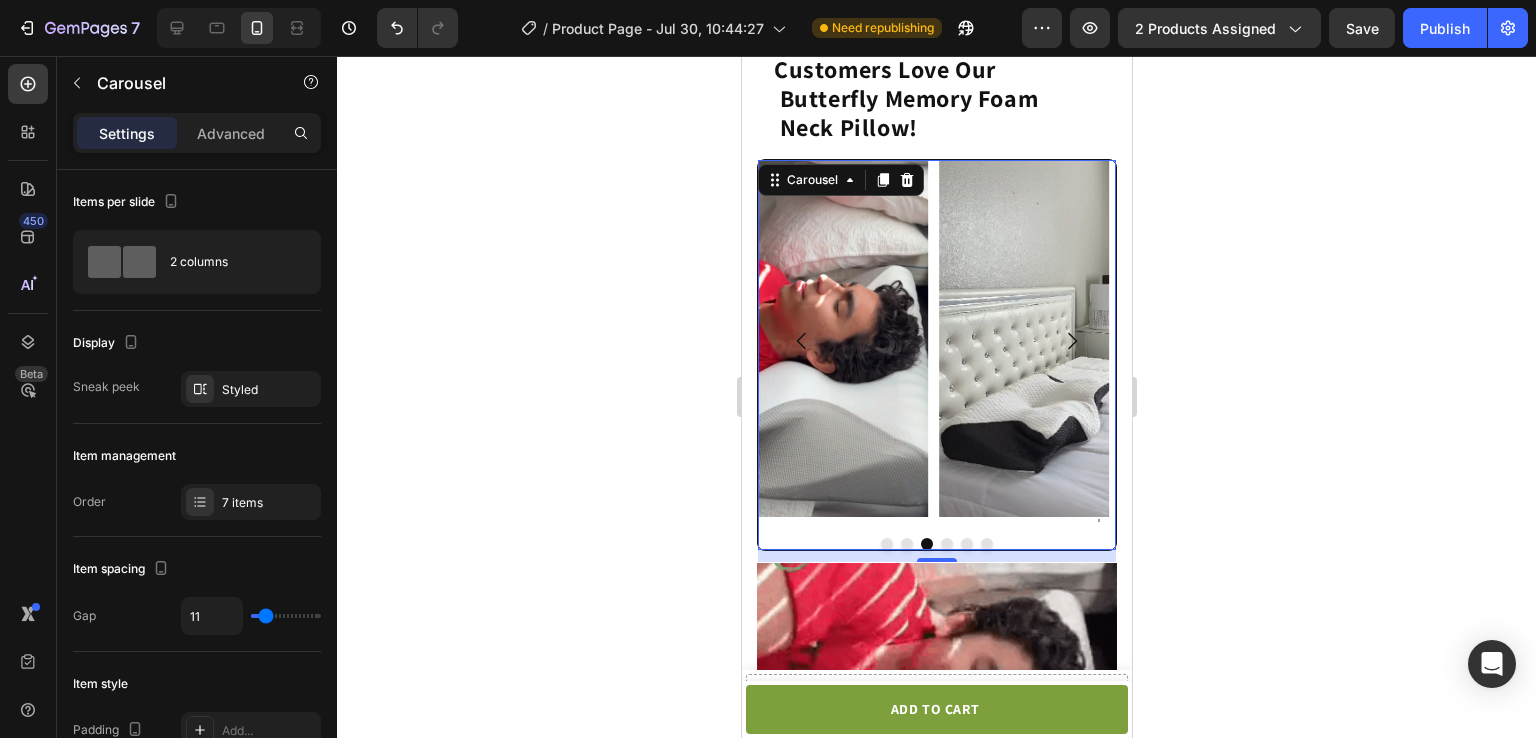 click 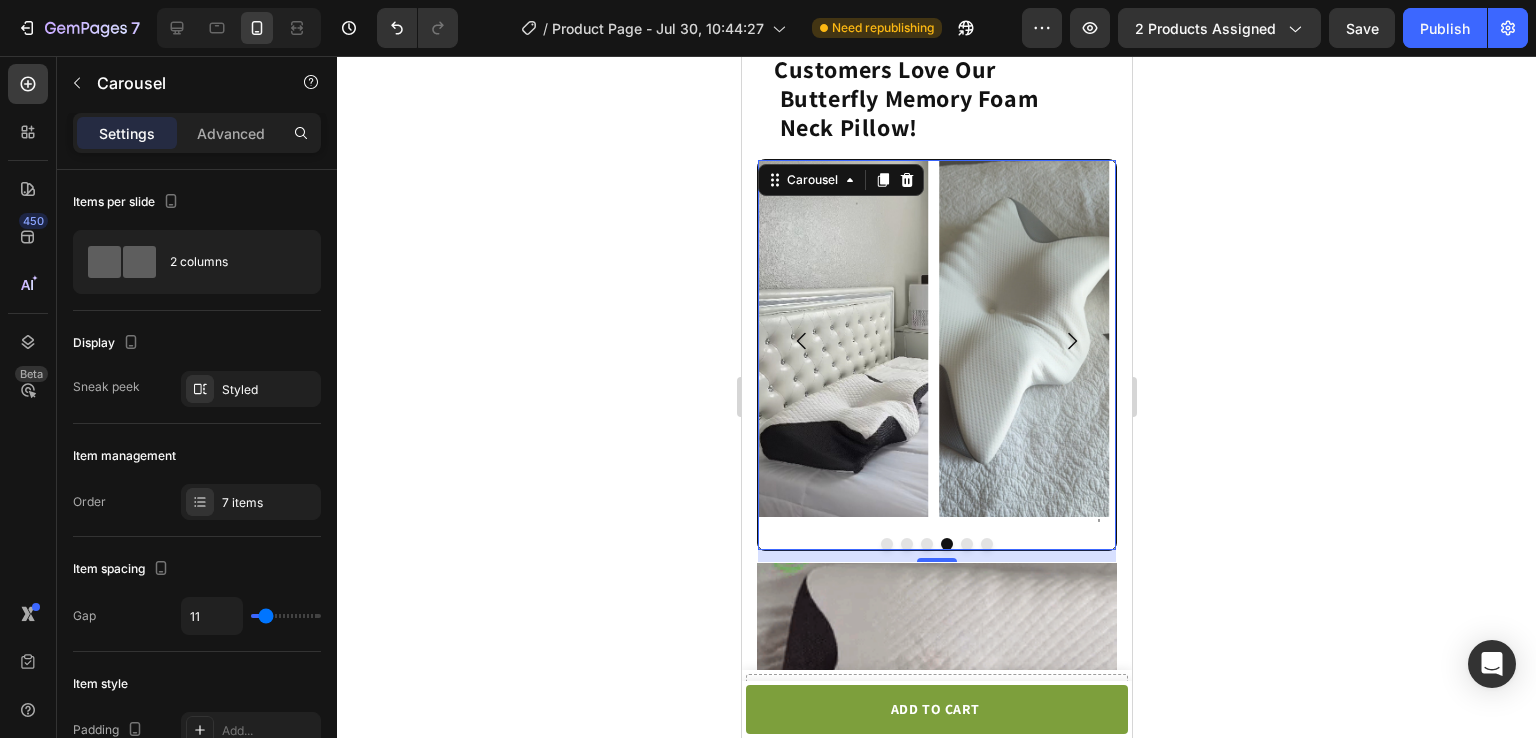 click 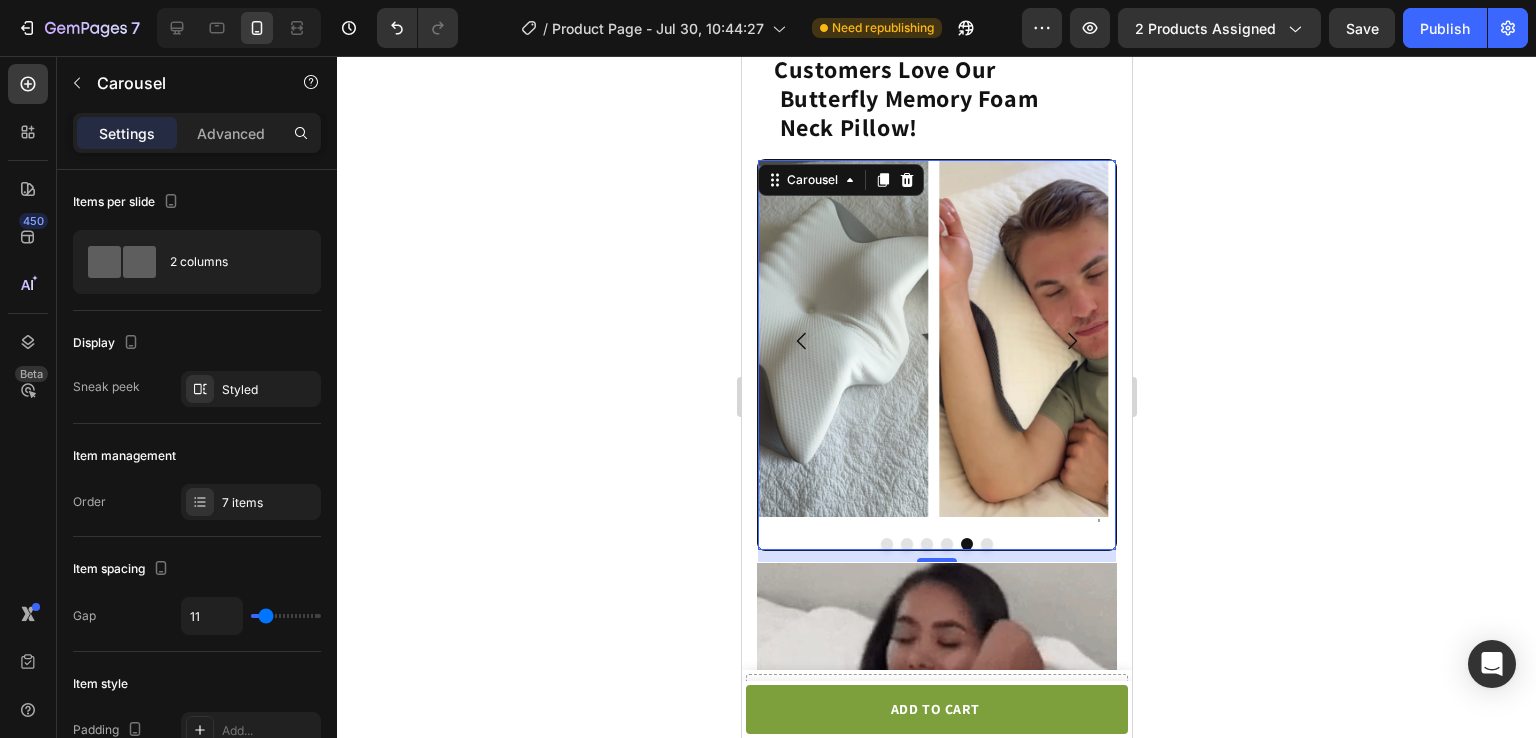 click 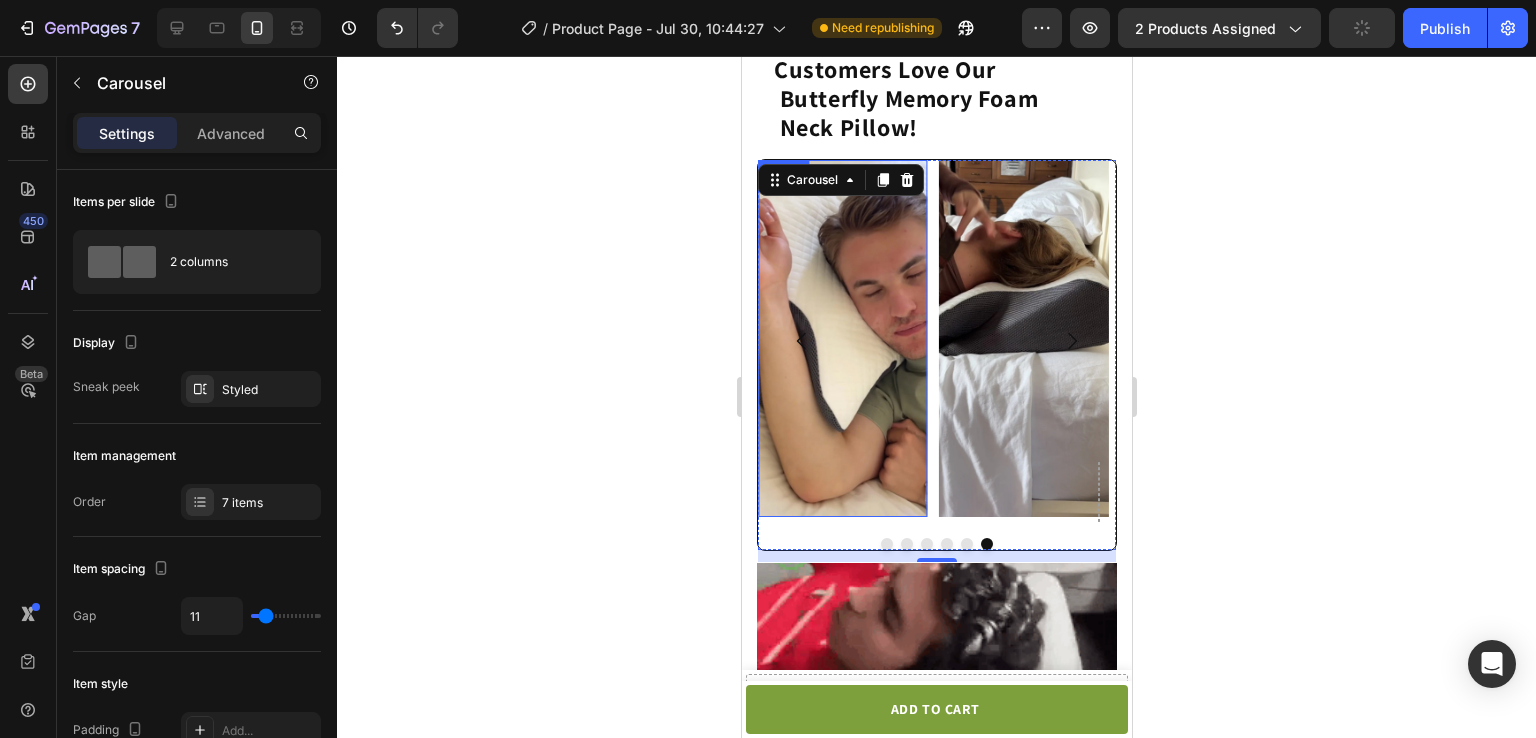click 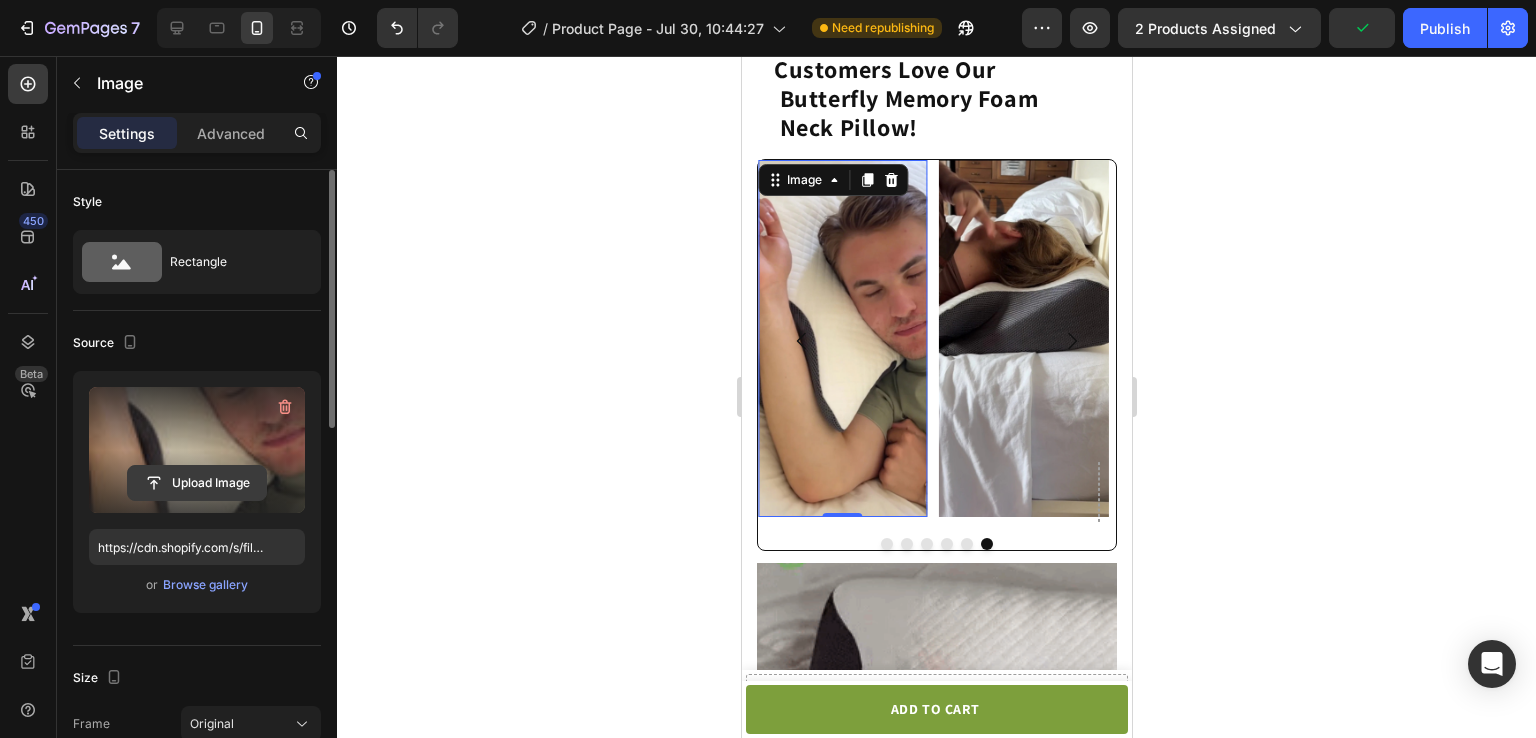 click 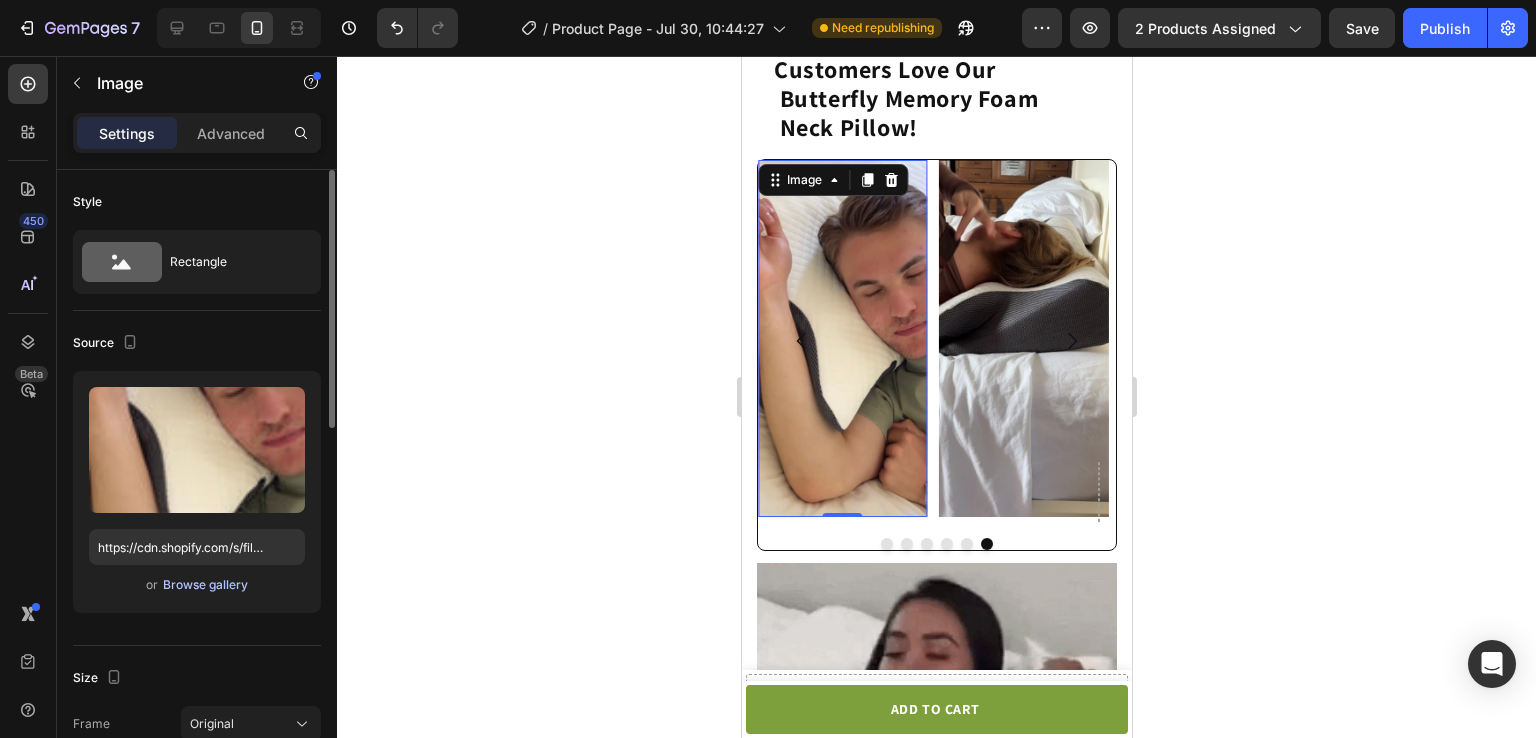 click on "Browse gallery" at bounding box center (205, 585) 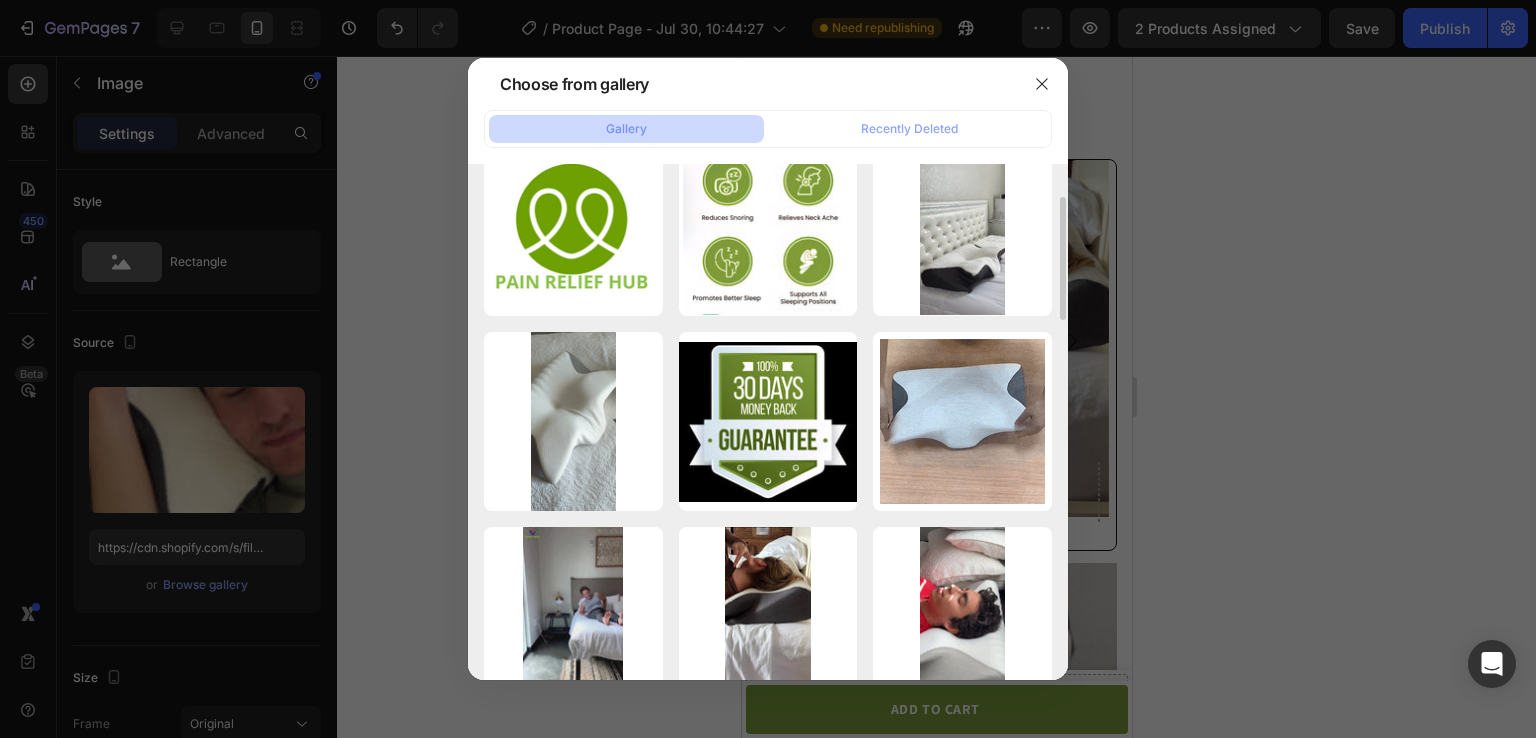 scroll, scrollTop: 218, scrollLeft: 0, axis: vertical 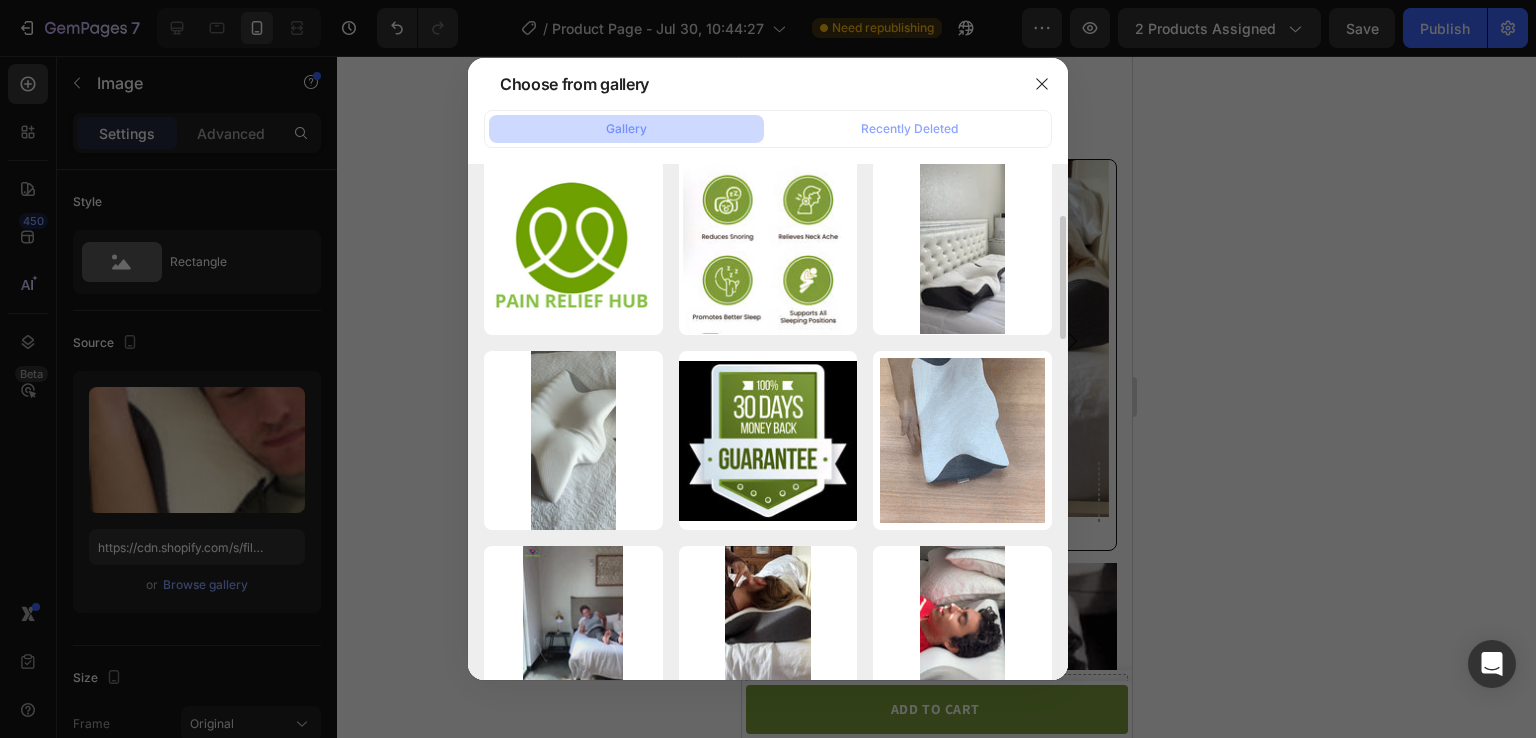 click at bounding box center (768, 369) 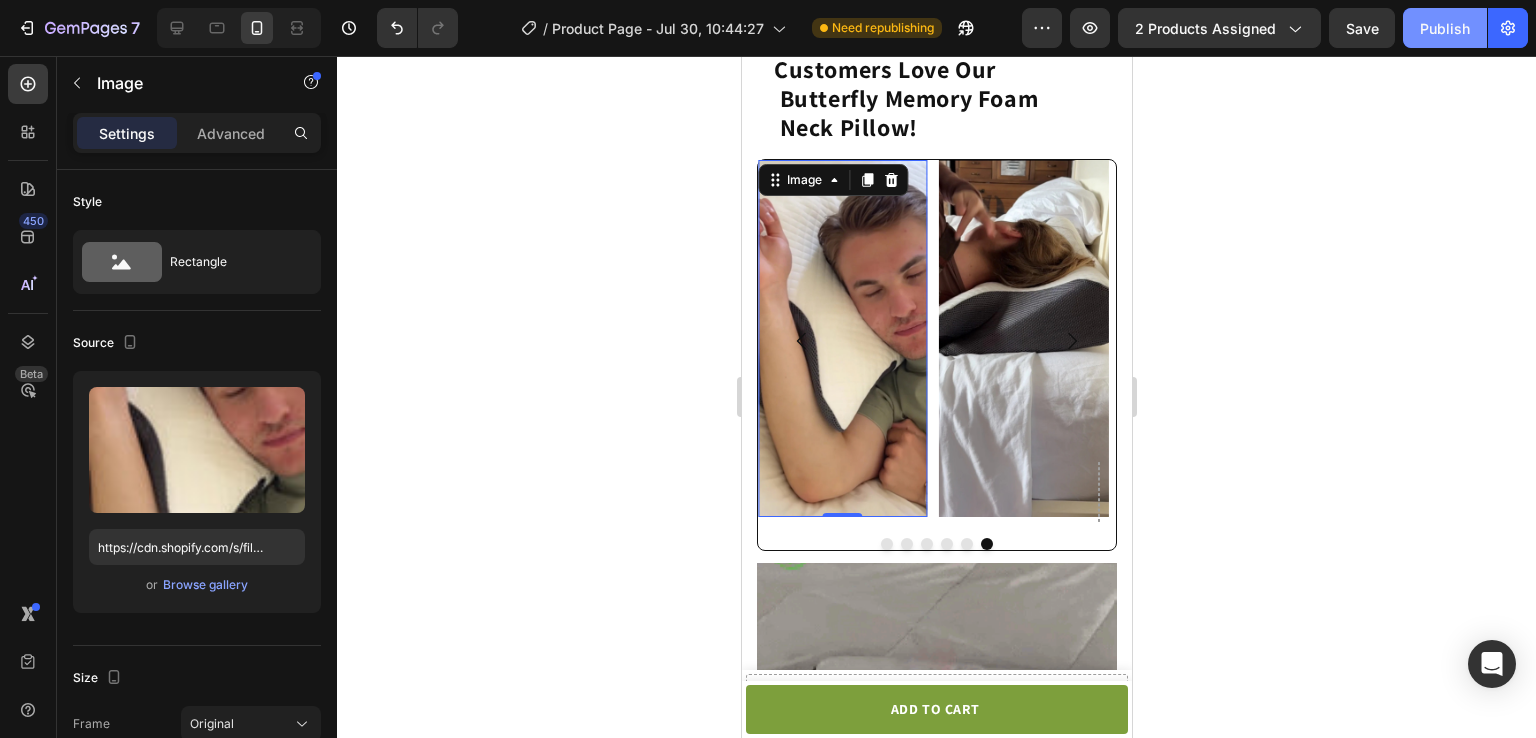 click on "Publish" at bounding box center (1445, 28) 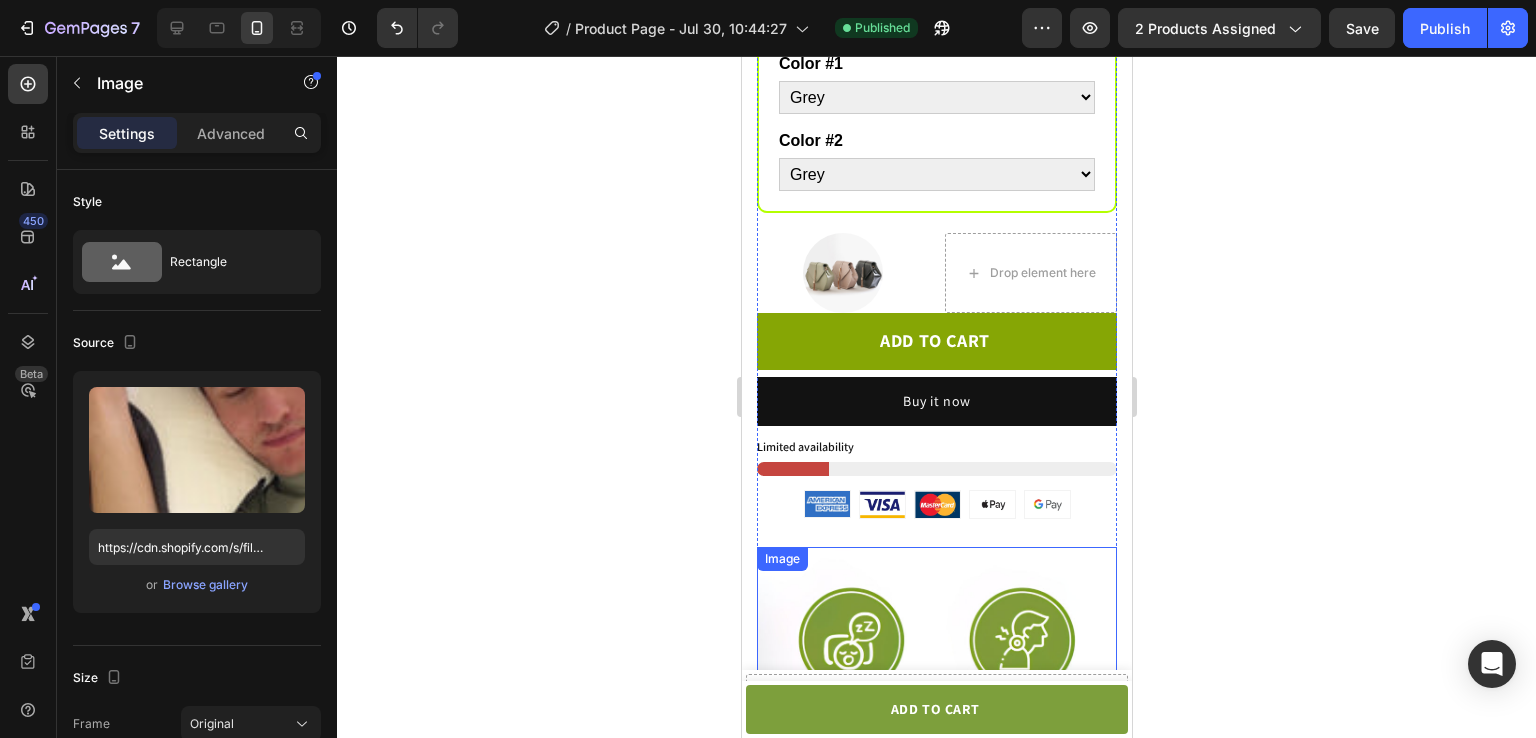 scroll, scrollTop: 958, scrollLeft: 0, axis: vertical 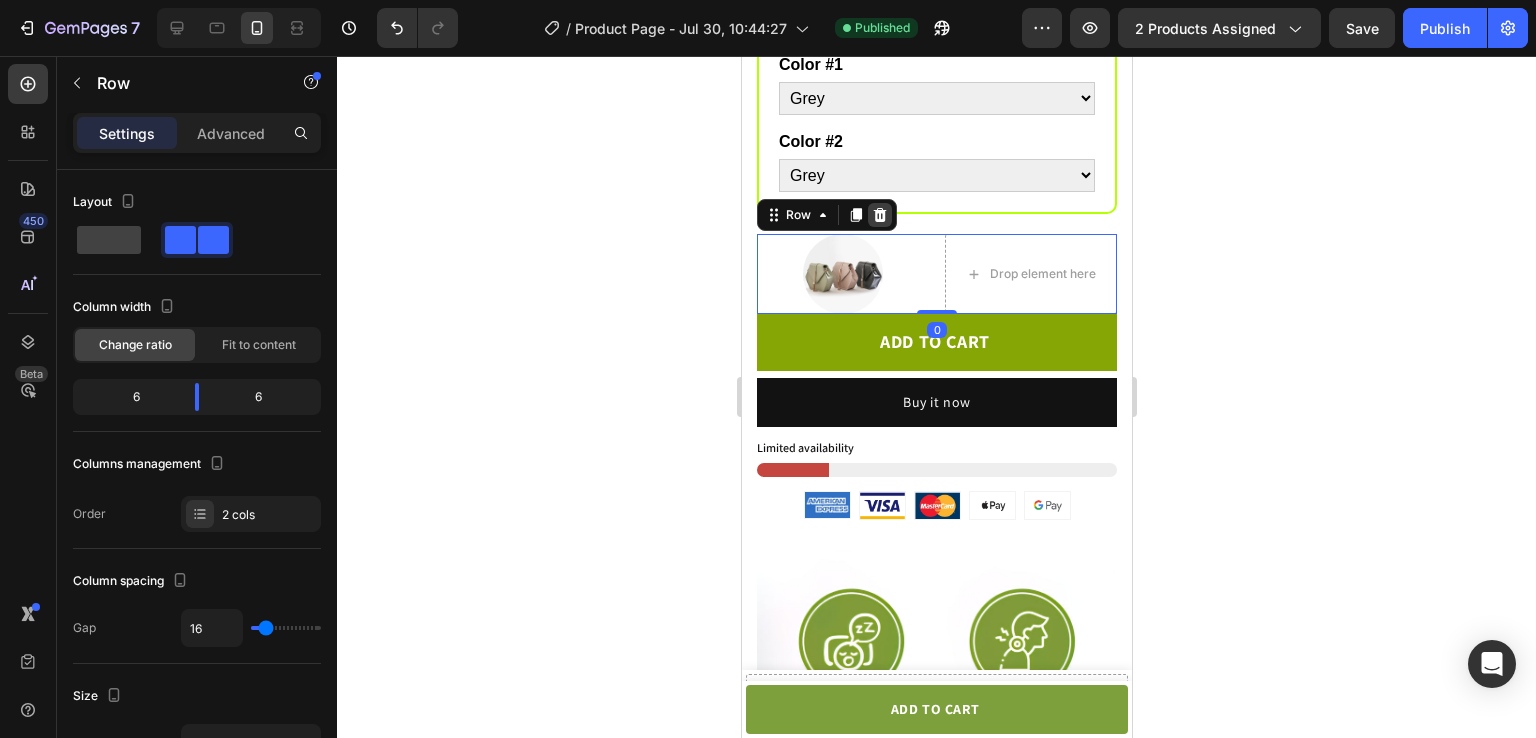 click 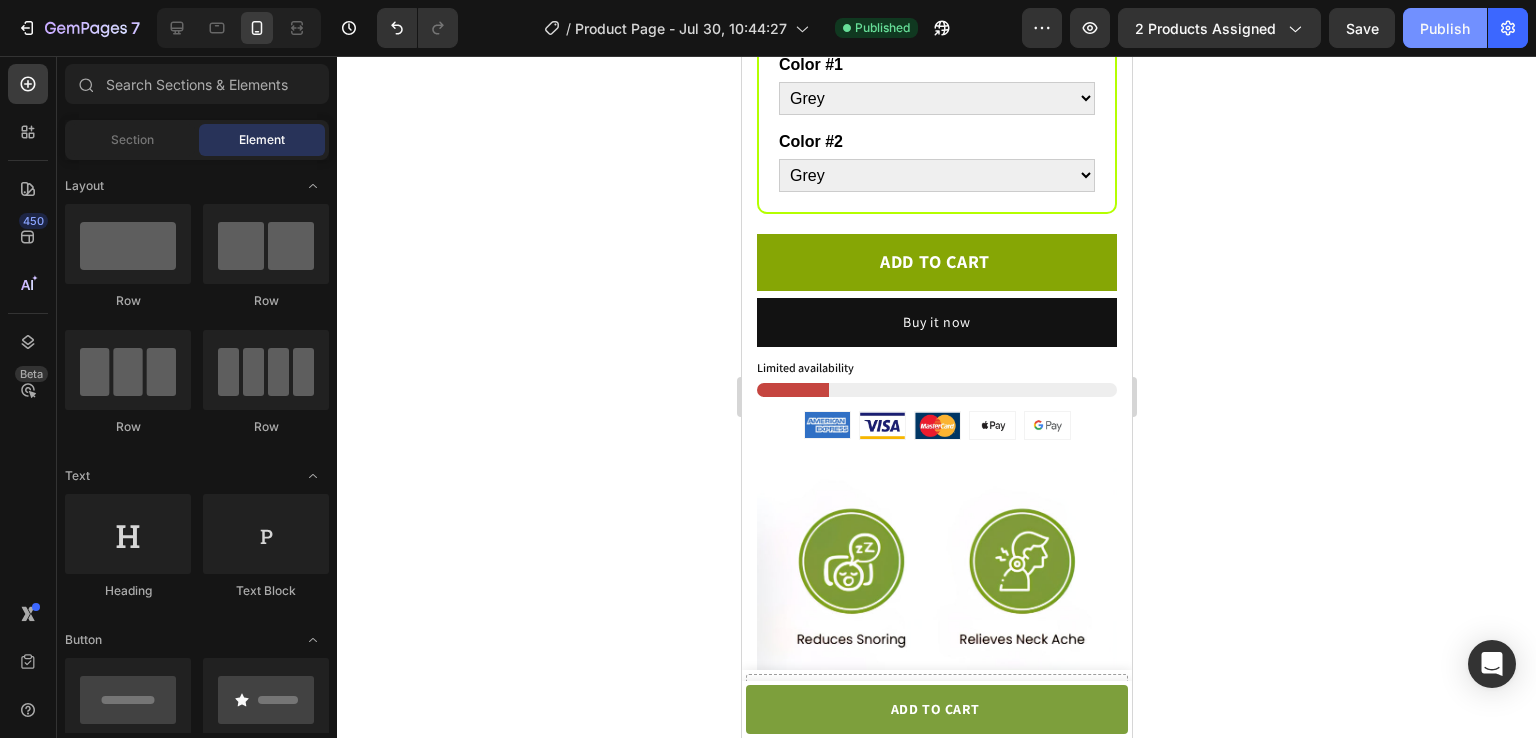 click on "Publish" at bounding box center (1445, 28) 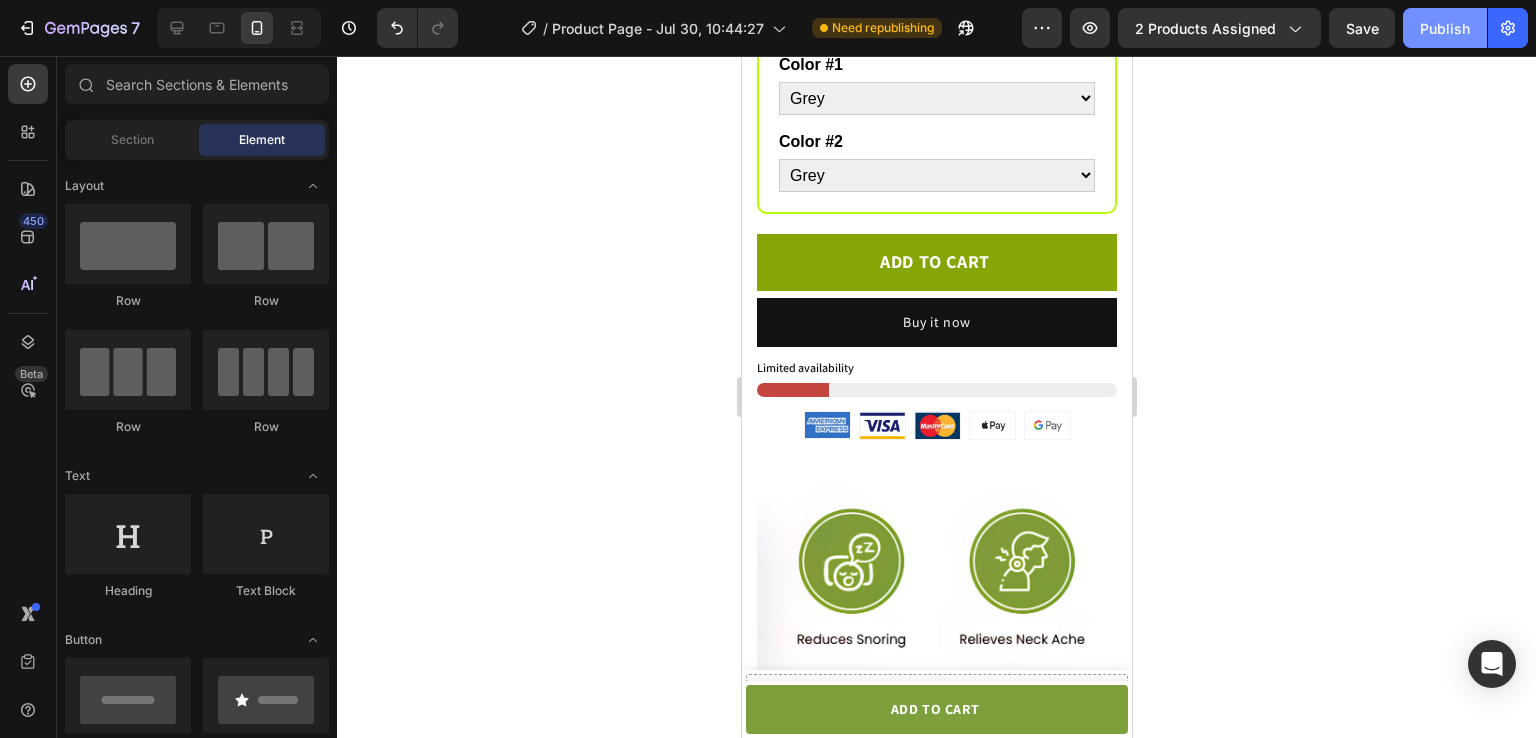 click on "Publish" at bounding box center (1445, 28) 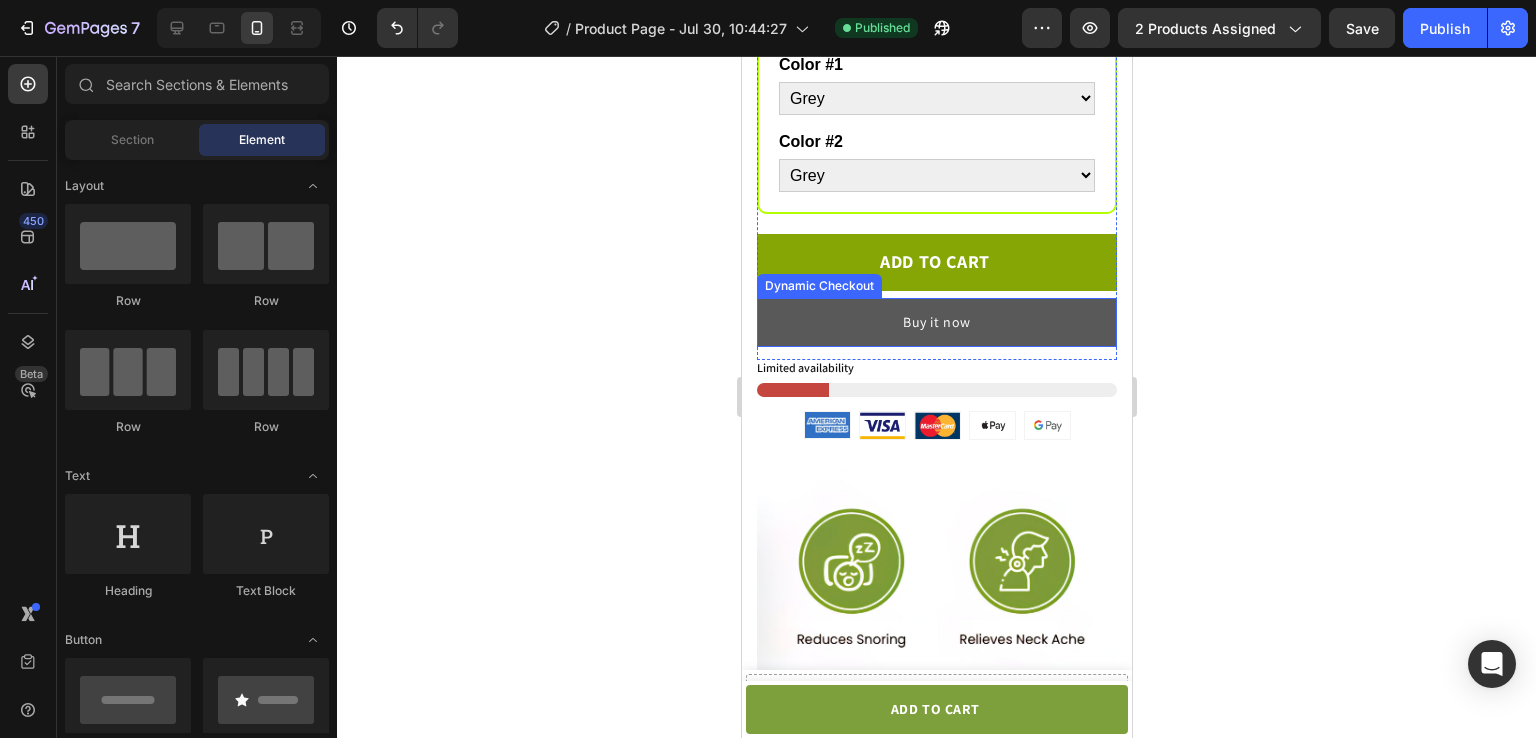 click on "Buy it now" 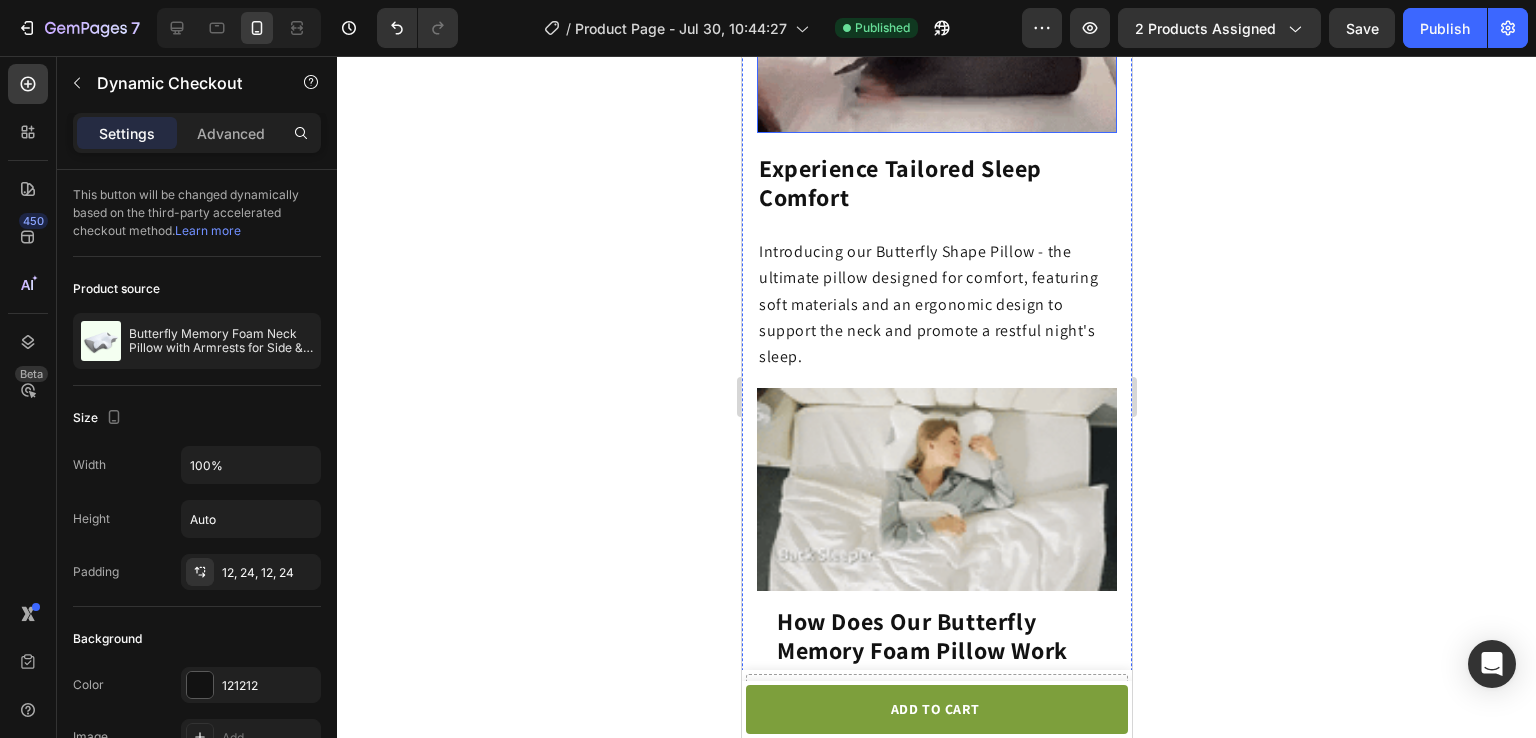 scroll, scrollTop: 2590, scrollLeft: 0, axis: vertical 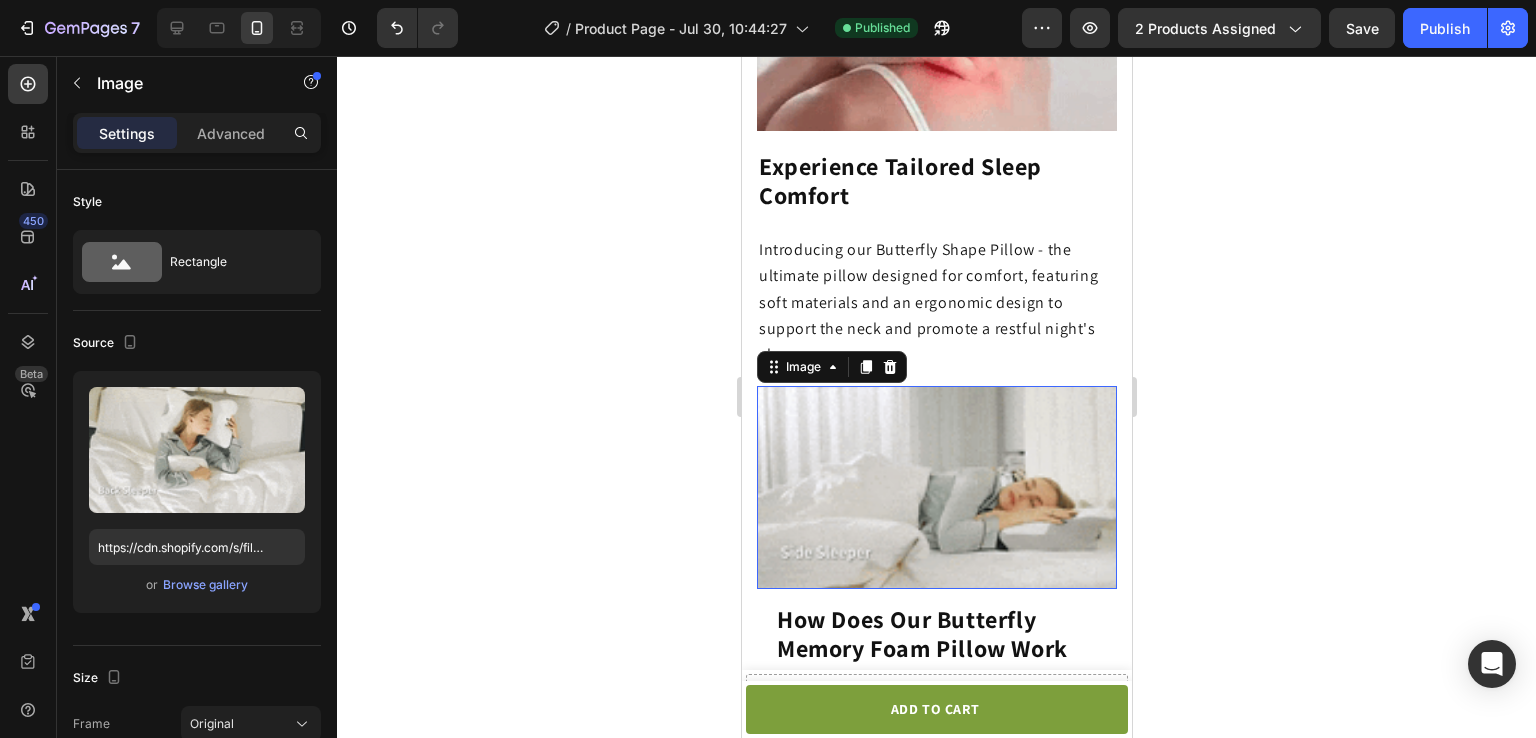 click 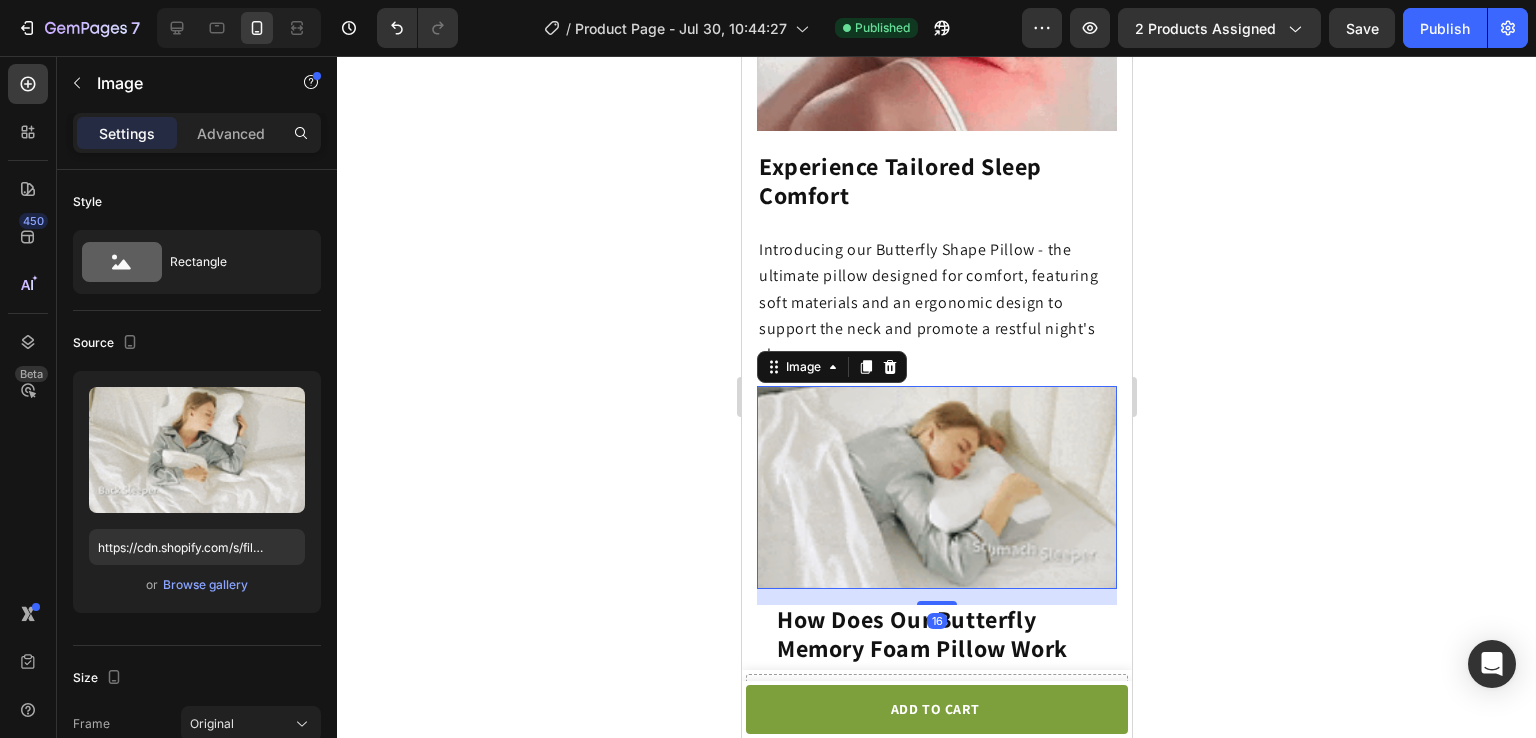 scroll, scrollTop: 2659, scrollLeft: 0, axis: vertical 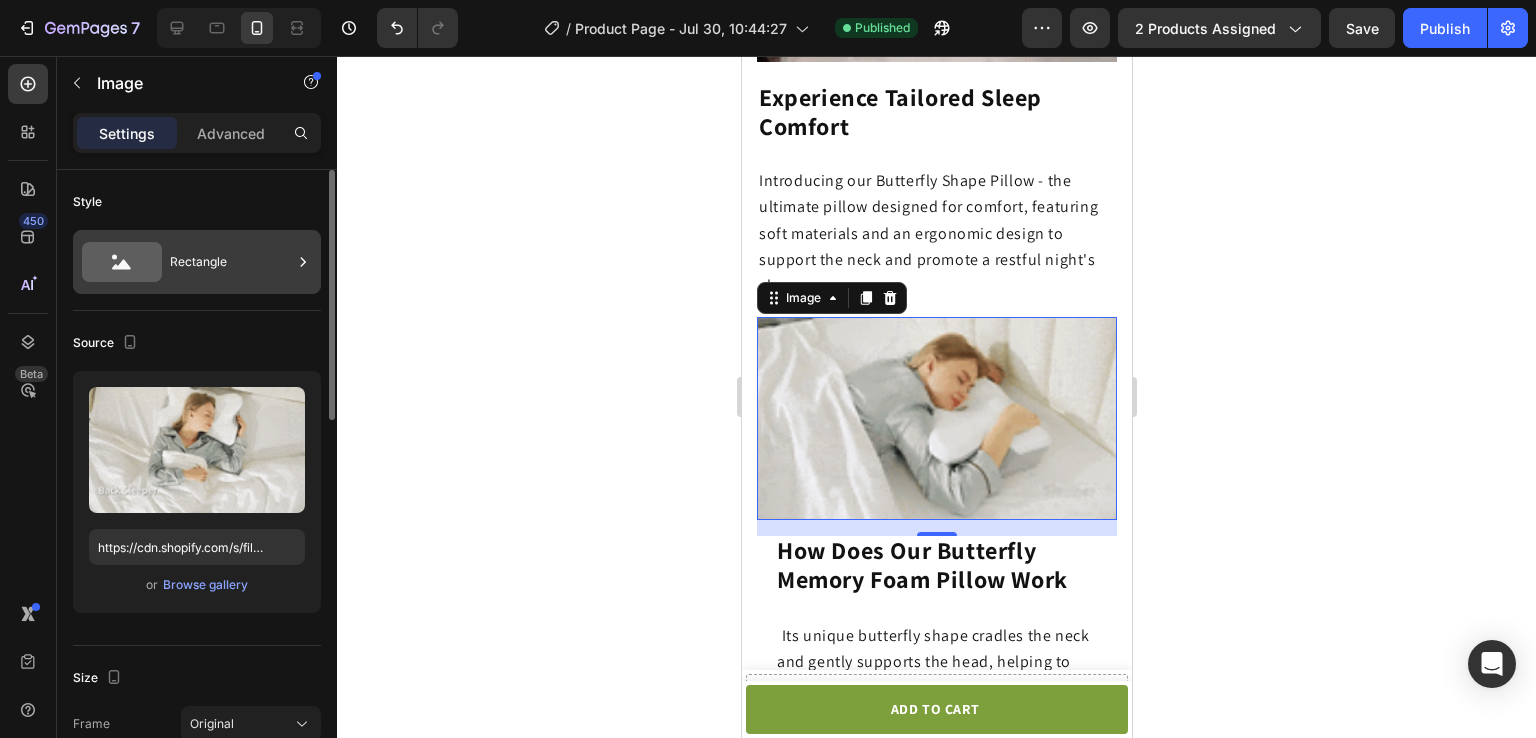 click on "Rectangle" at bounding box center [197, 262] 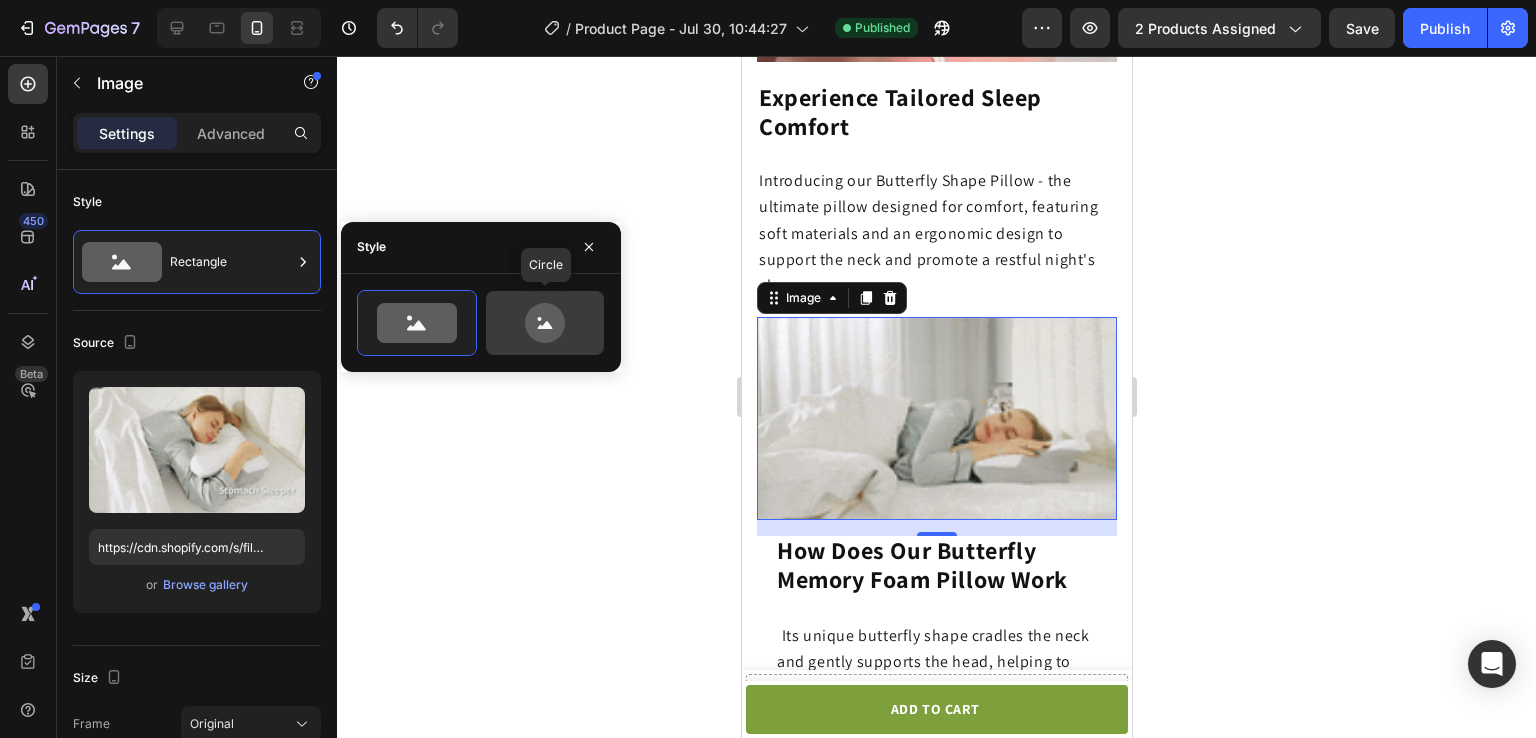 click 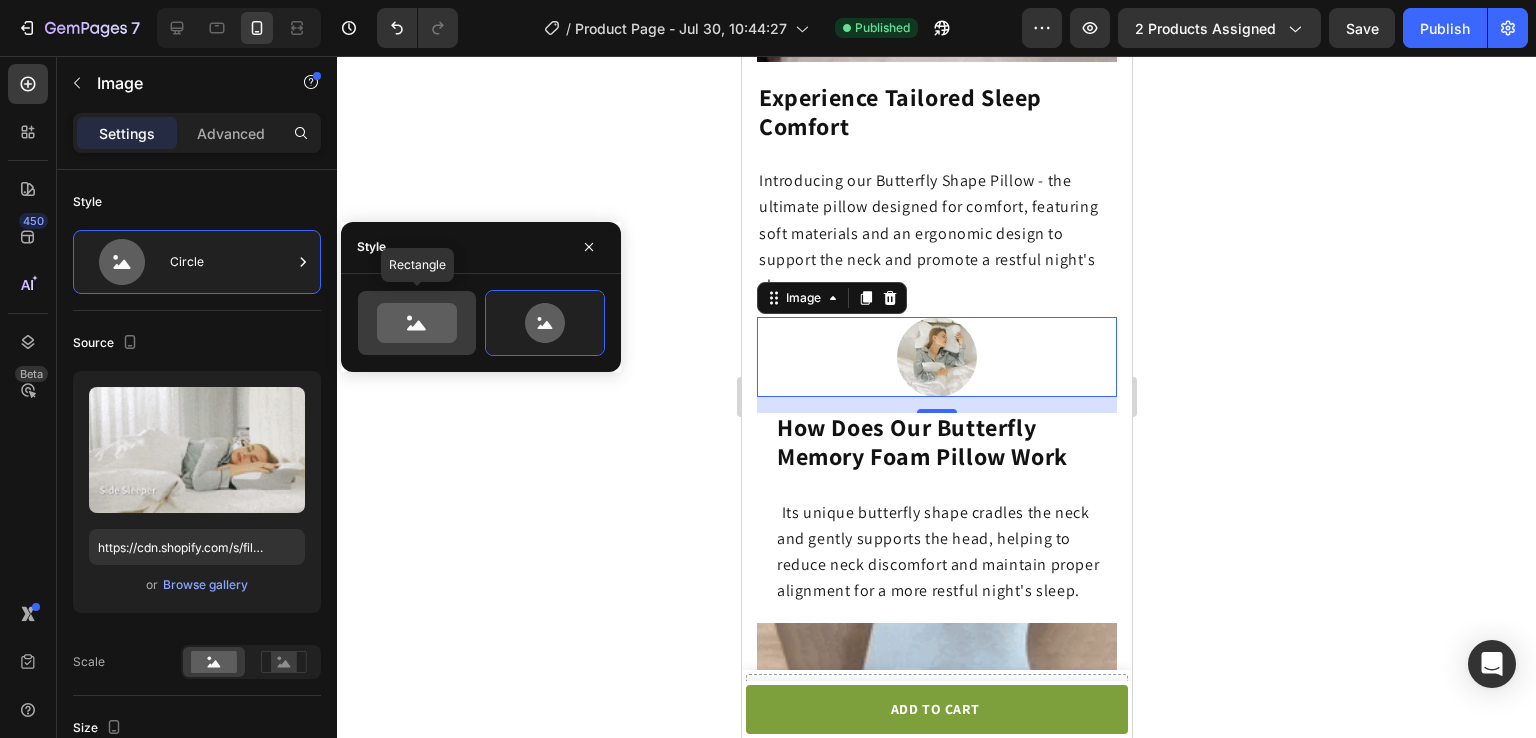 click 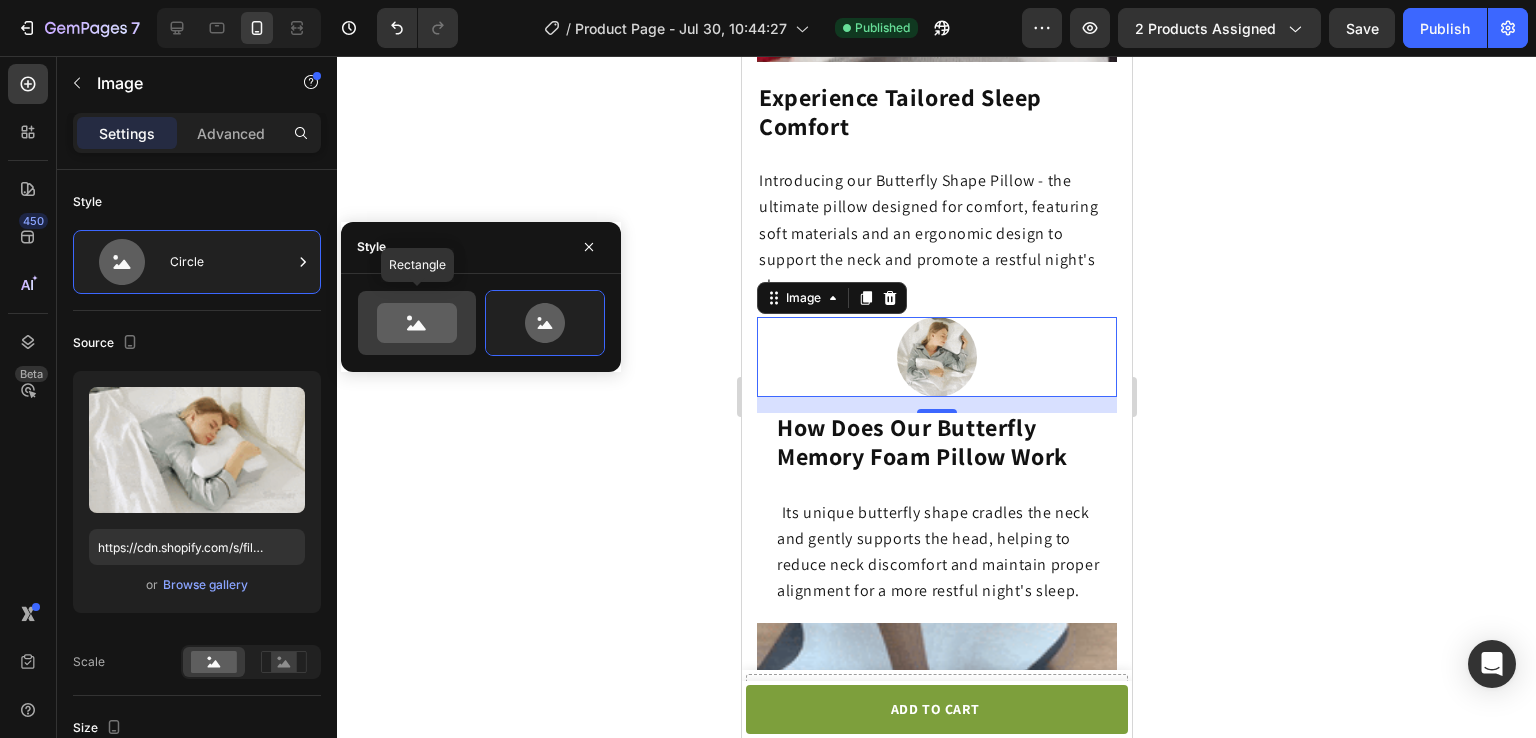 type on "100" 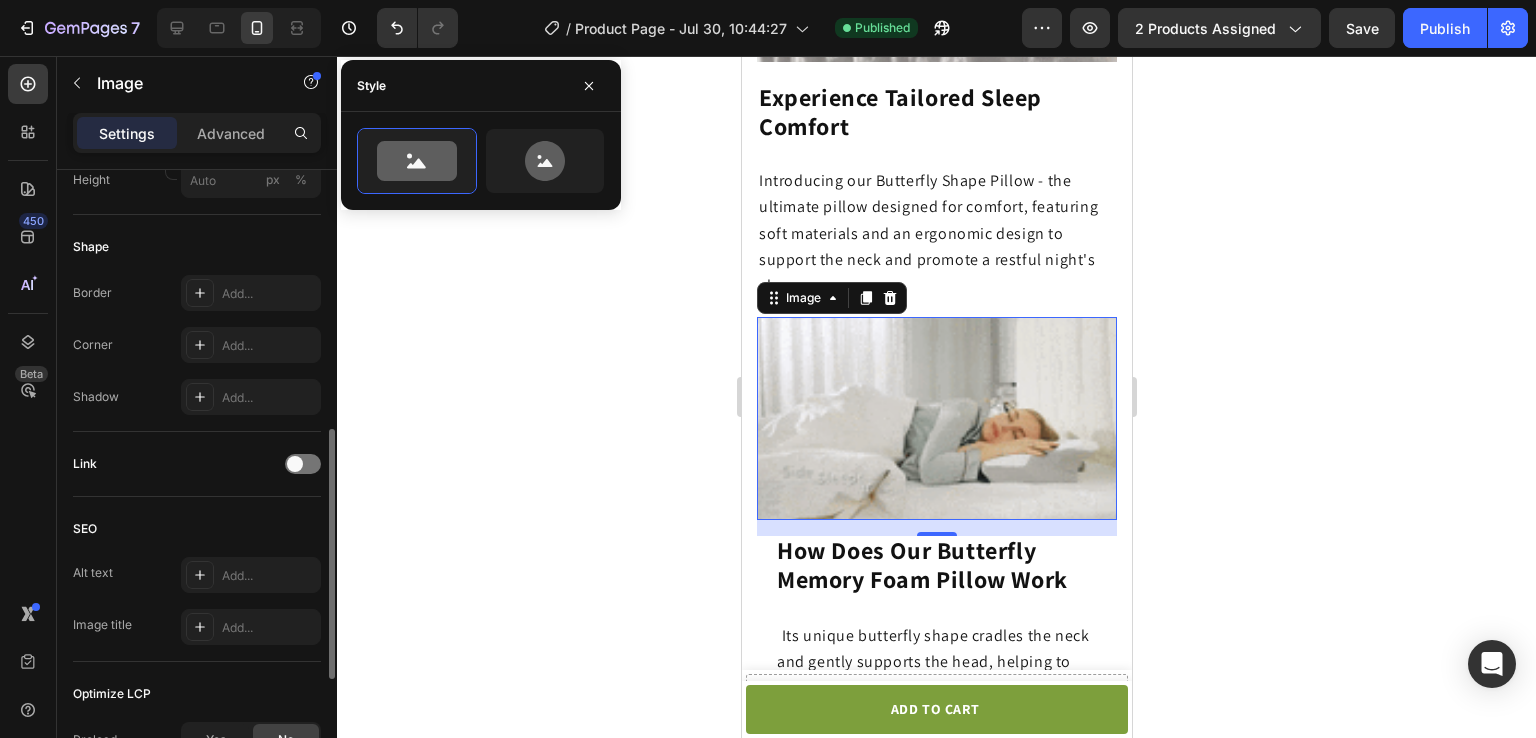 scroll, scrollTop: 937, scrollLeft: 0, axis: vertical 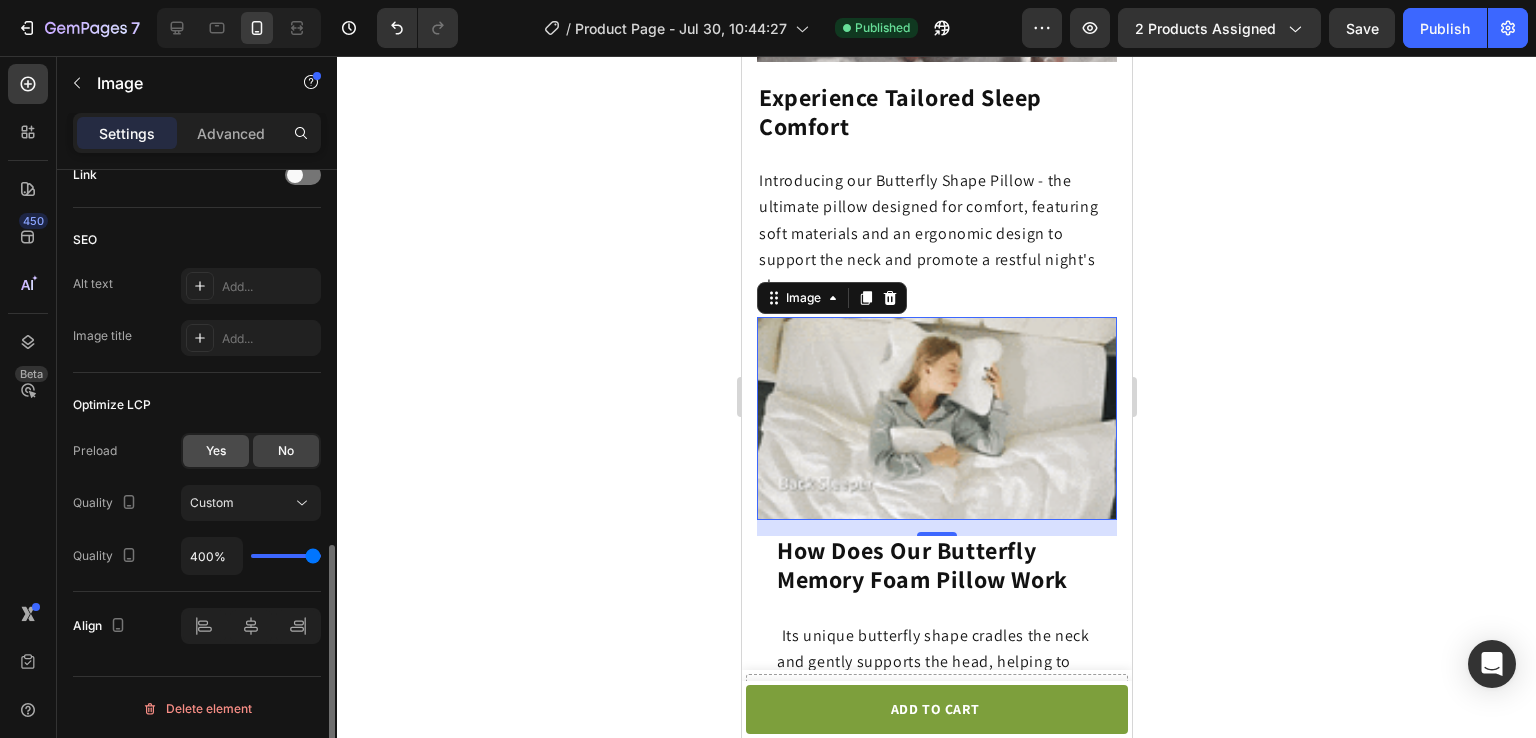 click on "Yes" 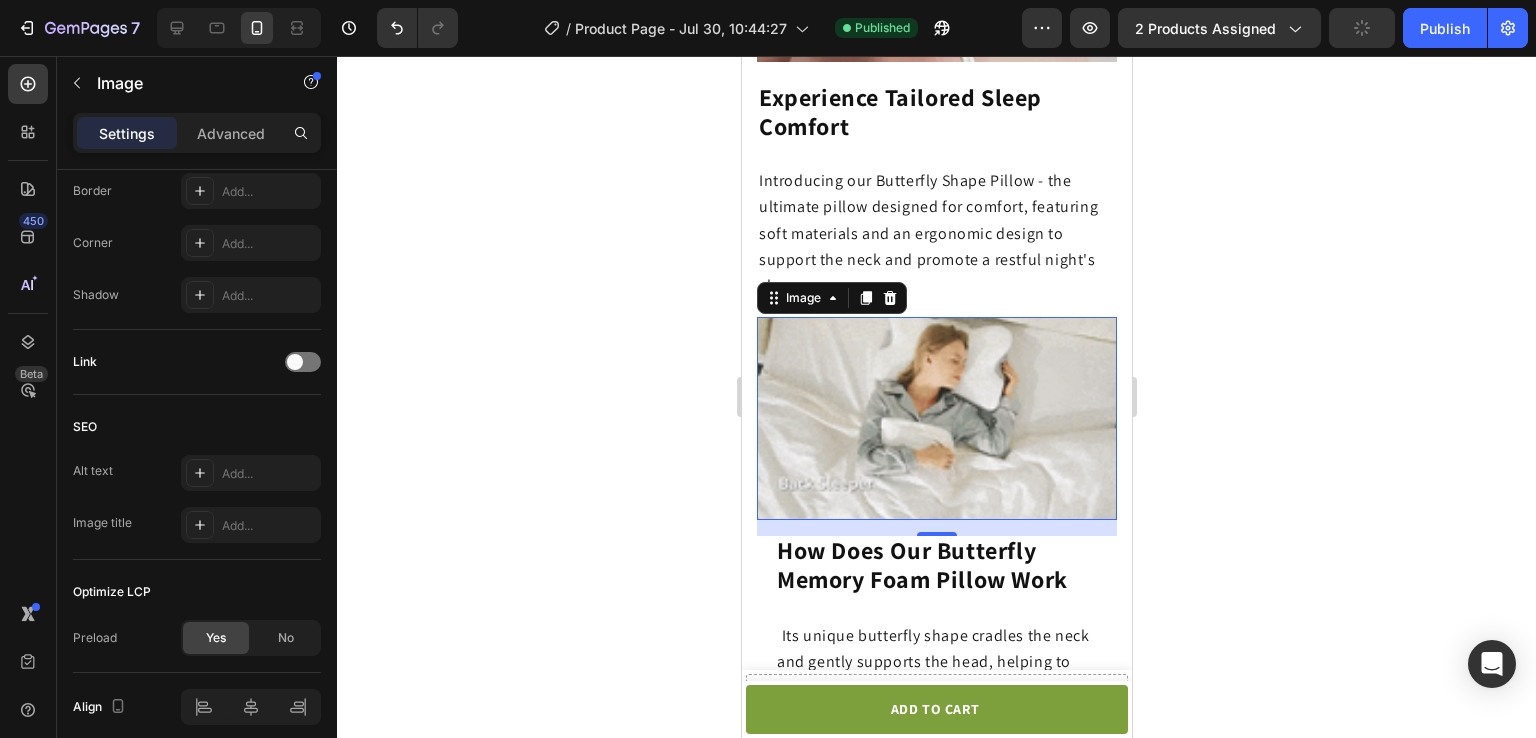 scroll, scrollTop: 0, scrollLeft: 0, axis: both 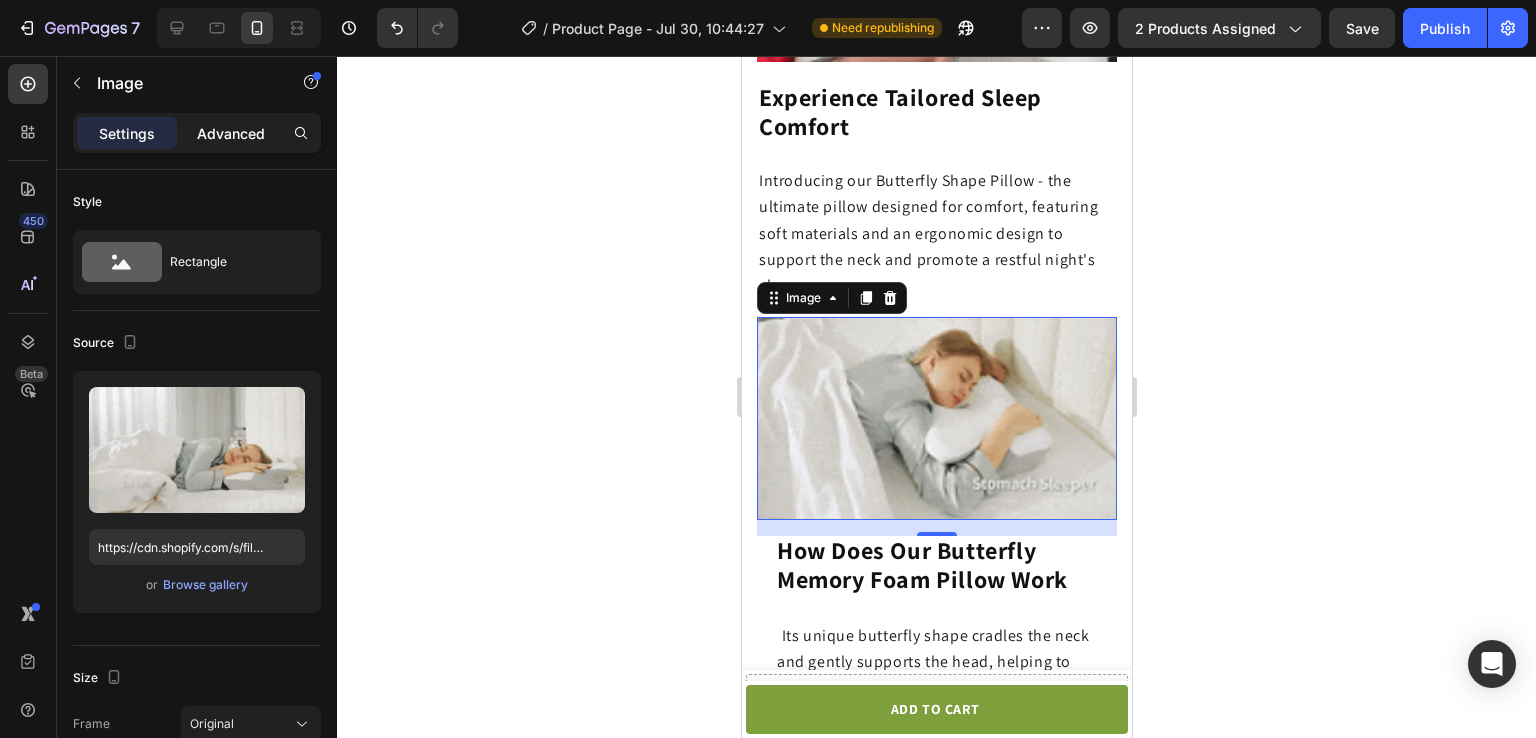 click on "Advanced" at bounding box center (231, 133) 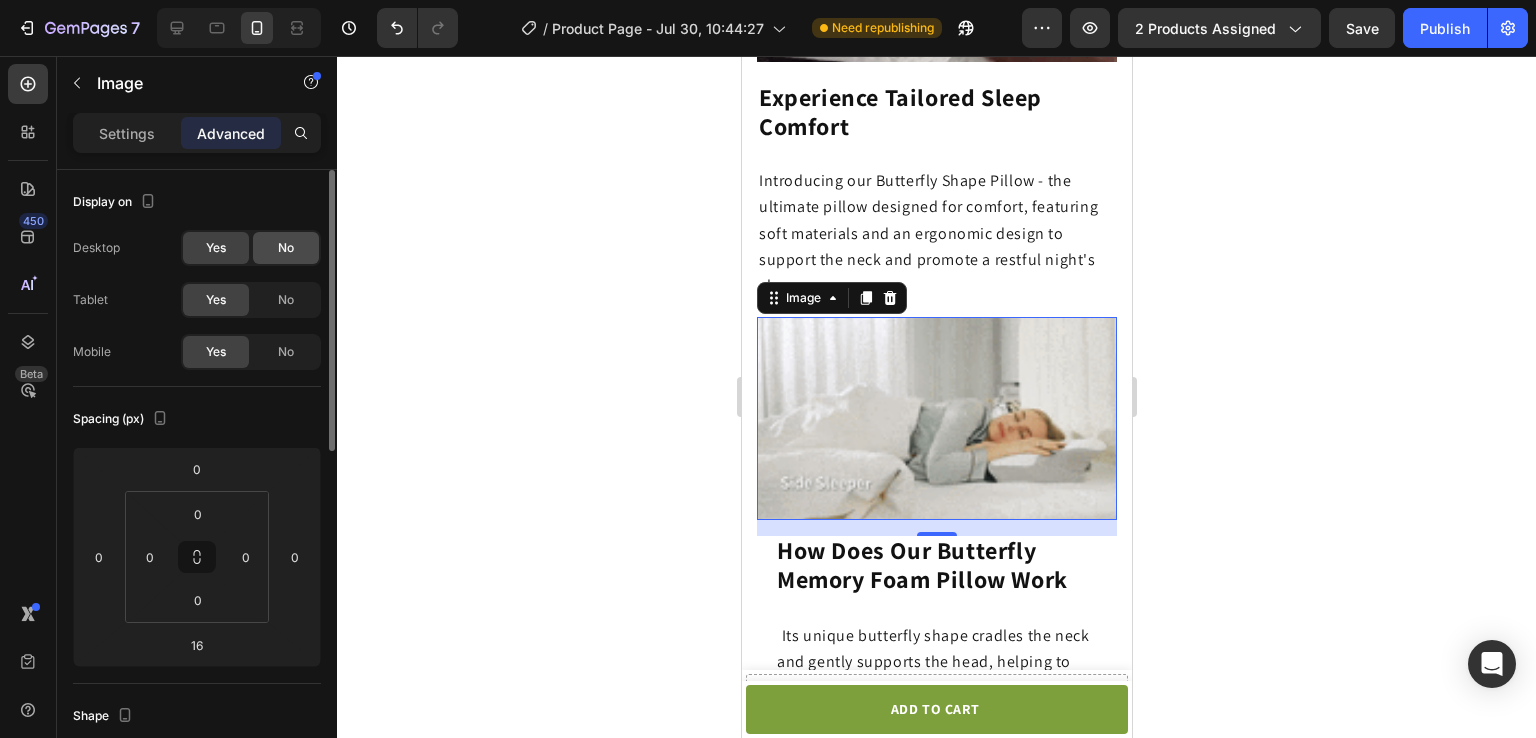 click on "No" 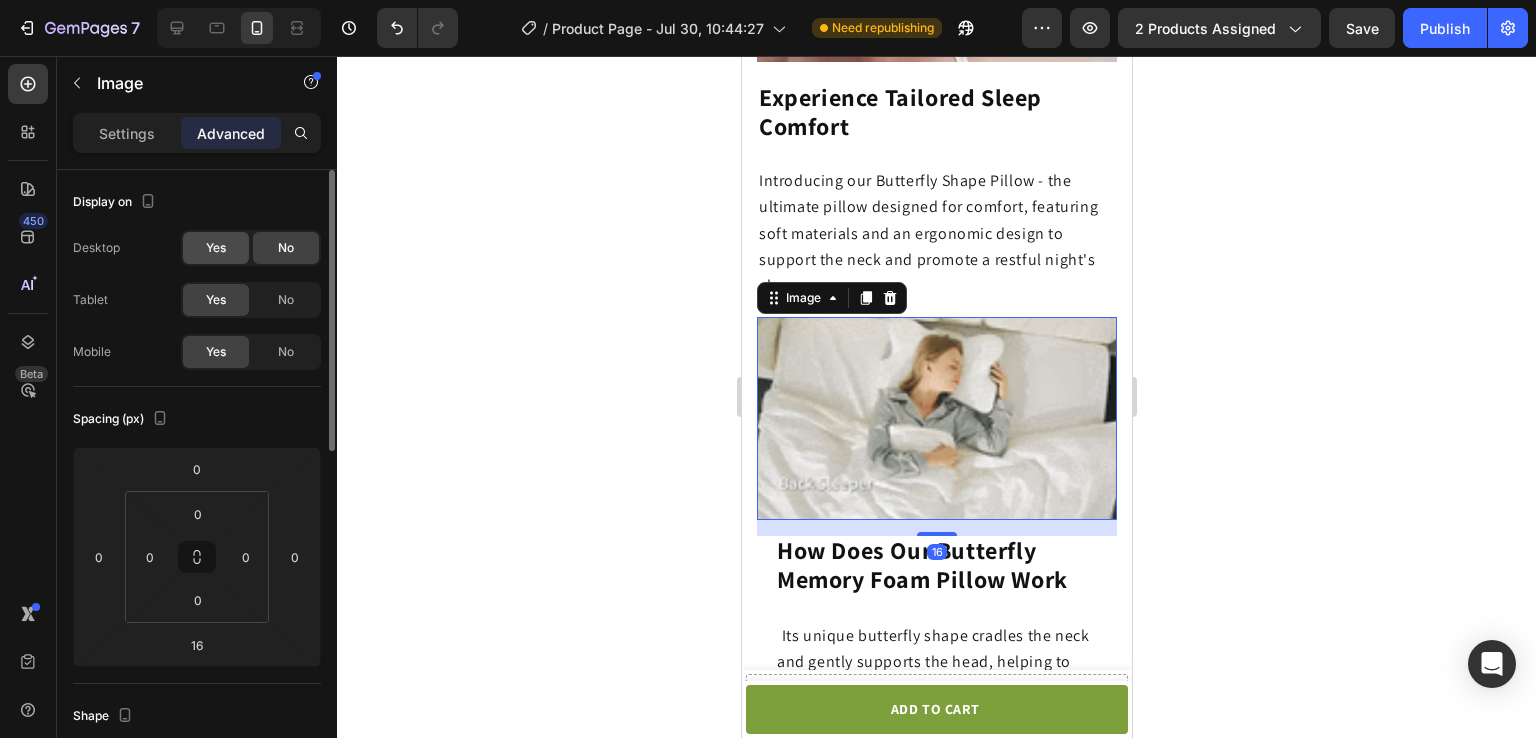 click on "Yes" 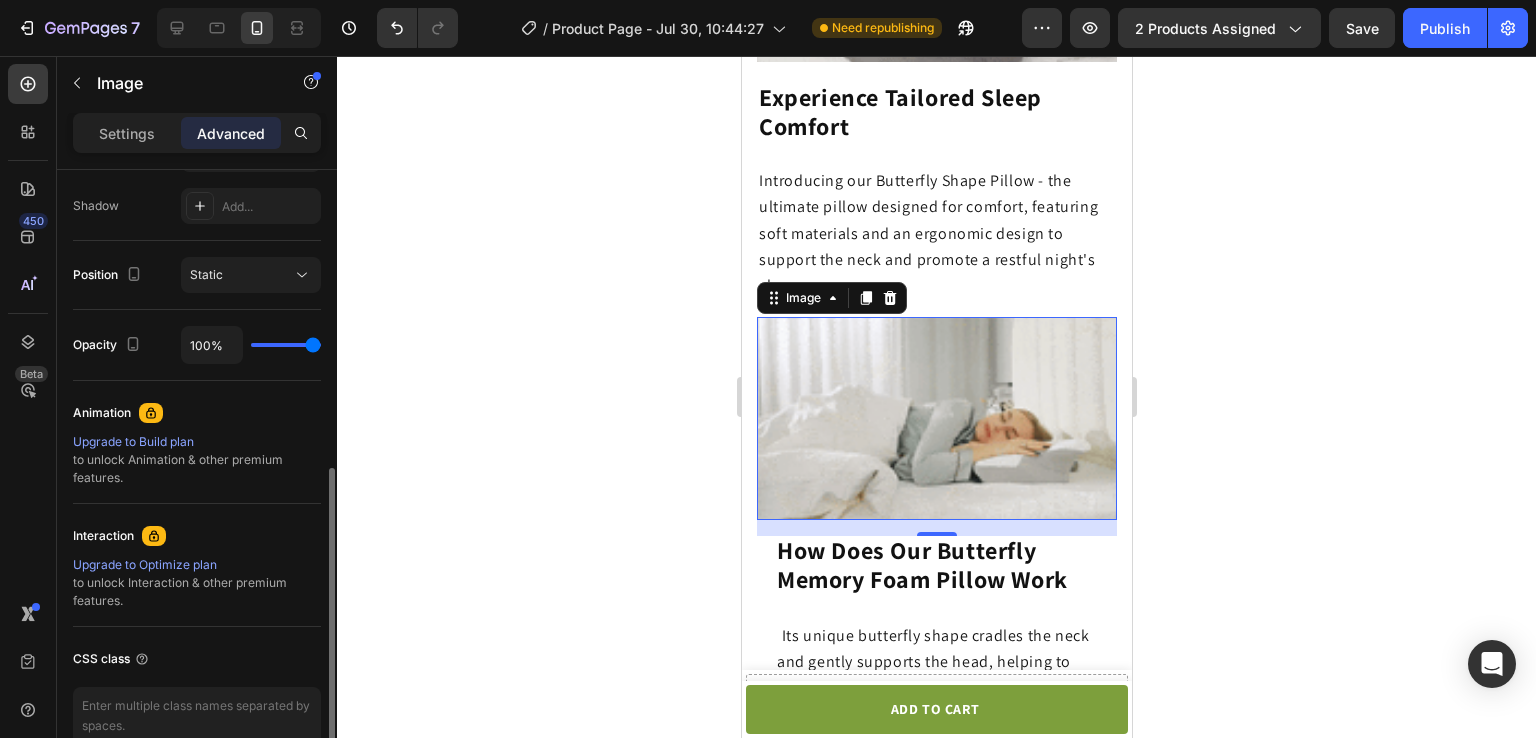 scroll, scrollTop: 761, scrollLeft: 0, axis: vertical 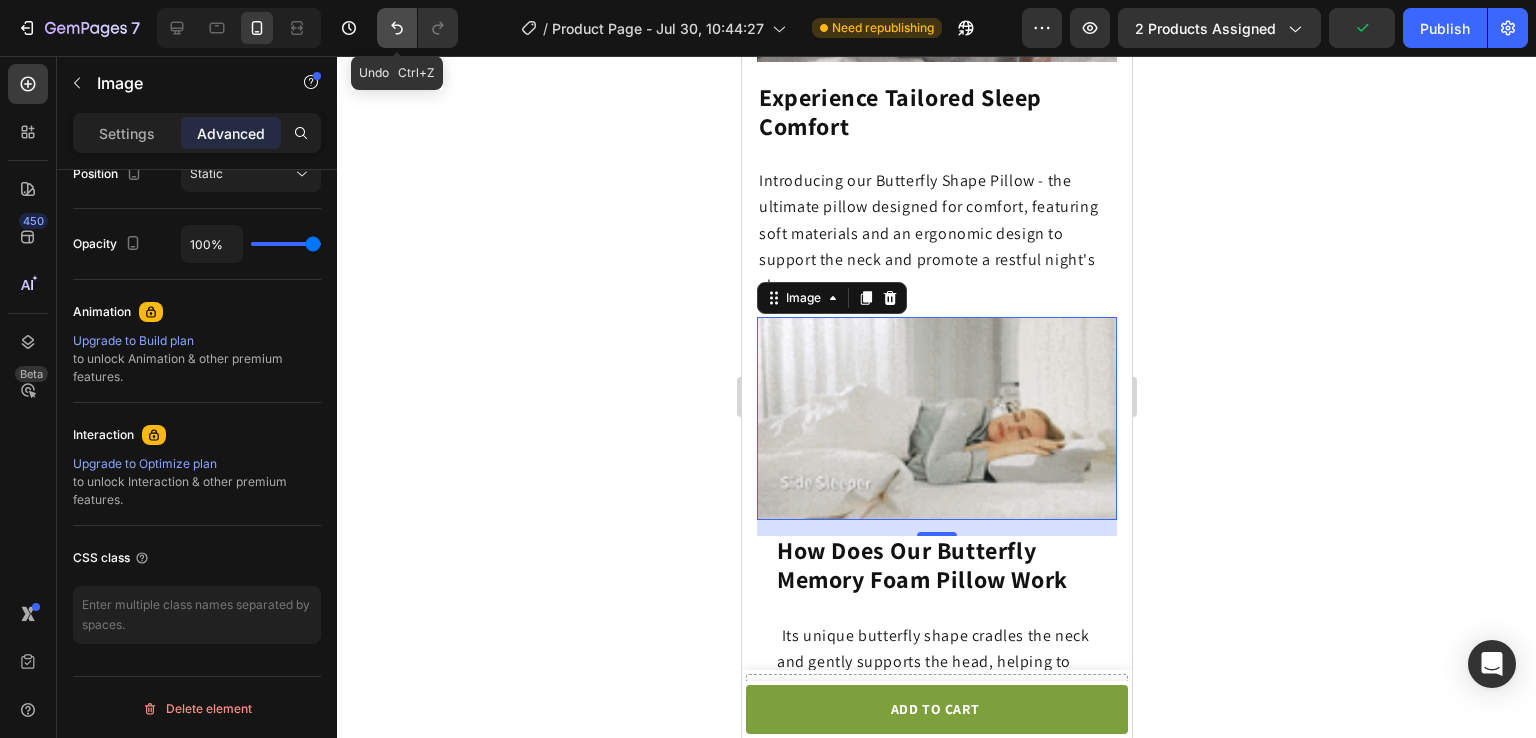 click 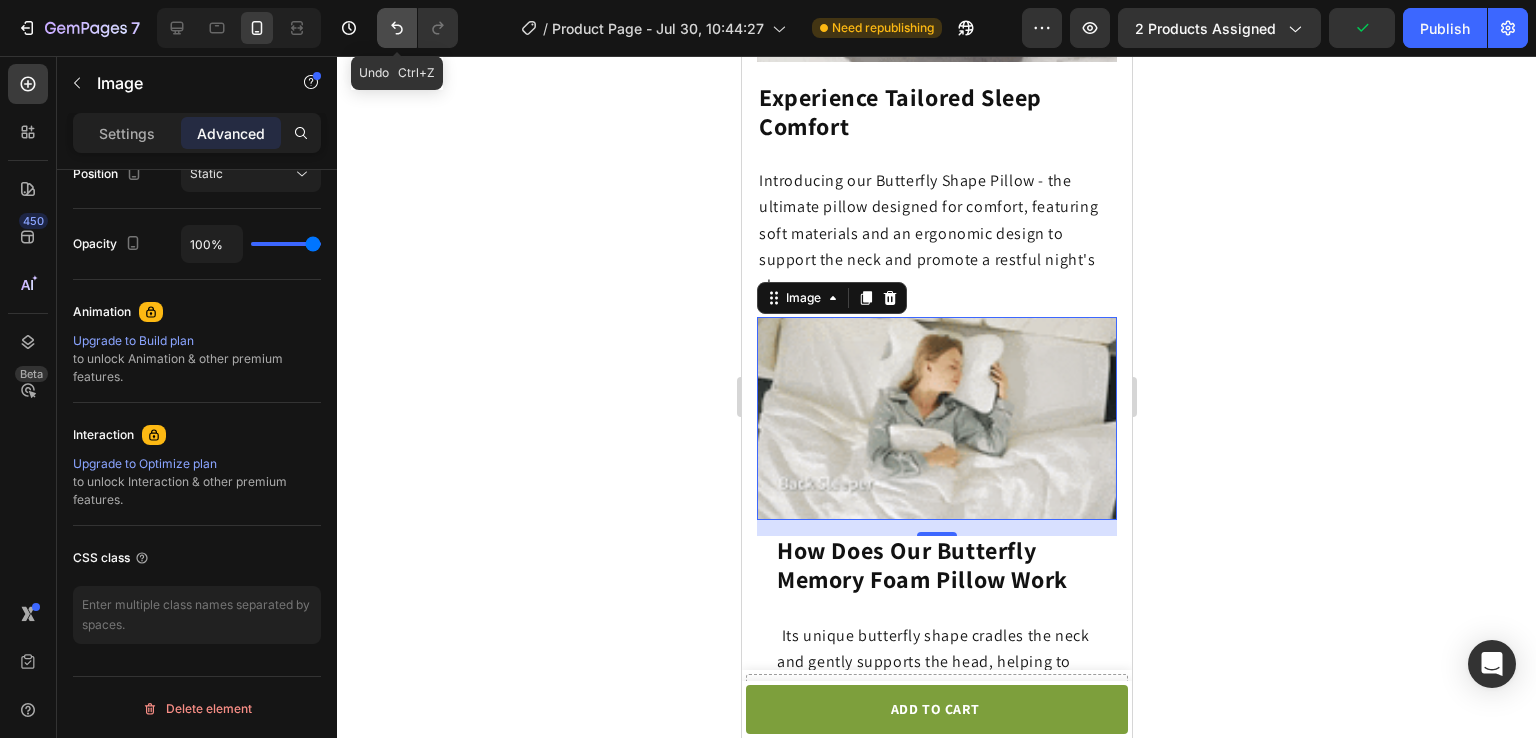 click 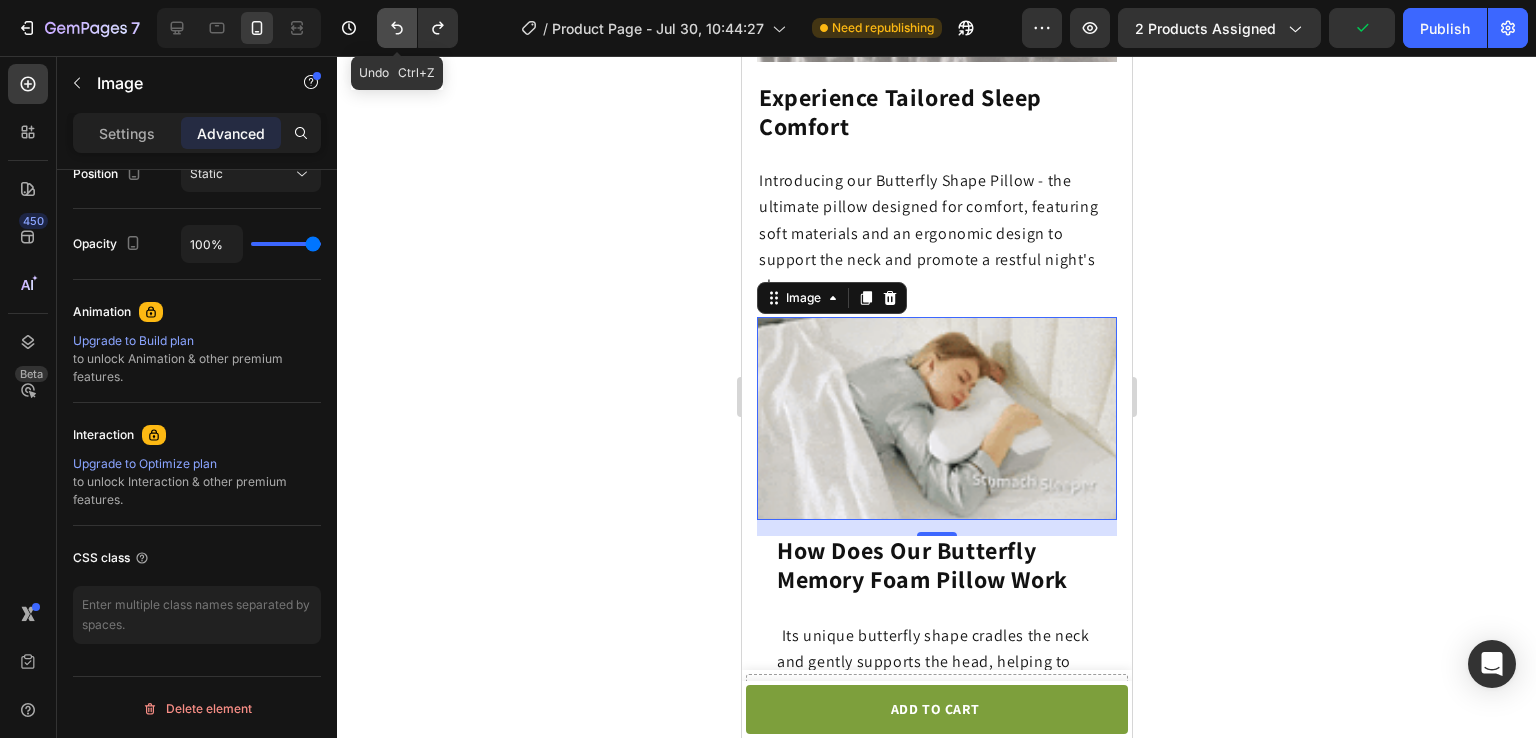 click 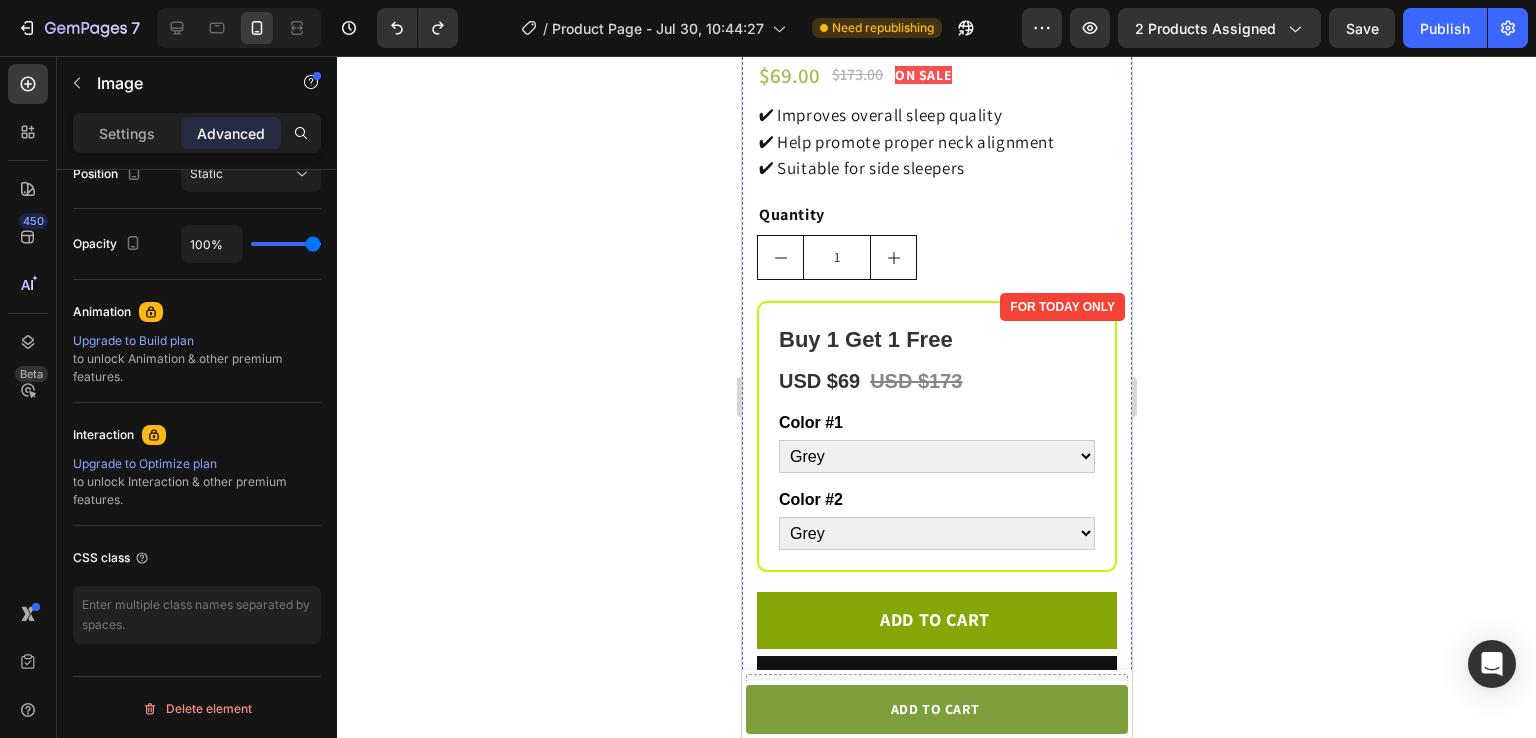 scroll, scrollTop: 600, scrollLeft: 0, axis: vertical 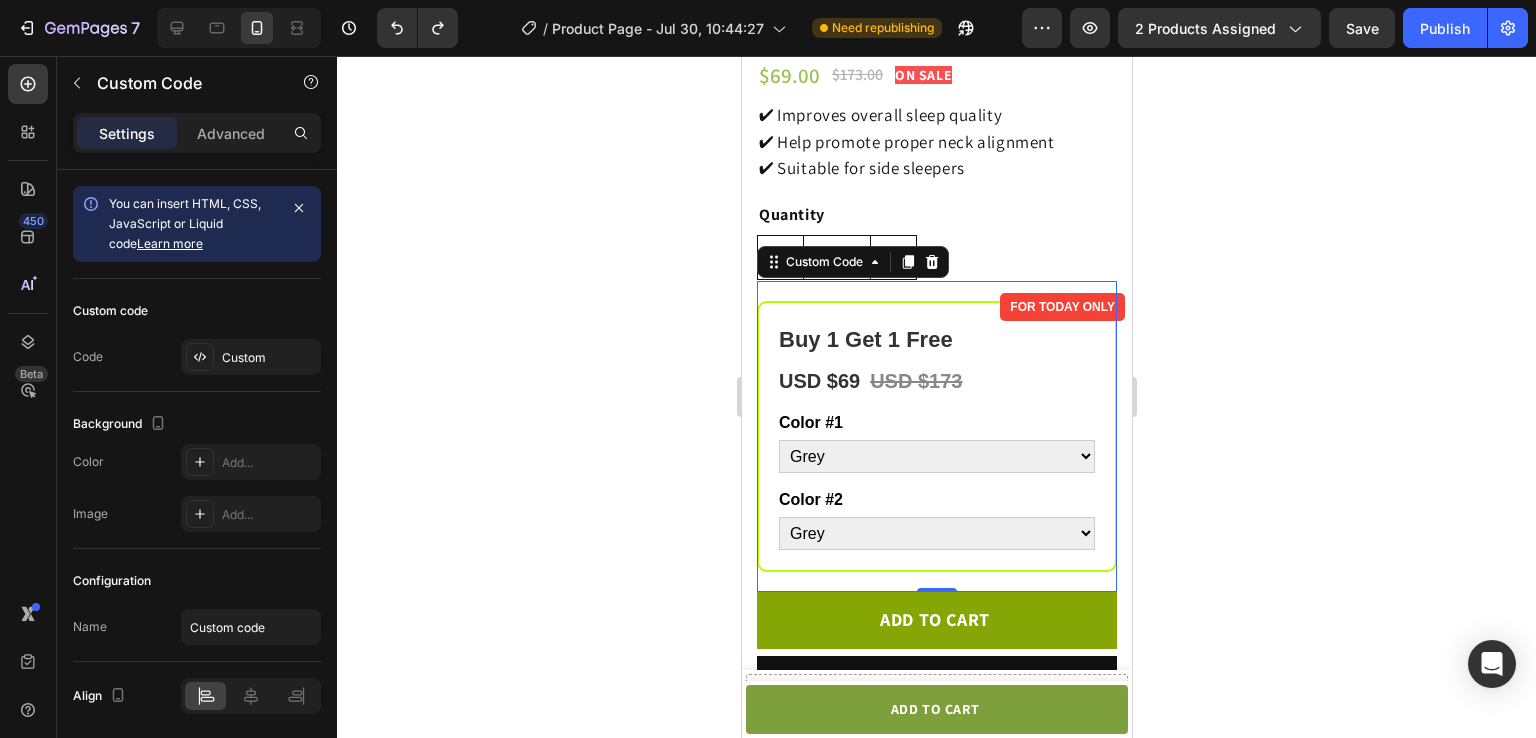 click 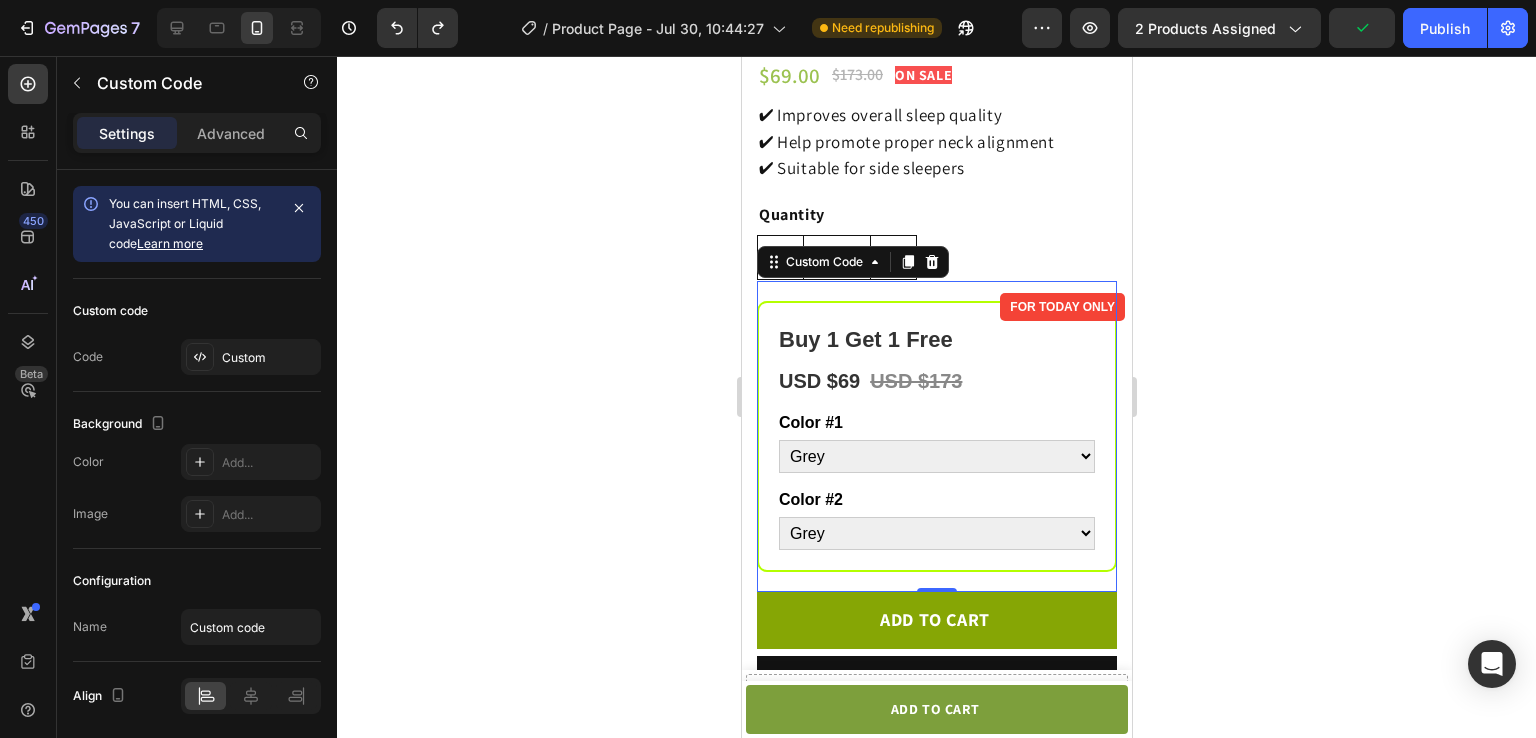 click on "Buy 1 Get 1 Free" 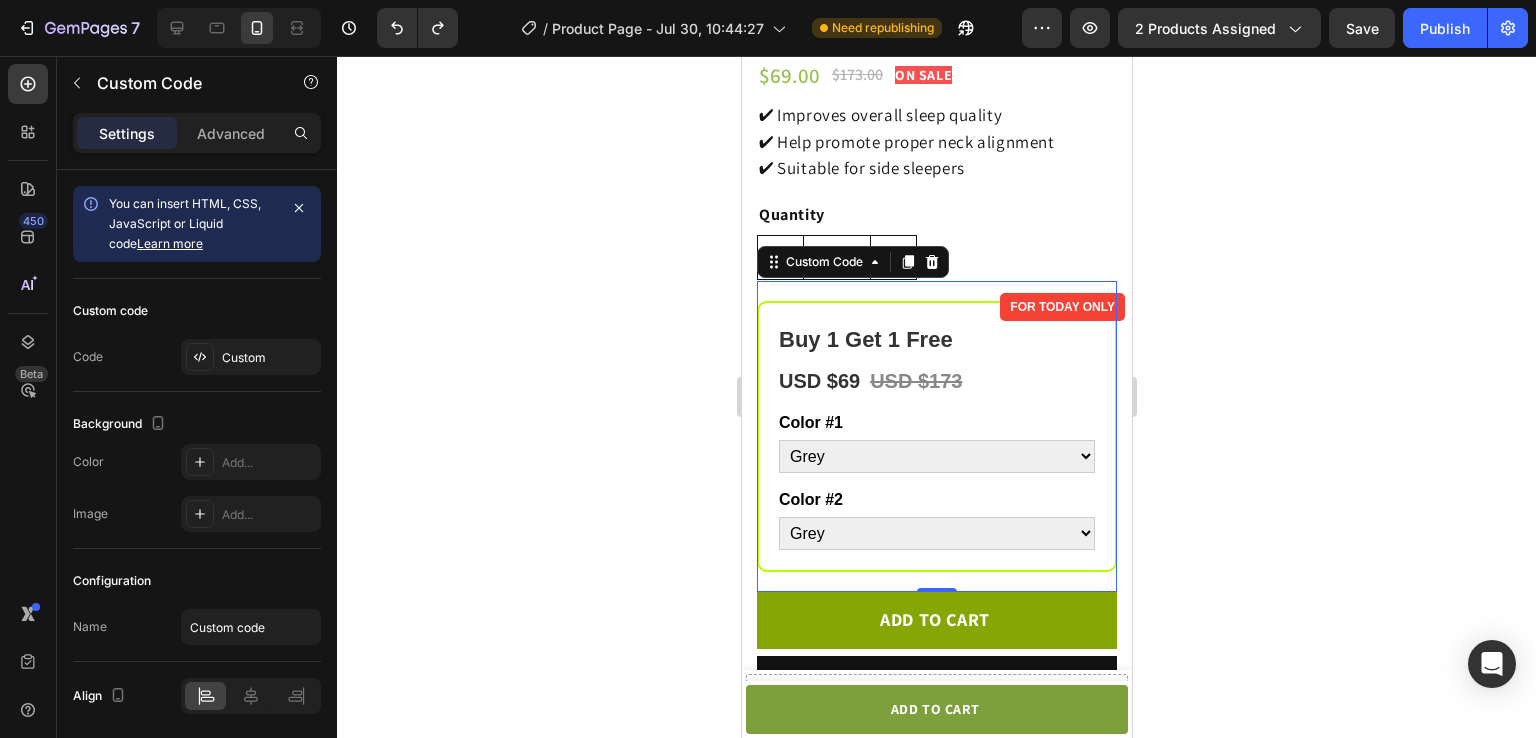 click on "USD $69
USD $173" 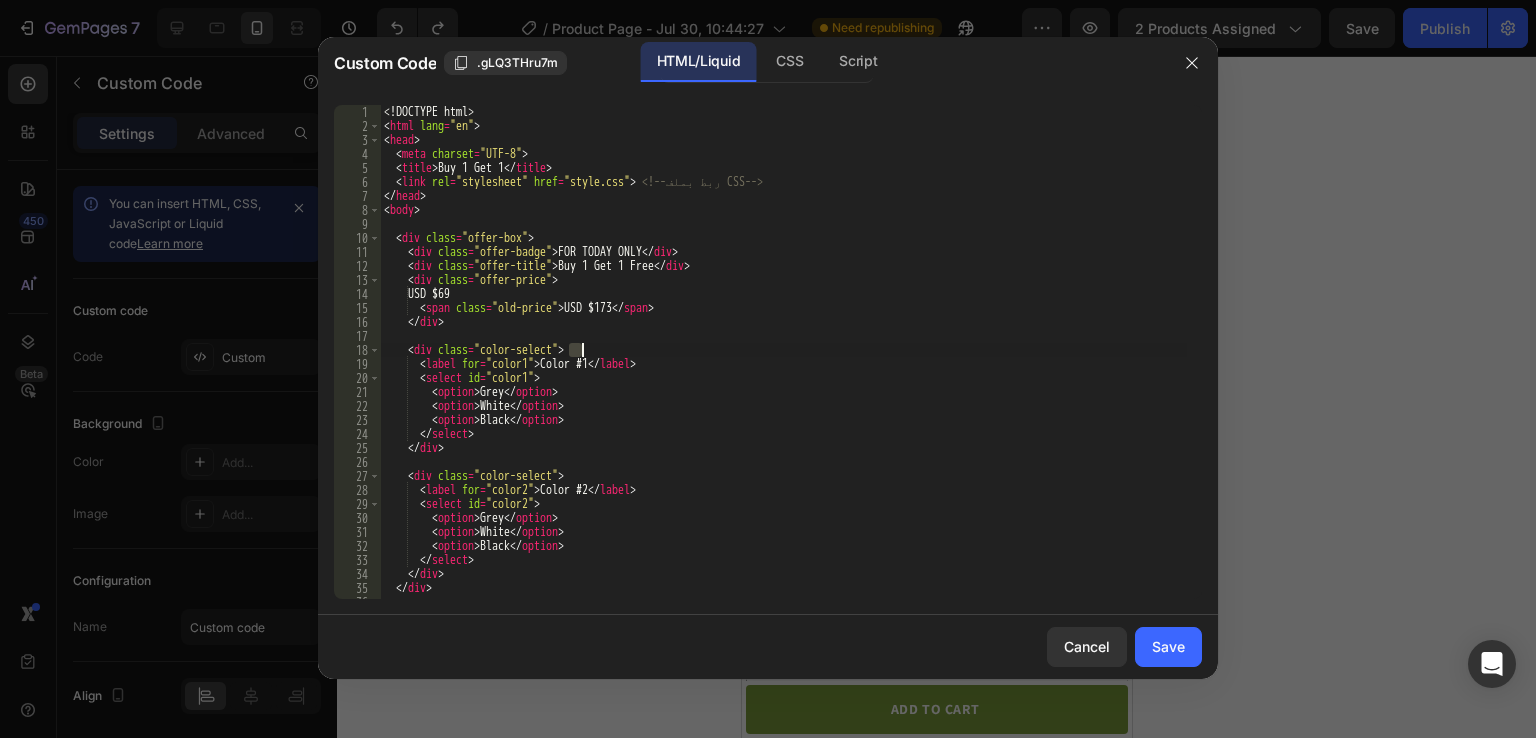 click on "<! DOCTYPE   html > < html   lang = "en" > < head >    < meta   charset = "UTF-8" >    < title > Buy 1 Get 1 </ title >    < link   rel = "stylesheet"   href = "style.css" >   <!--  ربط بملف CSS  --> </ head > < body >    < div   class = "offer-box" >      < div   class = "offer-badge" > FOR TODAY ONLY </ div >      < div   class = "offer-title" > Buy 1 Get 1 Free </ div >      < div   class = "offer-price" >        USD $69         < span   class = "old-price" > USD $173 </ span >      </ div >           < div   class = "color-select" >         < label   for = "color1" > Color #1 </ label >         < select   id = "color1" >           < option > Grey </ option >           < option > White </ option >           < option > Black </ option >         </ select >      </ div >      < div   class = "color-select" >         < label   for = "color2" > Color #2 </ label >         < select   id = "color2" >           < option > Grey </ option >           < option > White </ option >           < option > Black </ option >         </ select >      </ div >" at bounding box center [783, 366] 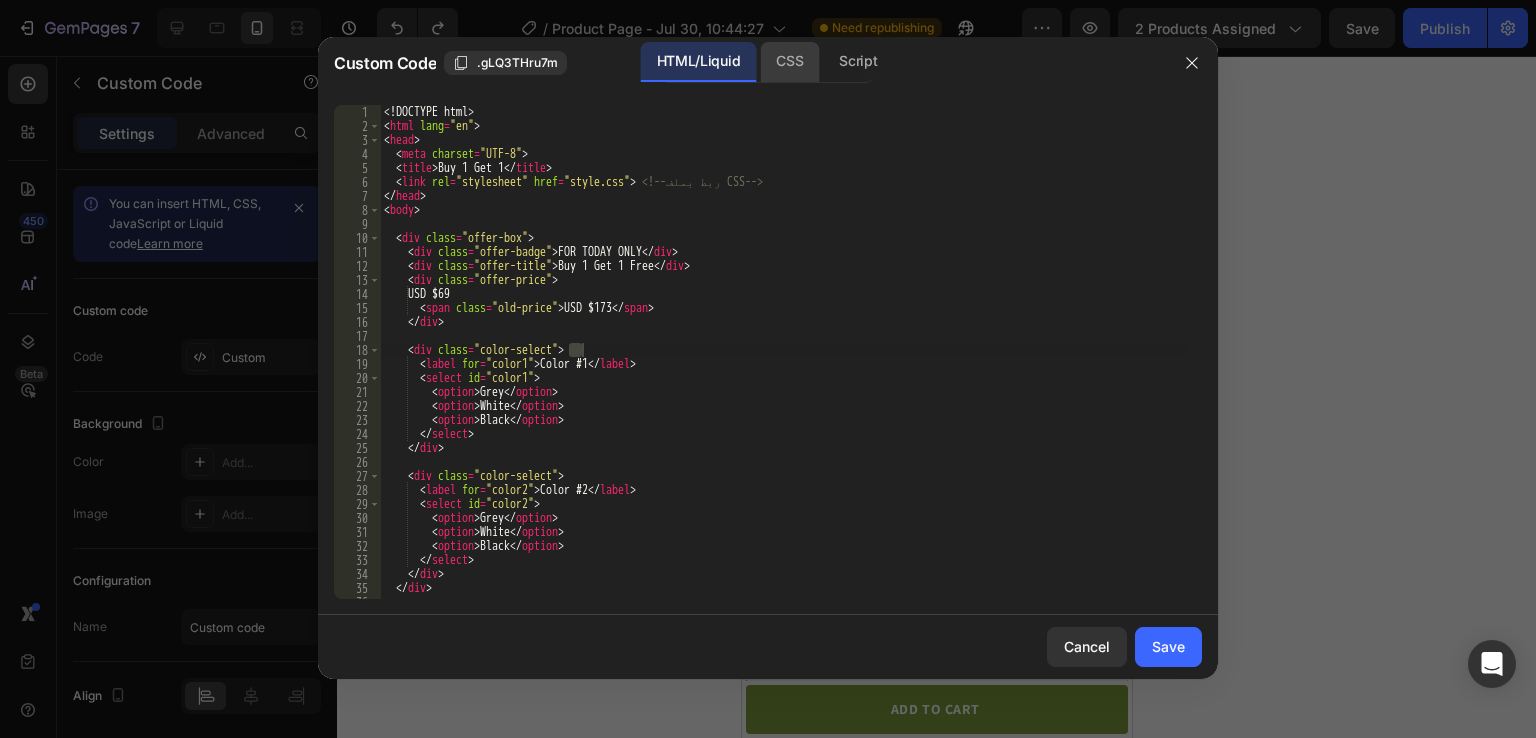 click on "CSS" 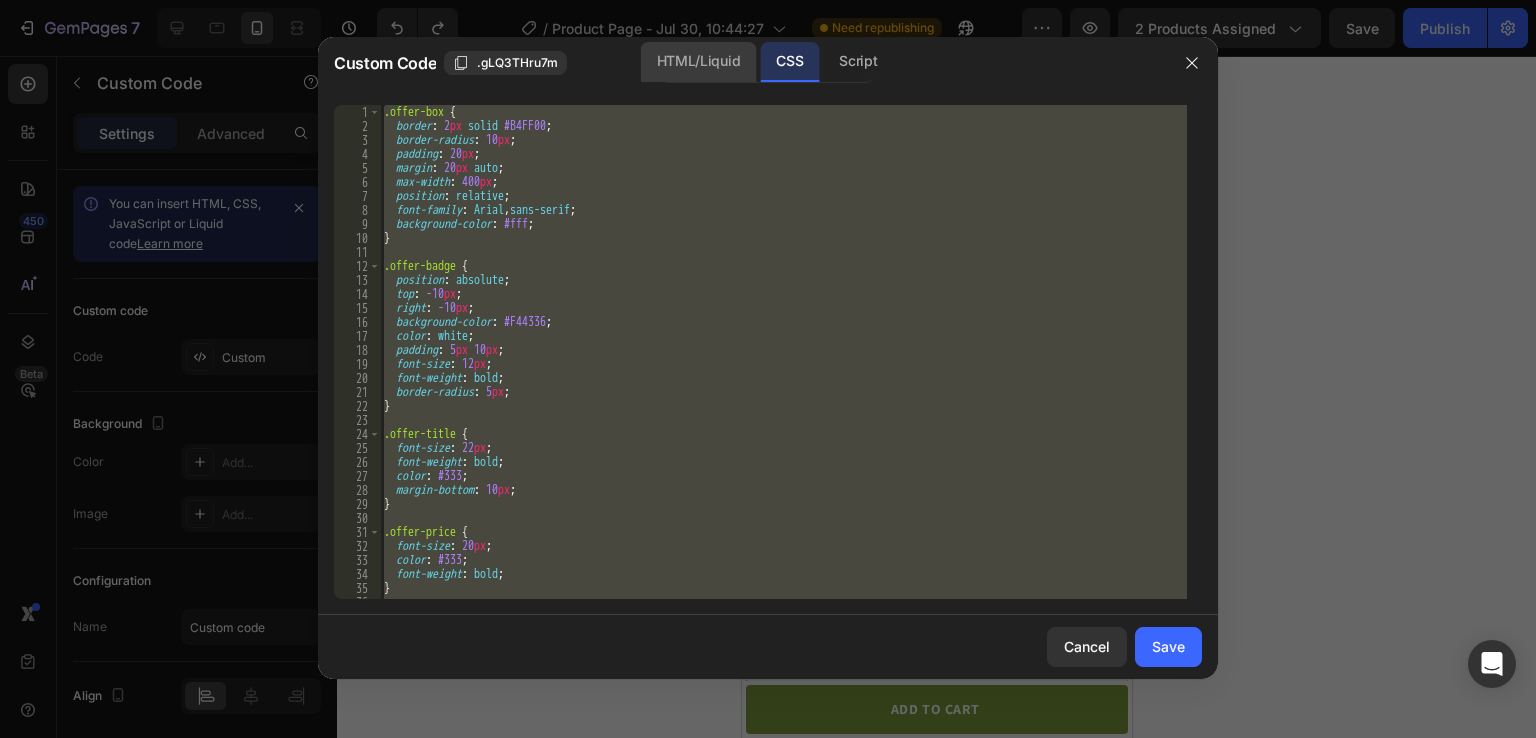 click on "HTML/Liquid" 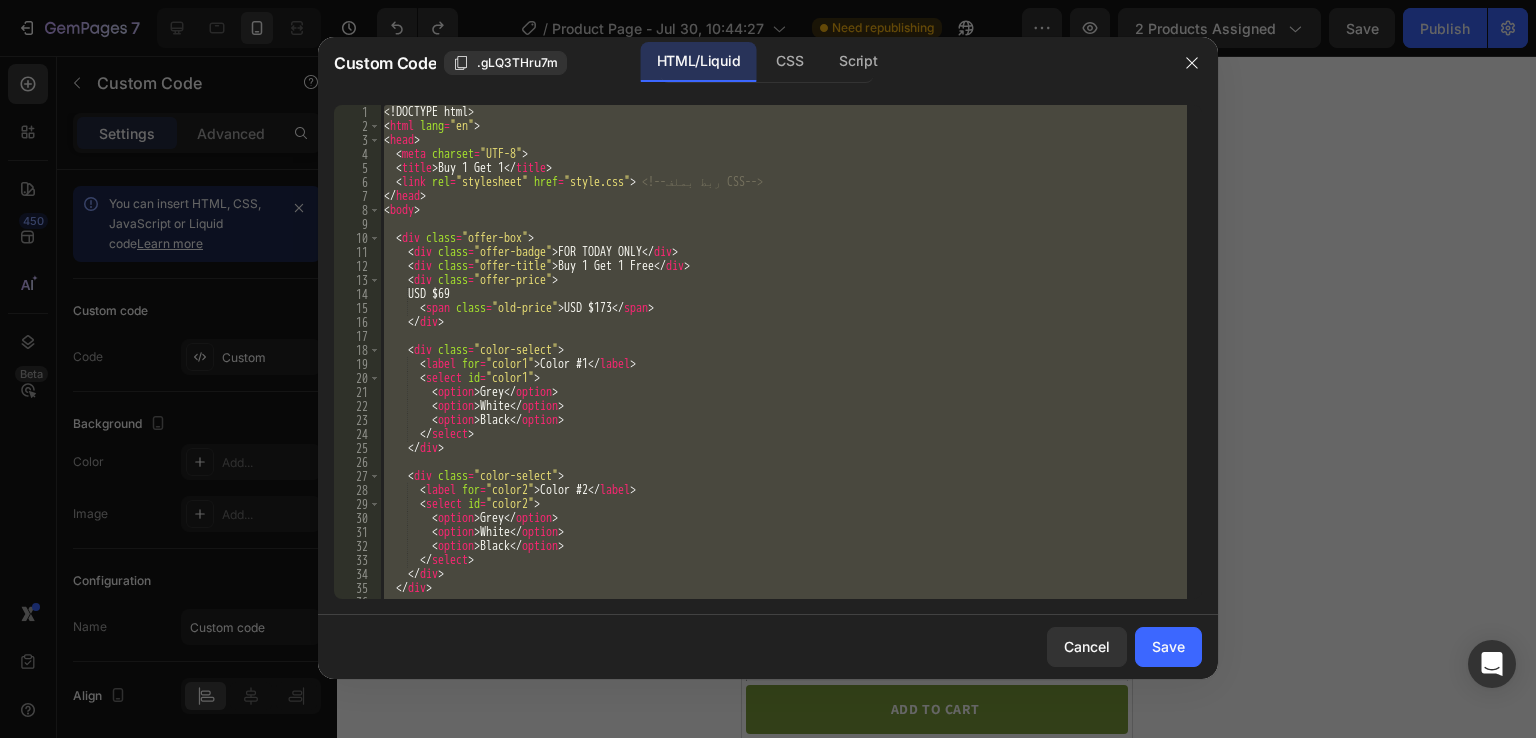 type on "</body>
</html>" 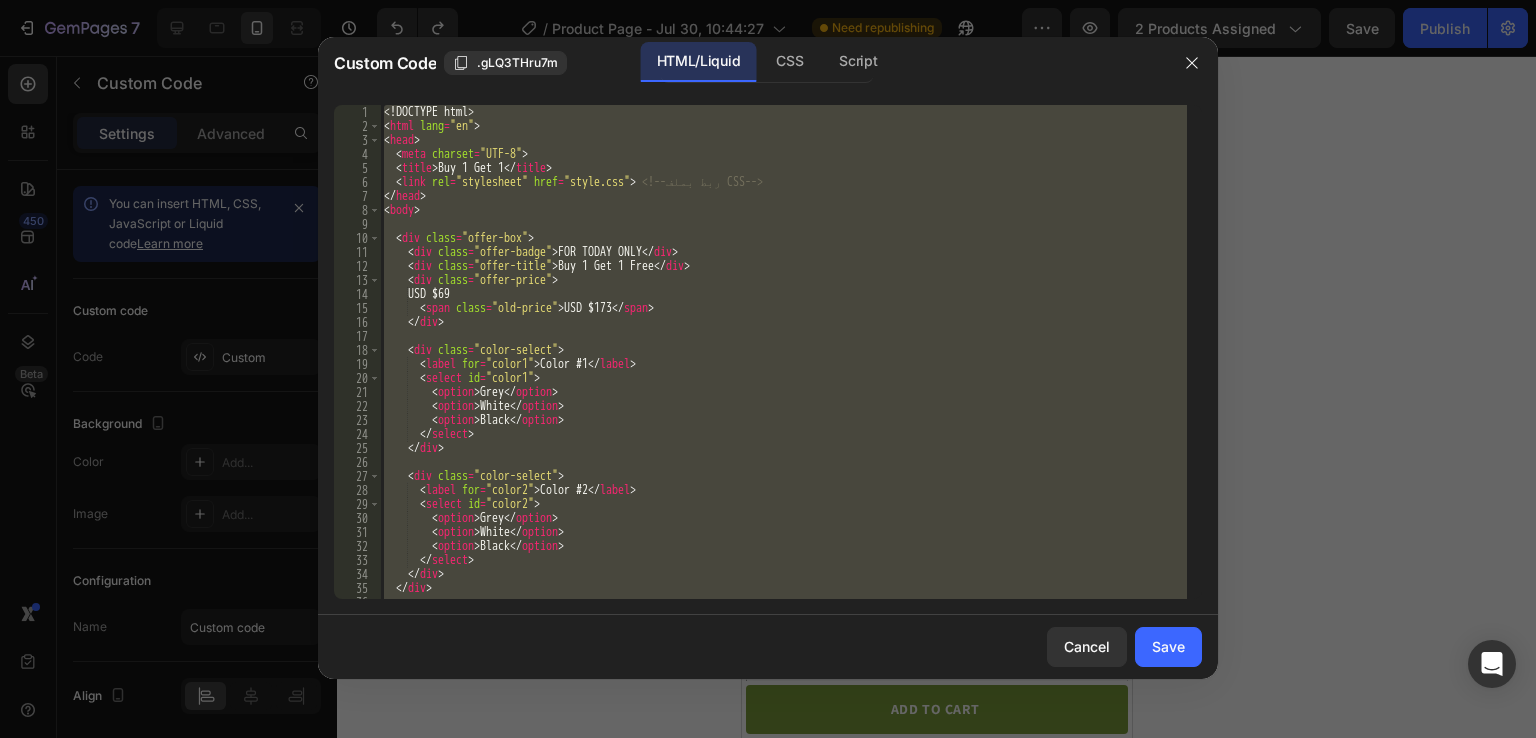 click on "<! DOCTYPE   html > < html   lang = "en" > < head >    < meta   charset = "UTF-8" >    < title > Buy 1 Get 1 </ title >    < link   rel = "stylesheet"   href = "style.css" >   <!--  ربط بملف CSS  --> </ head > < body >    < div   class = "offer-box" >      < div   class = "offer-badge" > FOR TODAY ONLY </ div >      < div   class = "offer-title" > Buy 1 Get 1 Free </ div >      < div   class = "offer-price" >        USD $69         < span   class = "old-price" > USD $173 </ span >      </ div >           < div   class = "color-select" >         < label   for = "color1" > Color #1 </ label >         < select   id = "color1" >           < option > Grey </ option >           < option > White </ option >           < option > Black </ option >         </ select >      </ div >      < div   class = "color-select" >         < label   for = "color2" > Color #2 </ label >         < select   id = "color2" >           < option > Grey </ option >           < option > White </ option >           < option > Black </ option >         </ select >      </ div >" at bounding box center [783, 352] 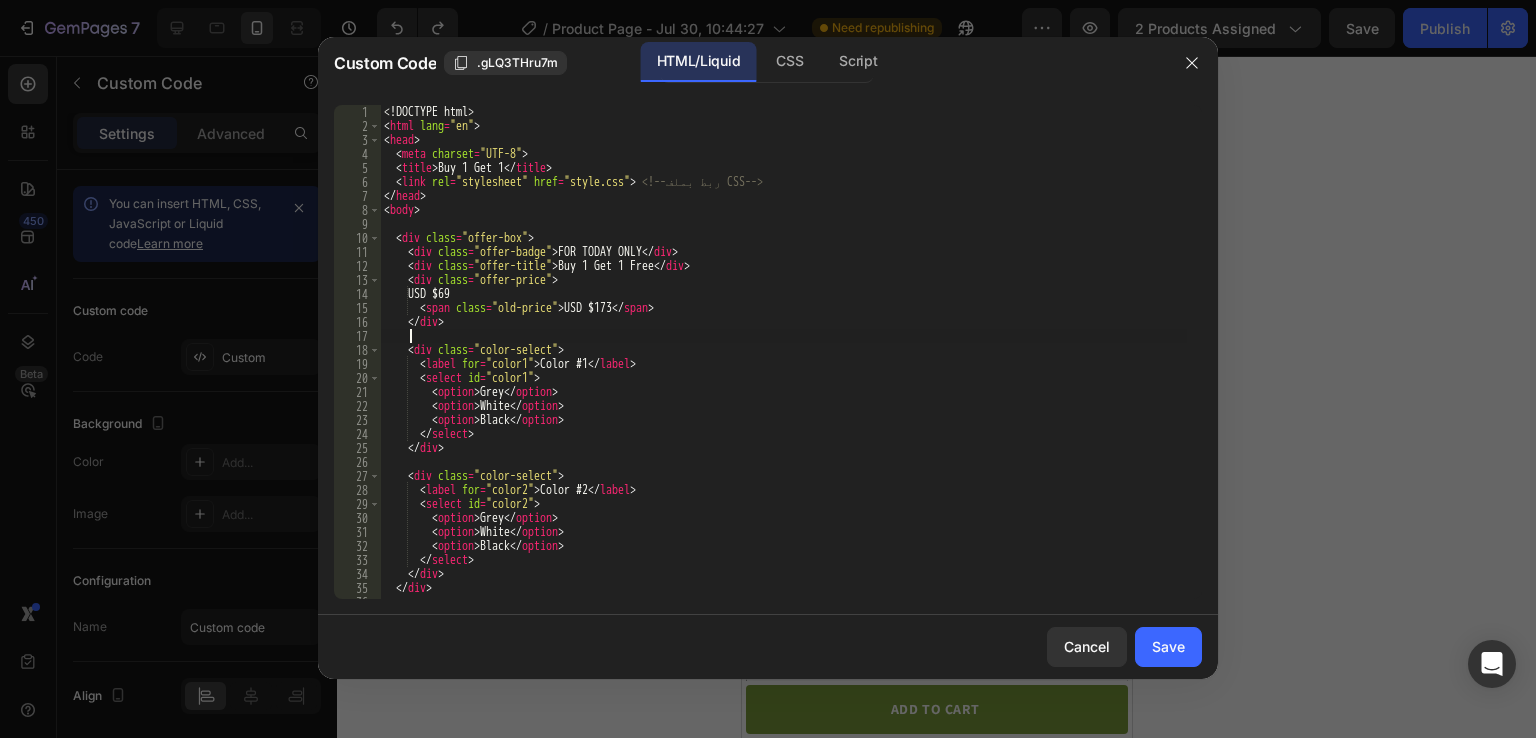 type on "</body>
</html>" 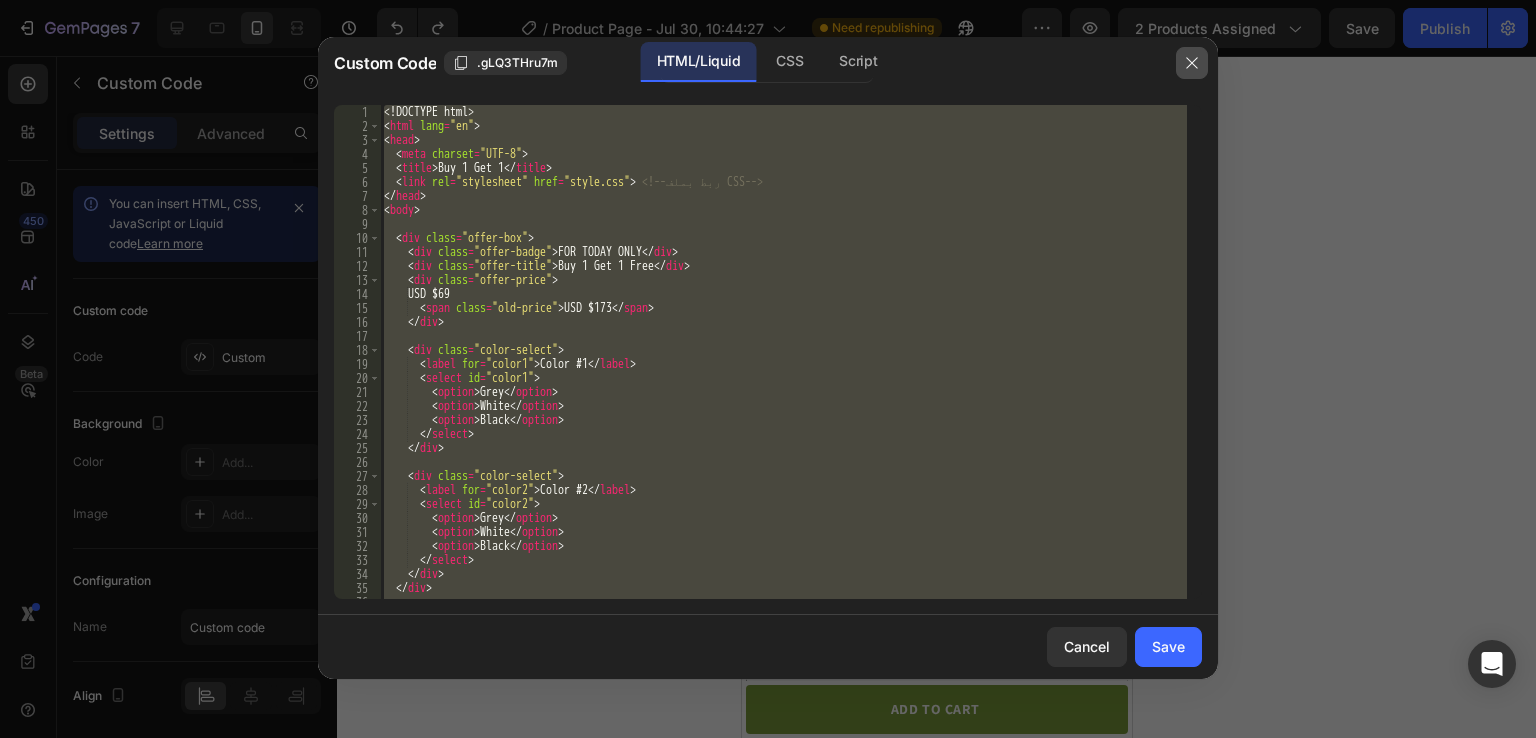click 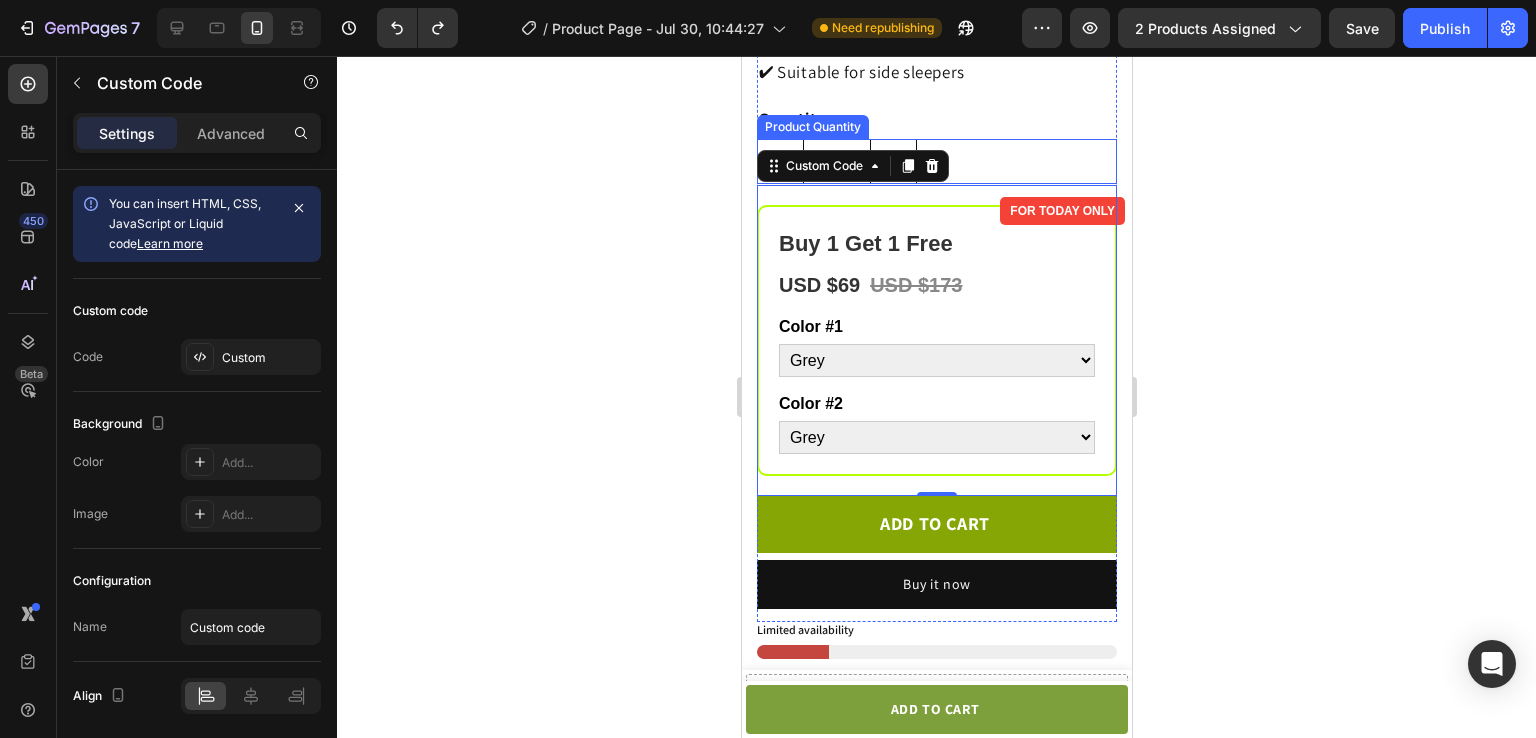 scroll, scrollTop: 734, scrollLeft: 0, axis: vertical 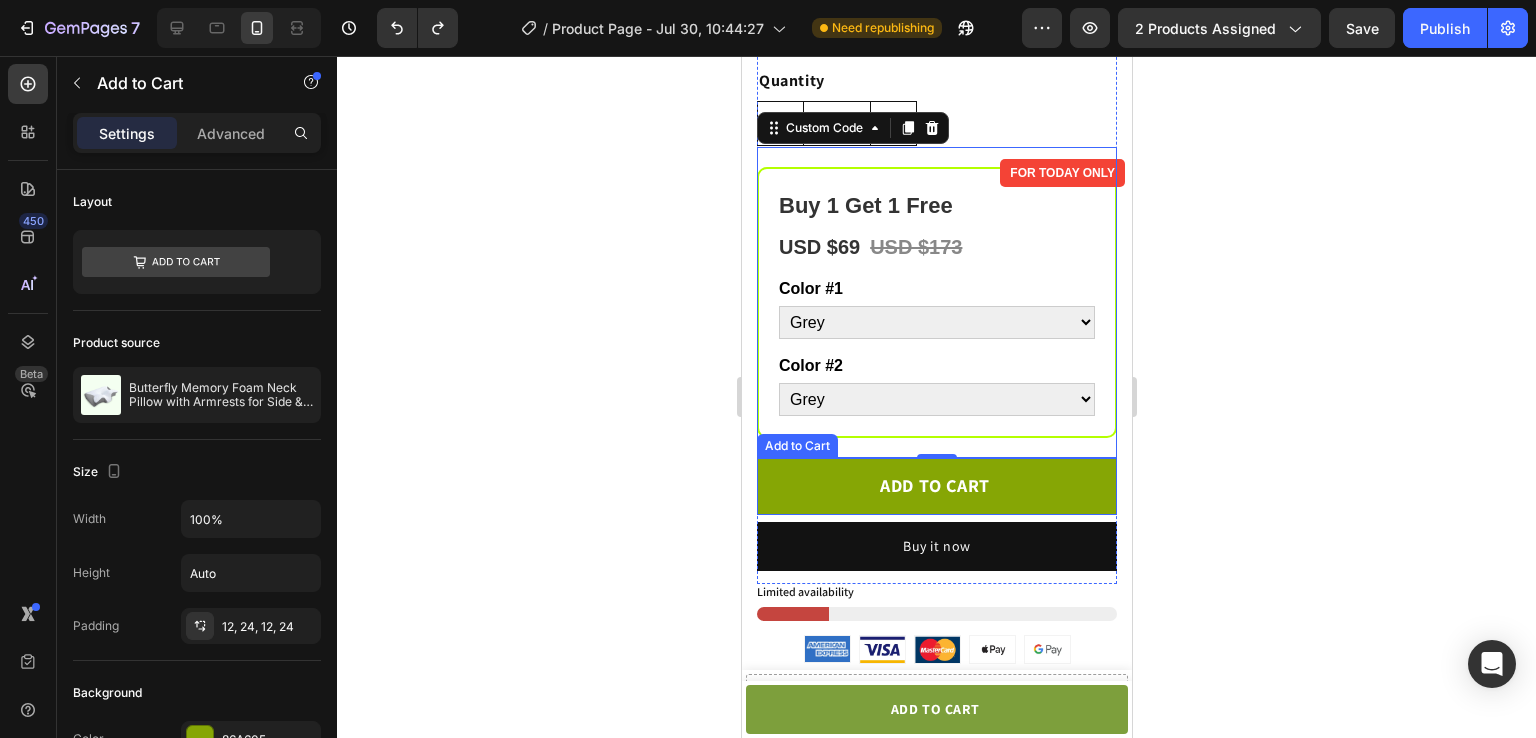 click on "ADD TO CART" 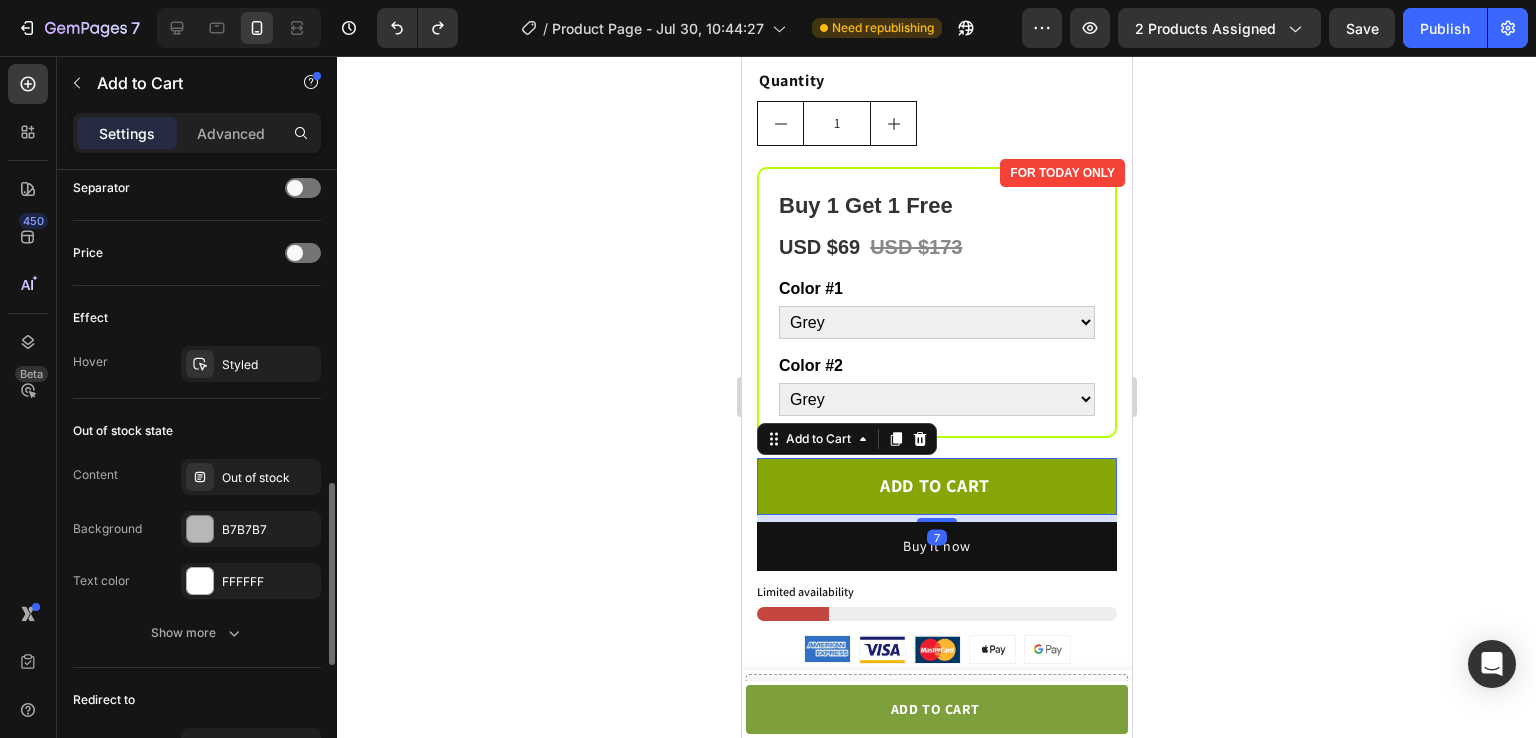 scroll, scrollTop: 1514, scrollLeft: 0, axis: vertical 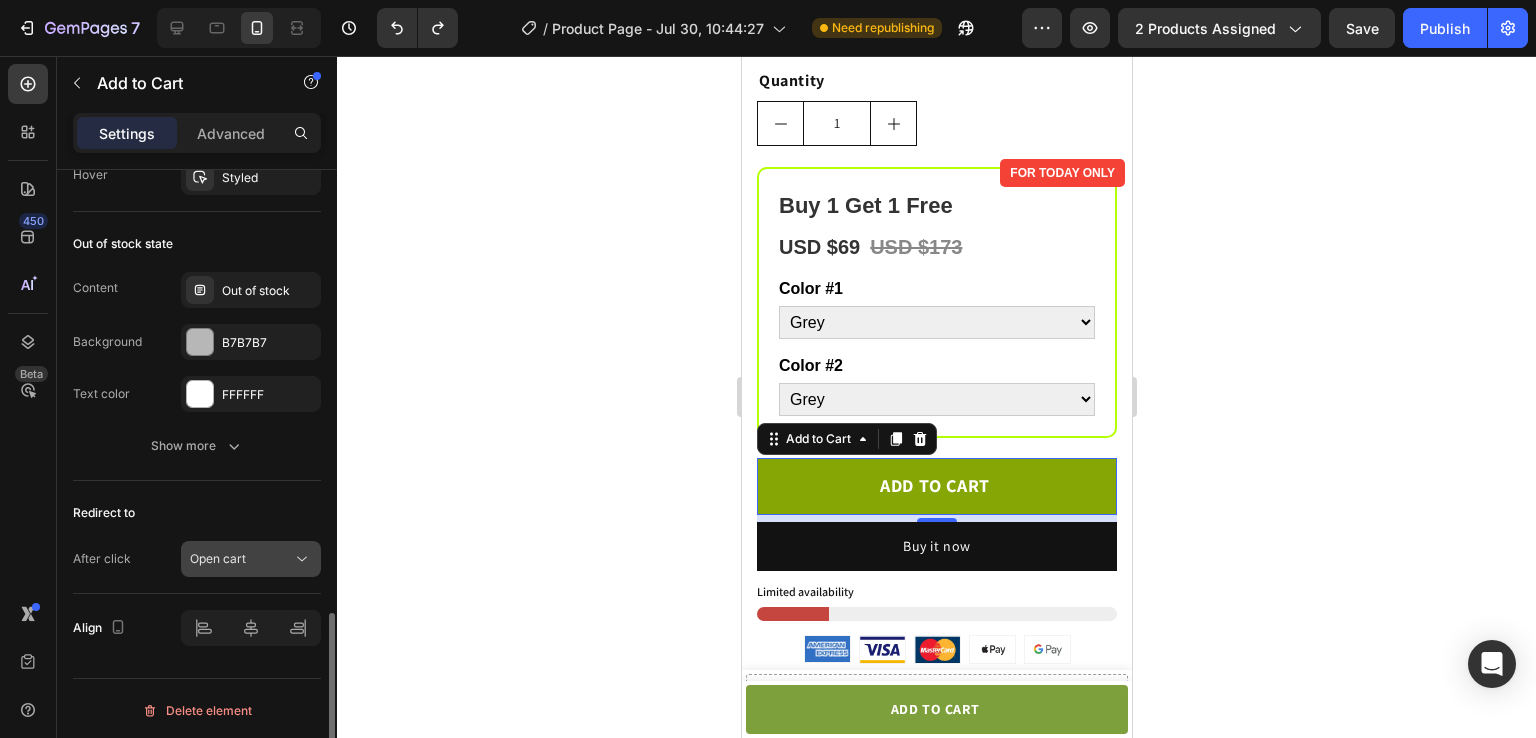 click on "Open cart" at bounding box center (241, 559) 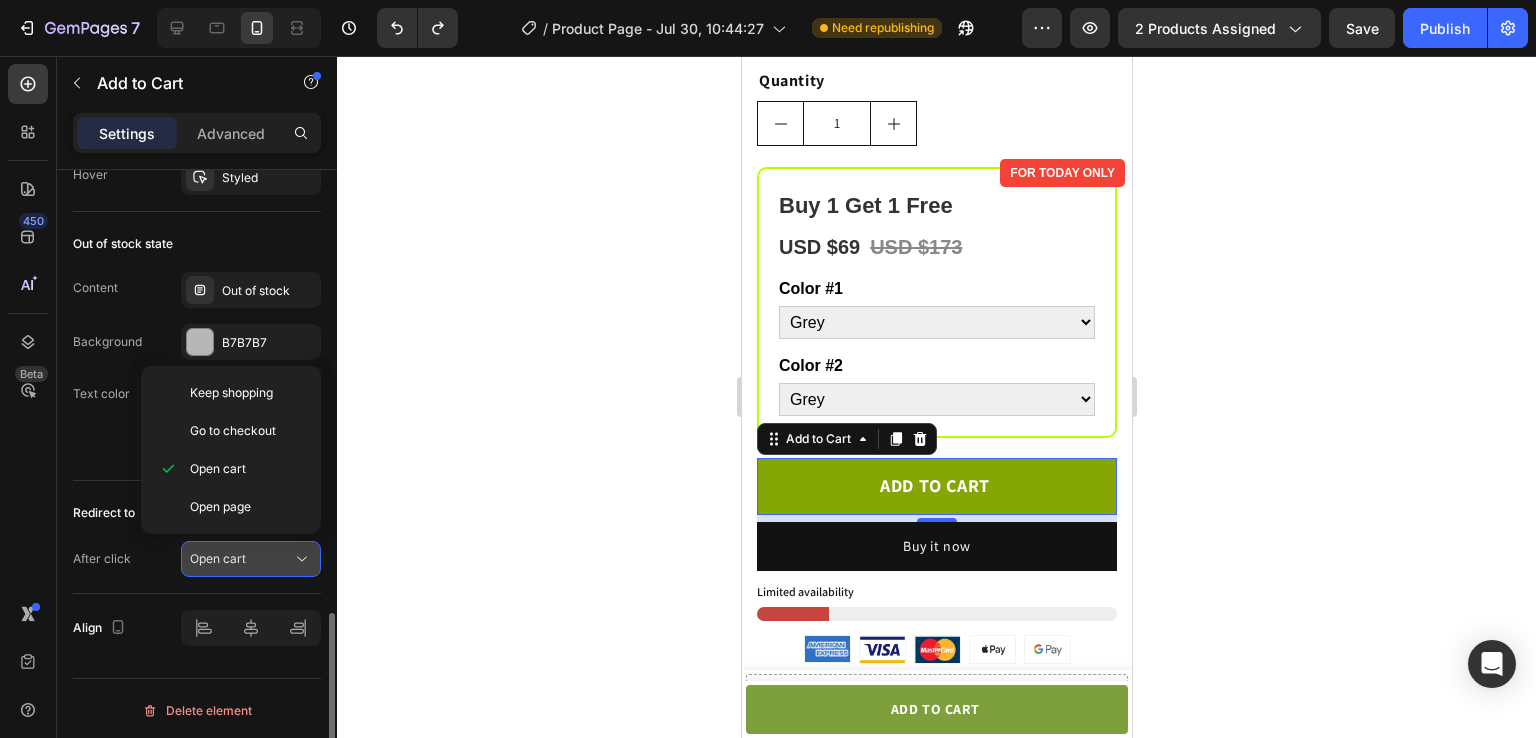 click on "Open cart" at bounding box center [241, 559] 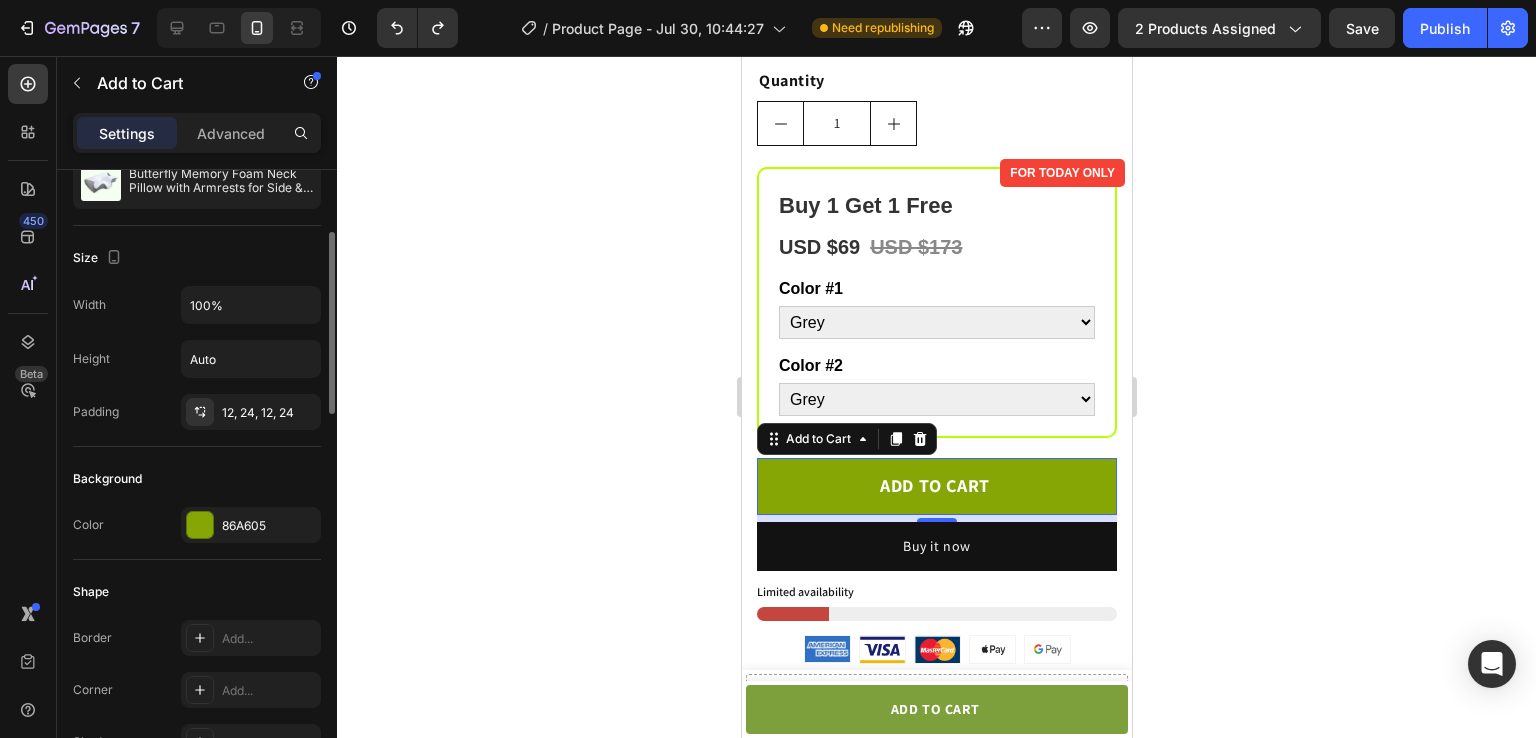 scroll, scrollTop: 213, scrollLeft: 0, axis: vertical 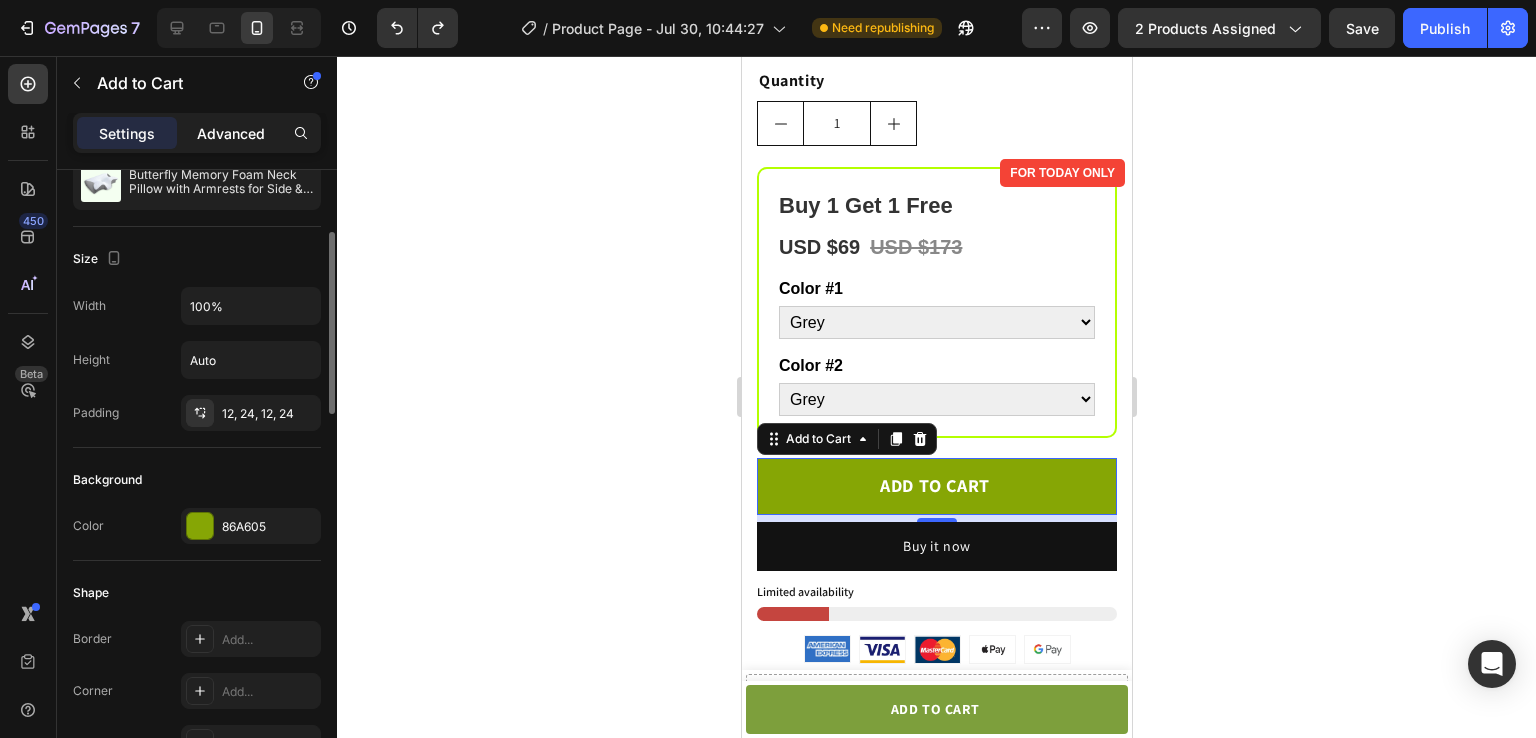 click on "Advanced" at bounding box center [231, 133] 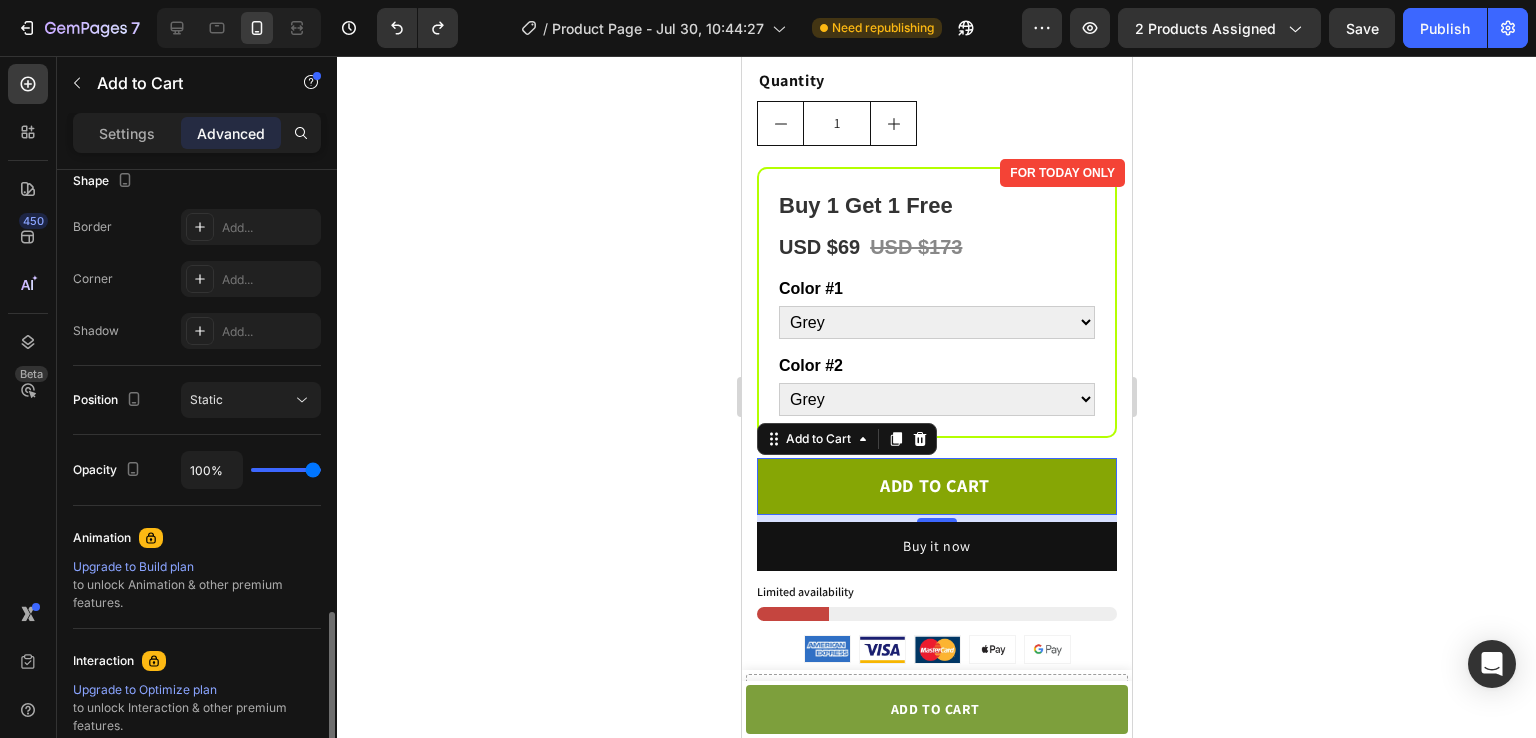 scroll, scrollTop: 761, scrollLeft: 0, axis: vertical 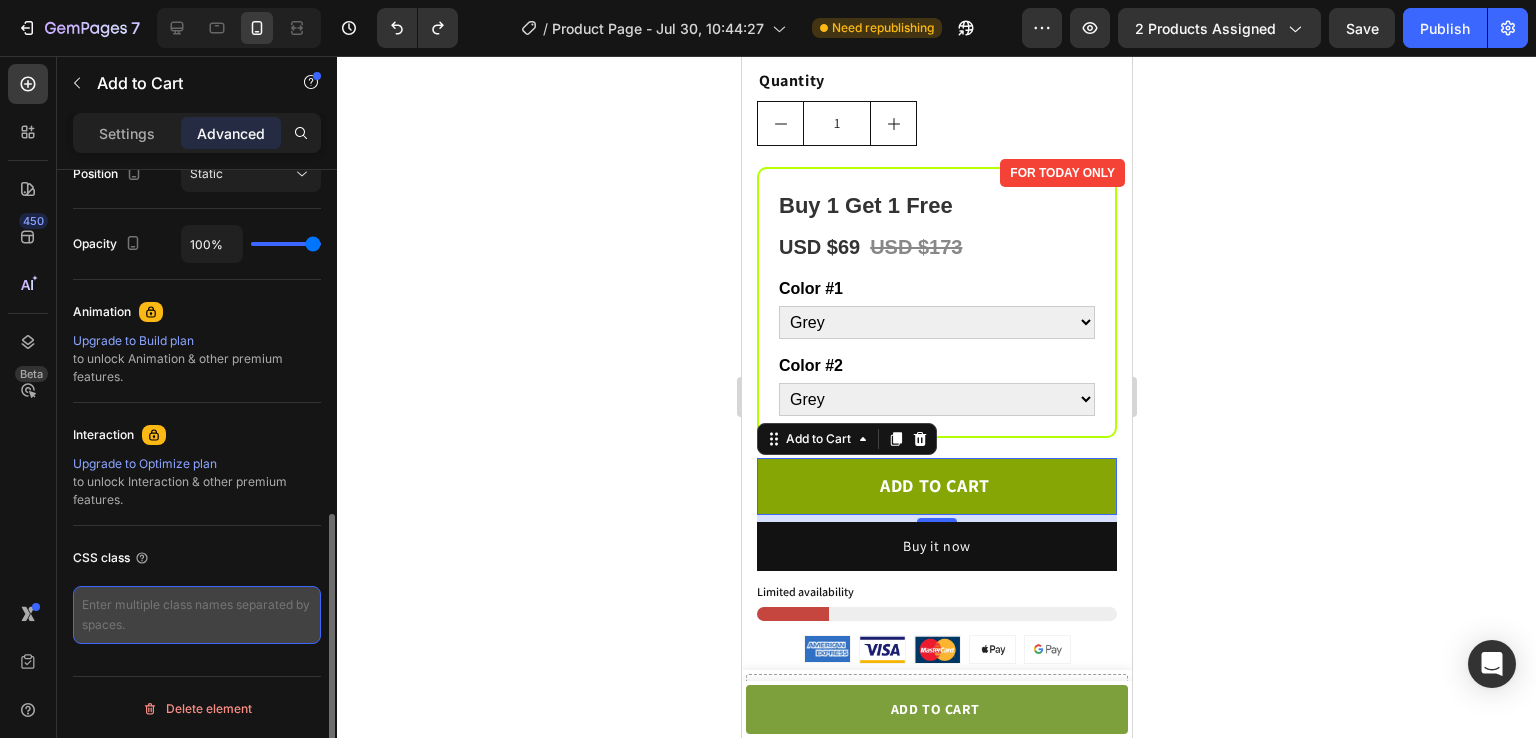 click at bounding box center [197, 615] 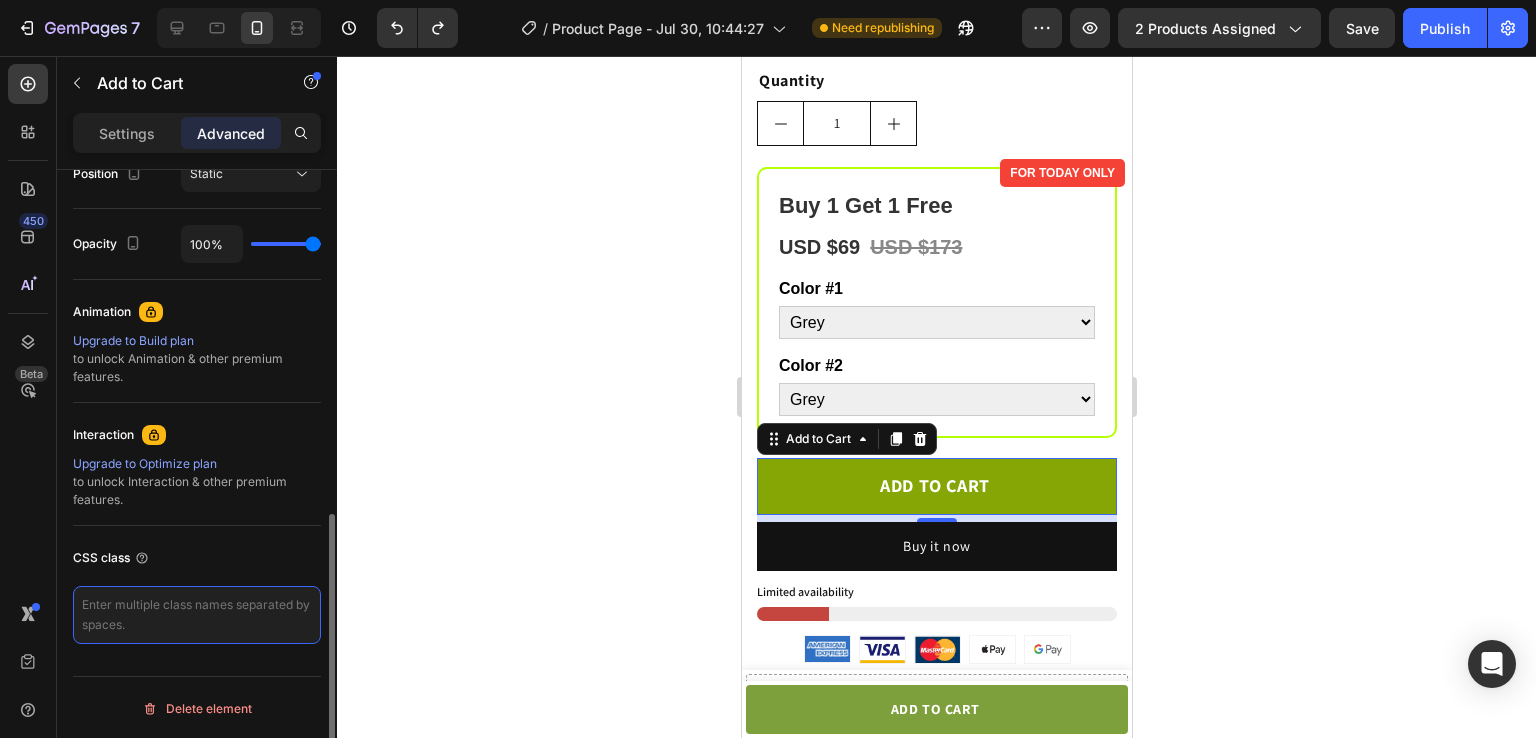 click at bounding box center [197, 615] 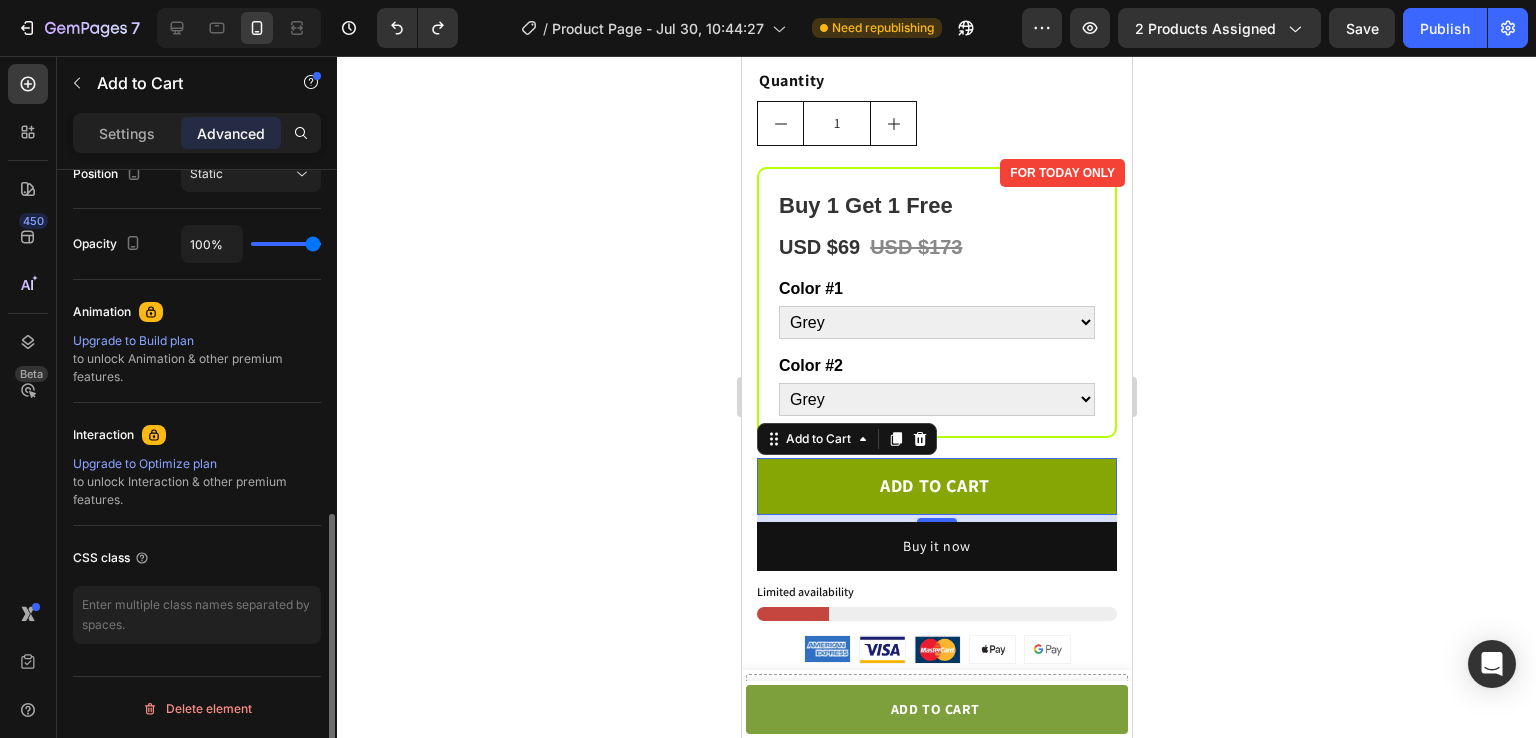 click on "CSS class" at bounding box center (111, 558) 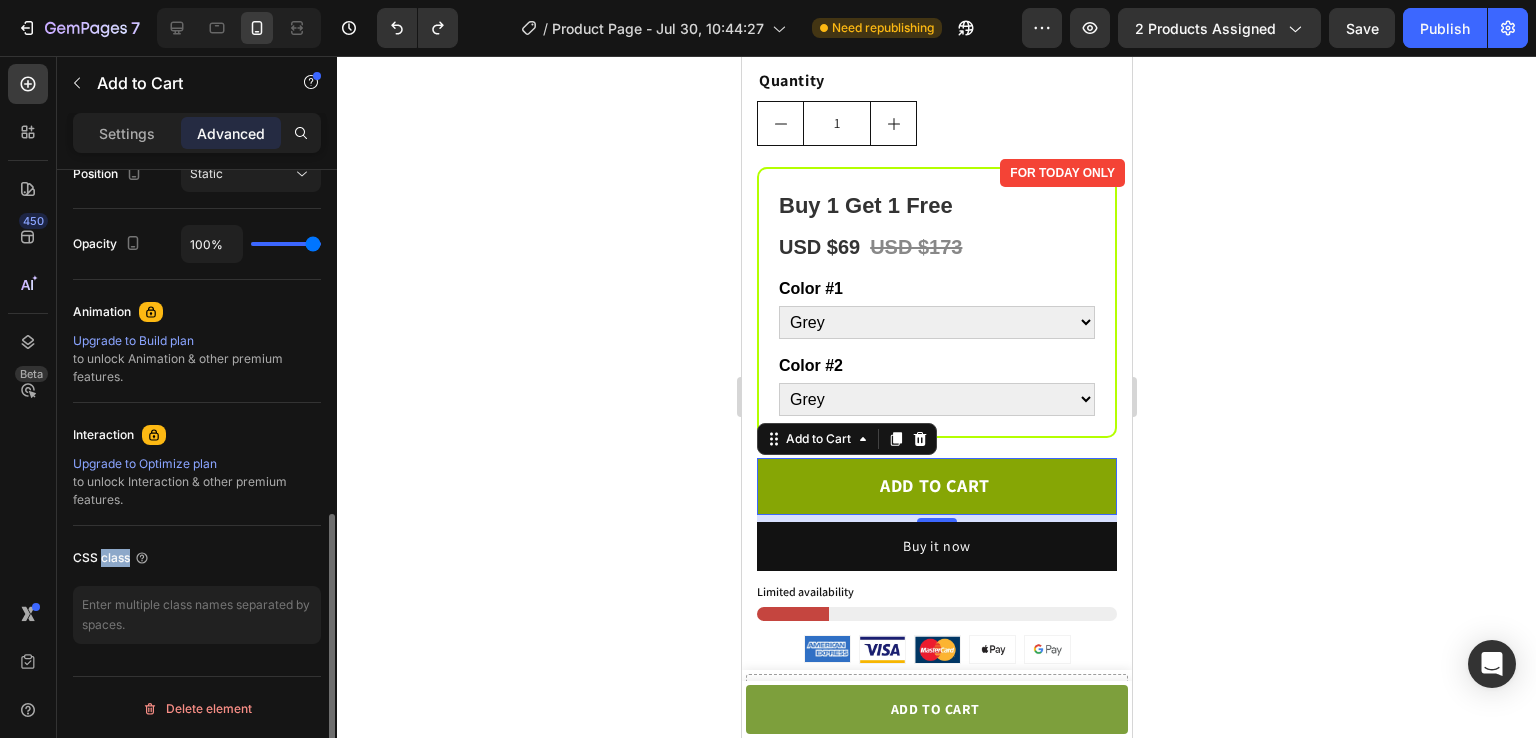 click on "CSS class" at bounding box center [111, 558] 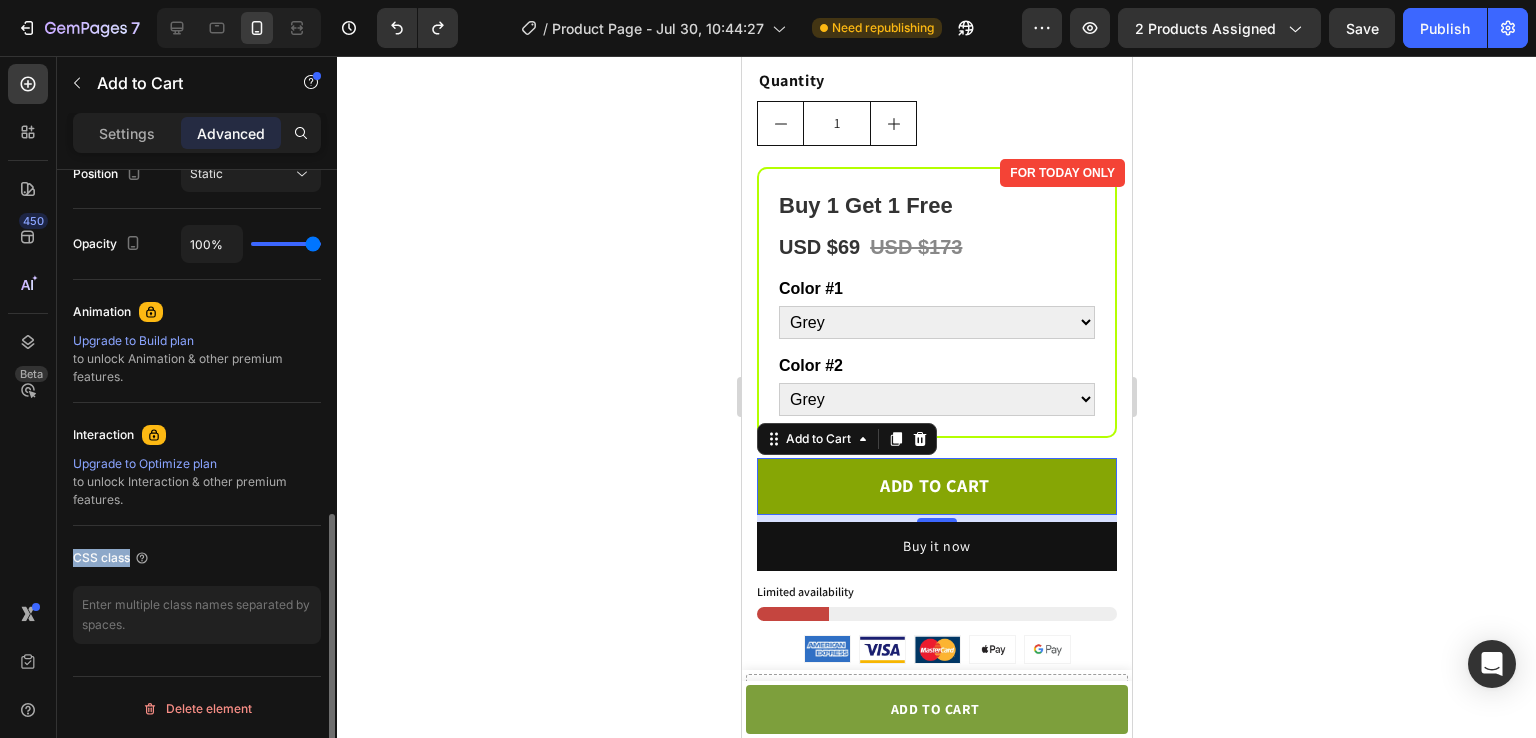 click on "CSS class" at bounding box center [111, 558] 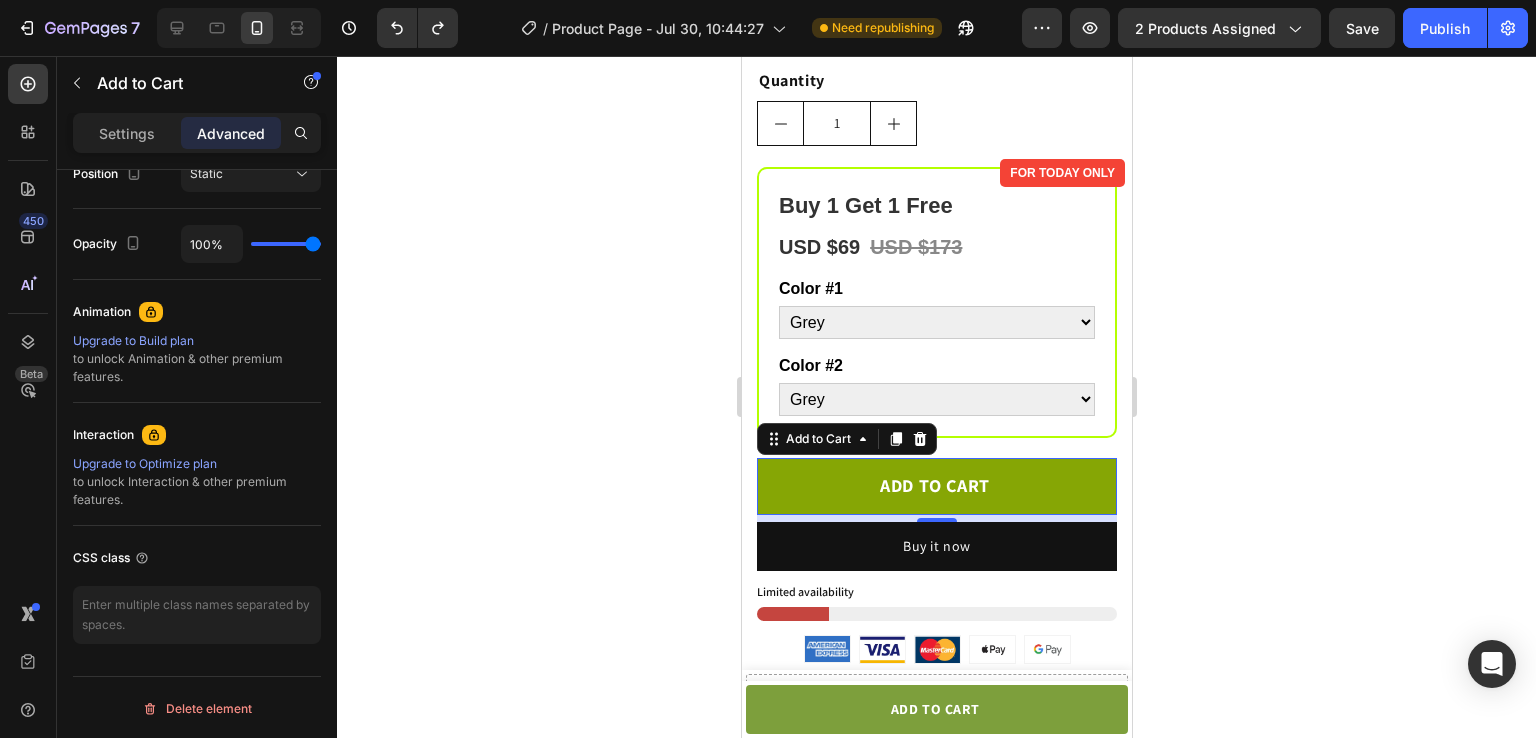click 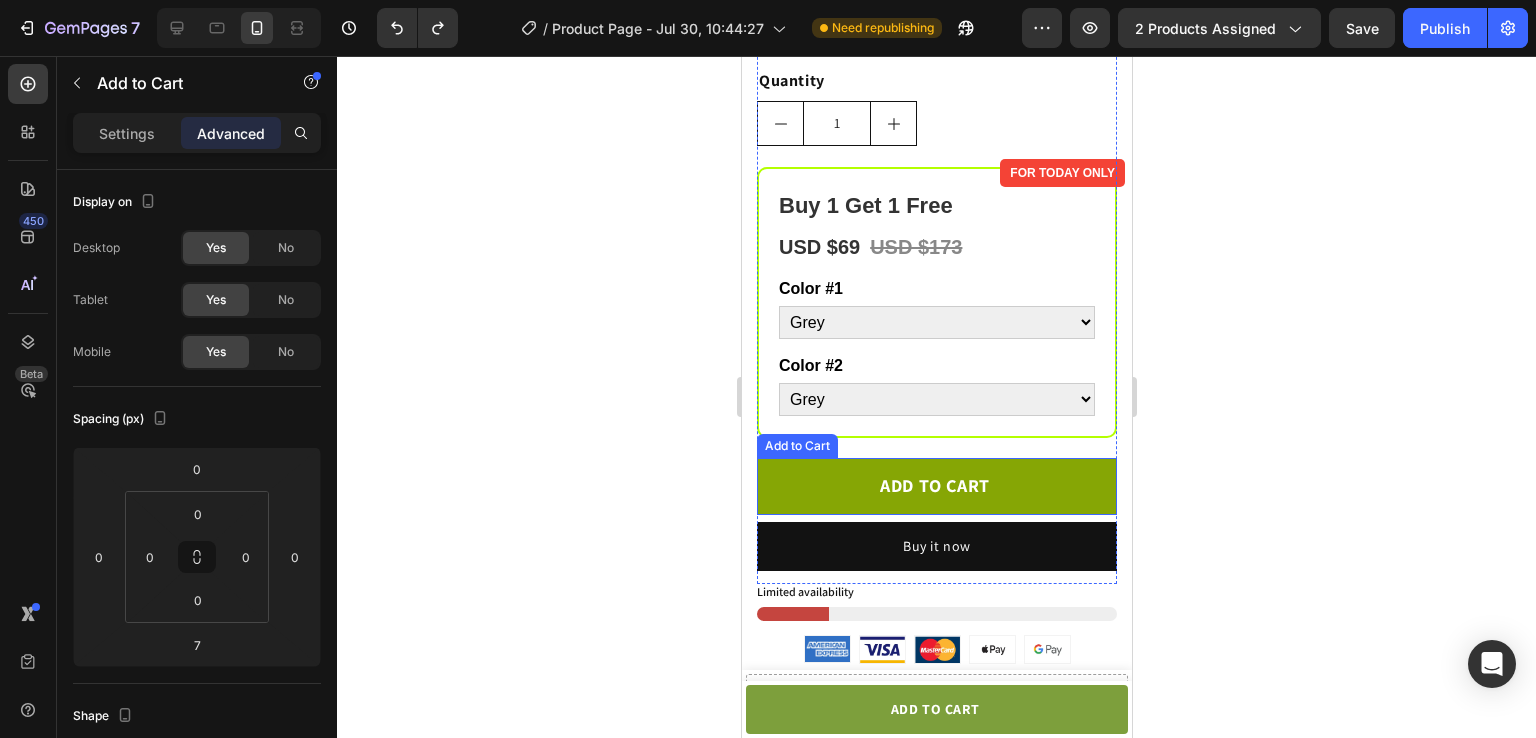 click on "ADD TO CART" 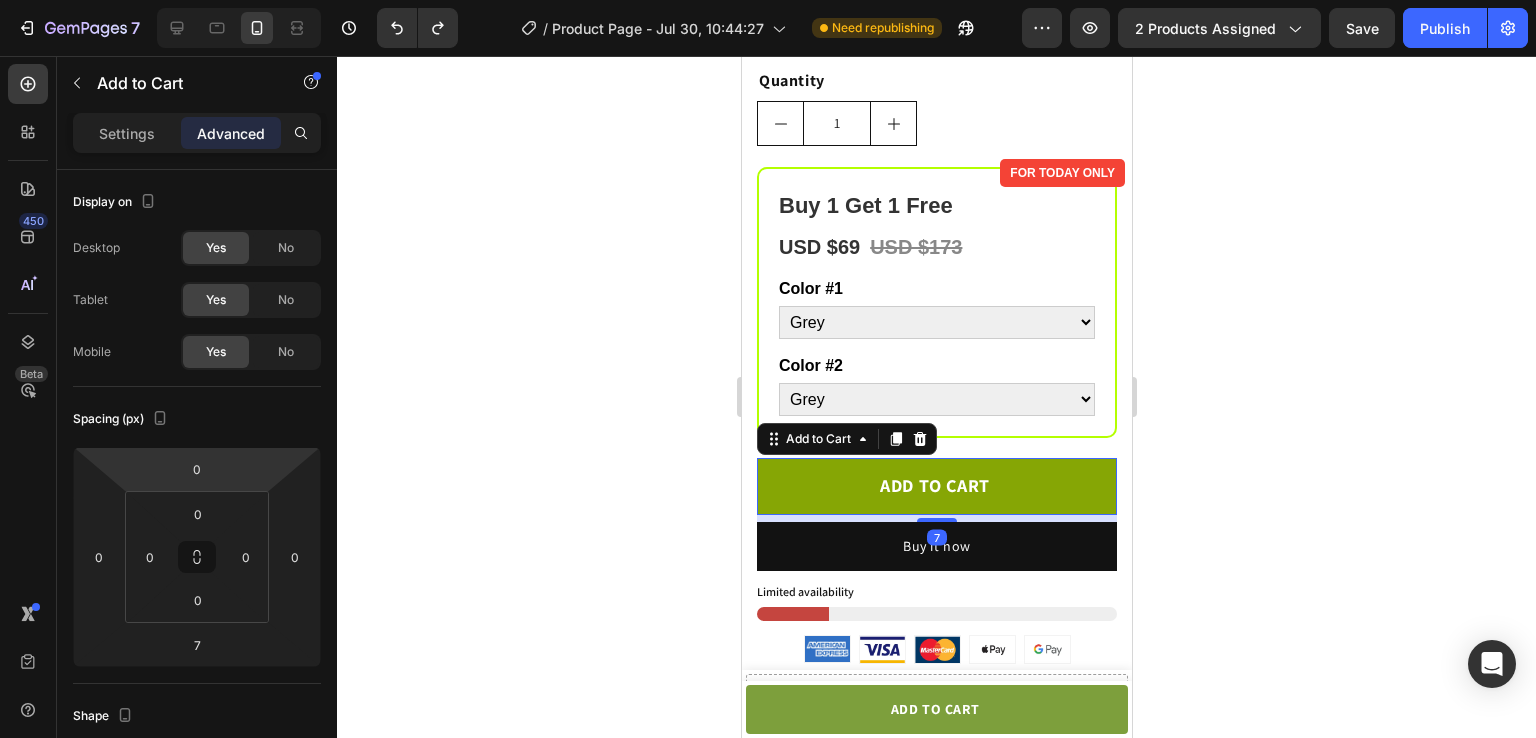 scroll, scrollTop: 761, scrollLeft: 0, axis: vertical 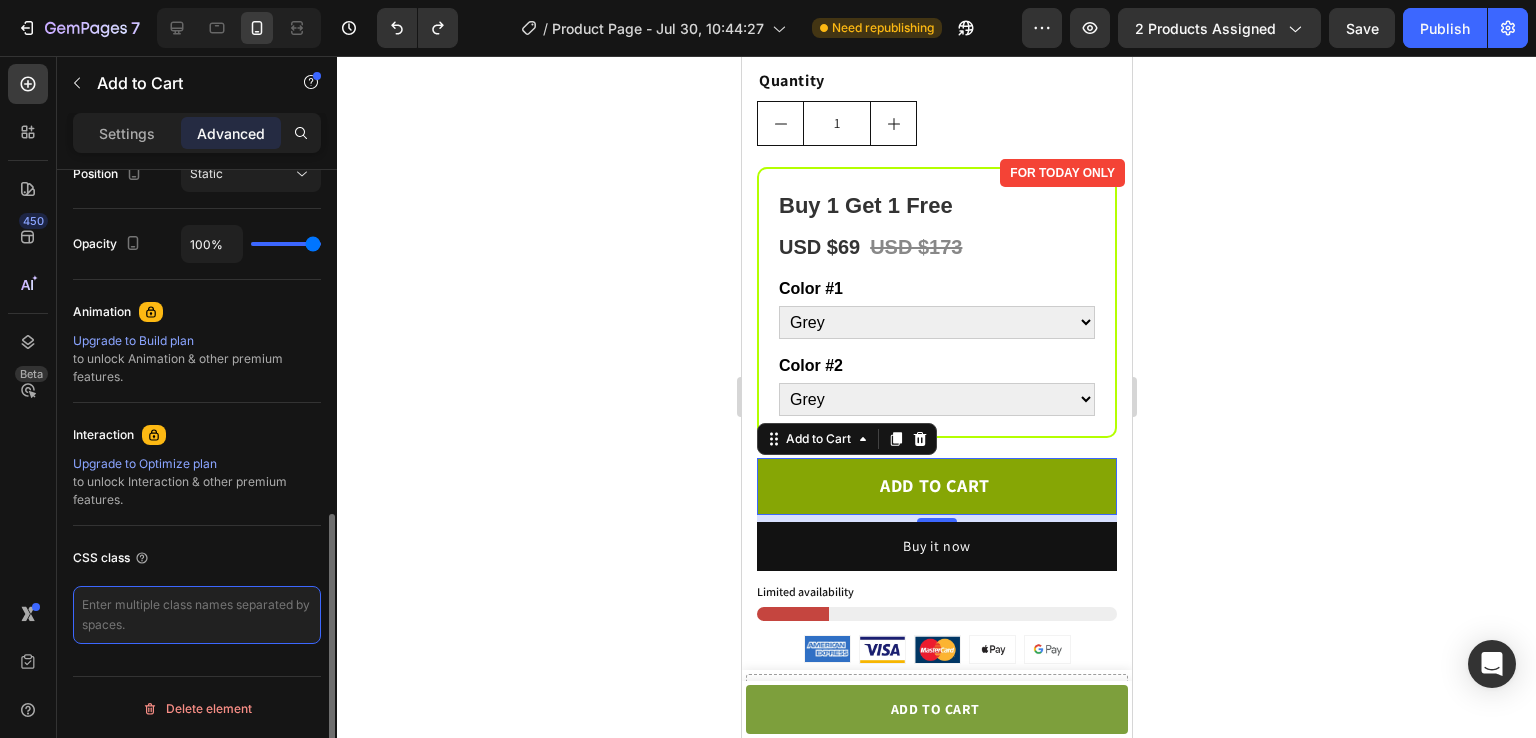 click at bounding box center (197, 615) 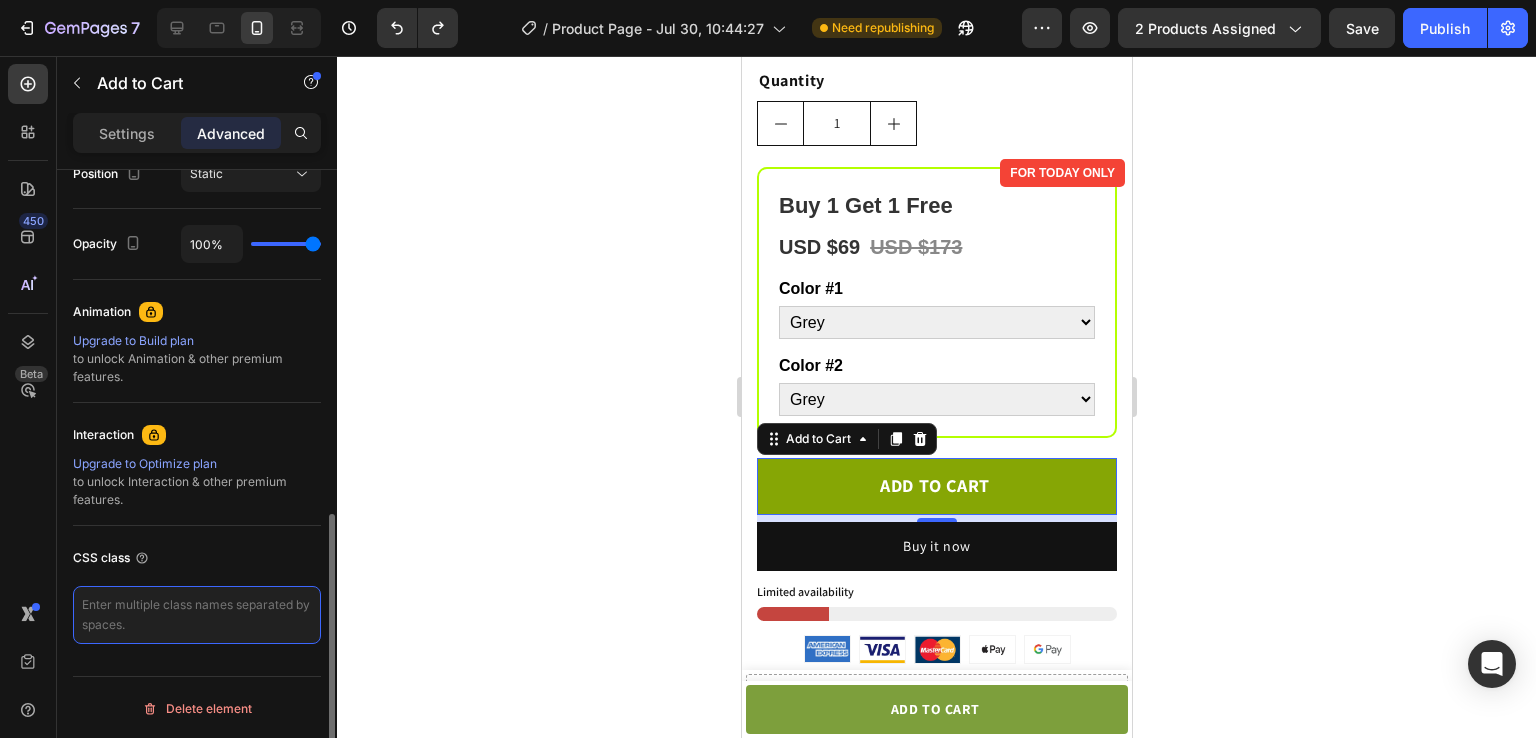 click at bounding box center [197, 615] 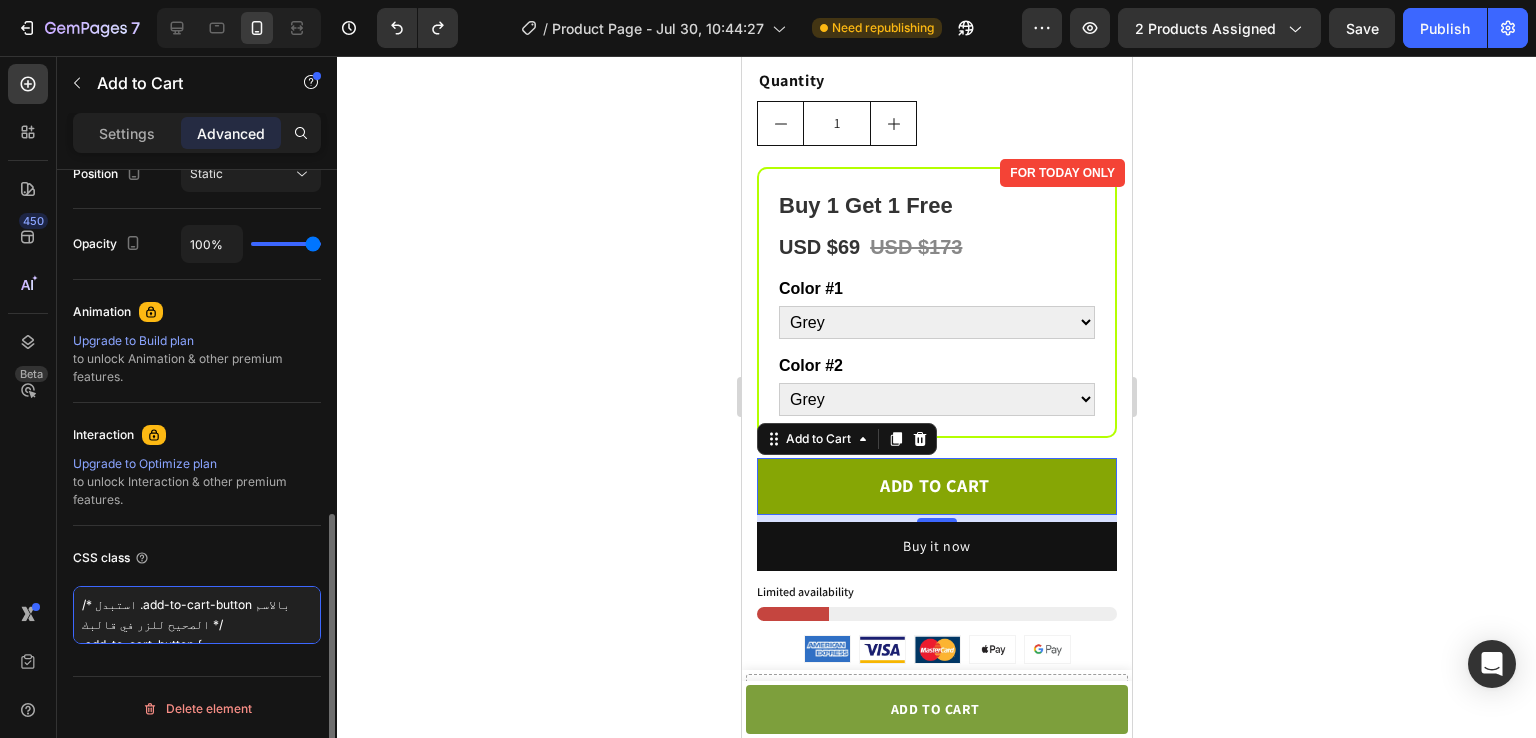 scroll, scrollTop: 11, scrollLeft: 0, axis: vertical 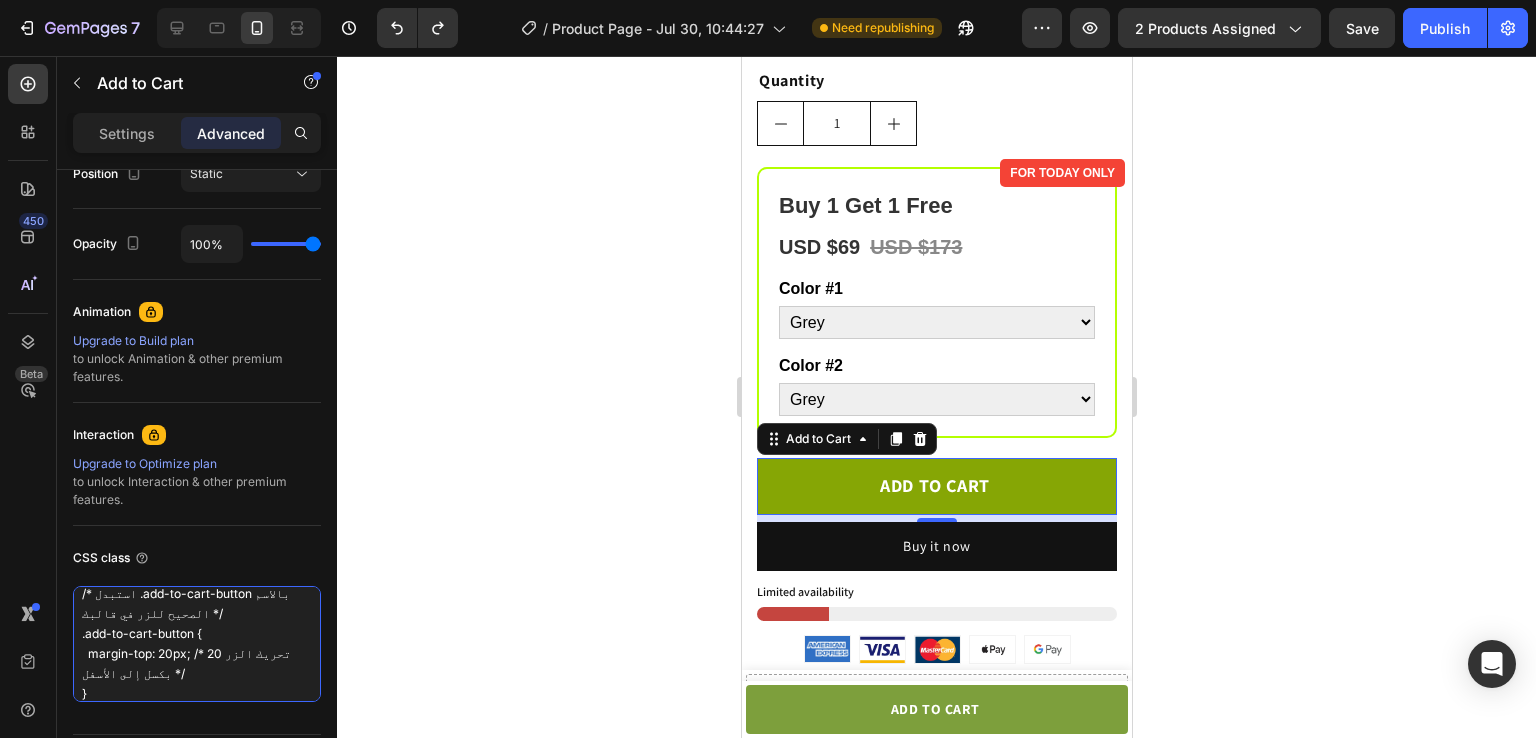 type on "/* استبدل .add-to-cart-button بالاسم الصحيح للزر في قالبك */
.add-to-cart-button {
margin-top: 20px; /* تحريك الزر 20 بكسل إلى الأسفل */
}" 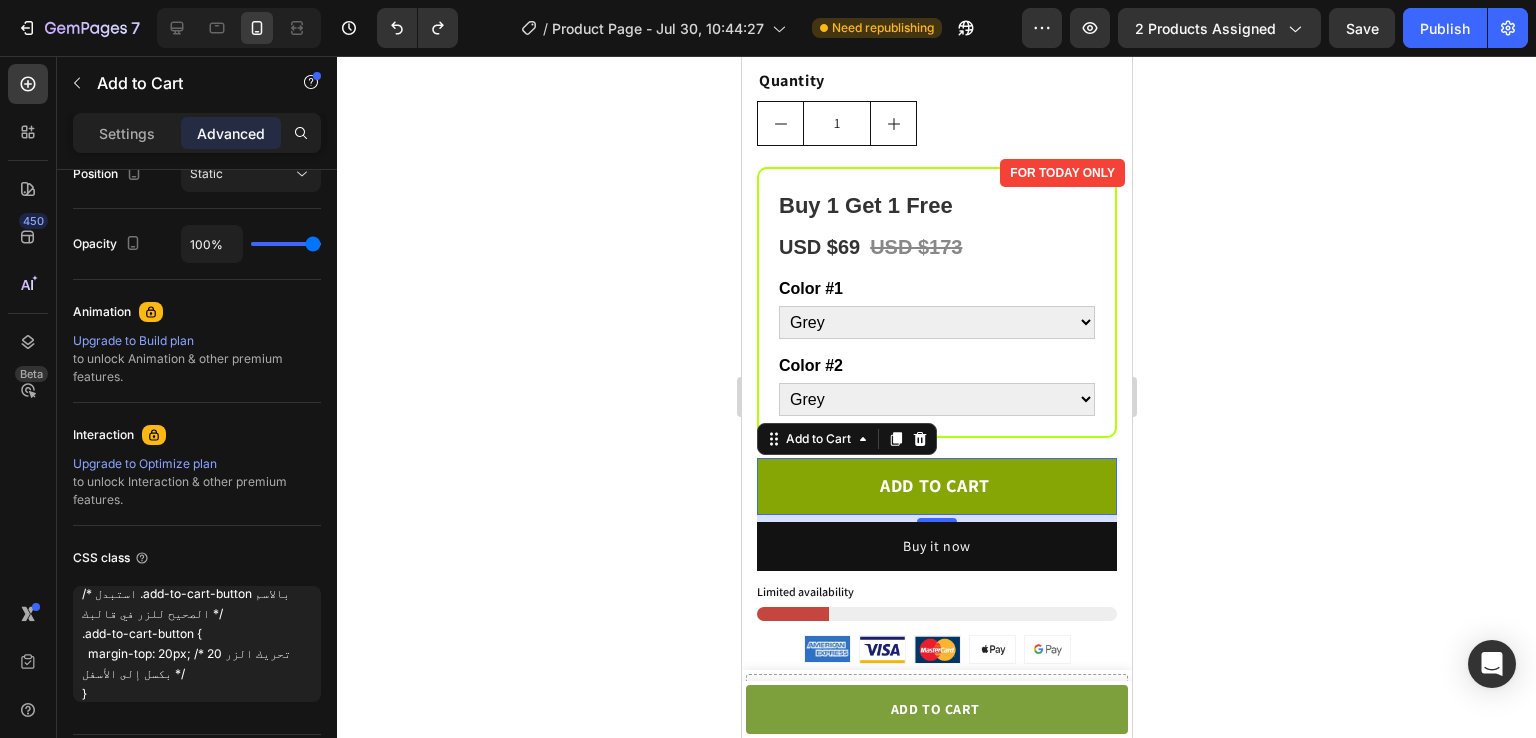 click 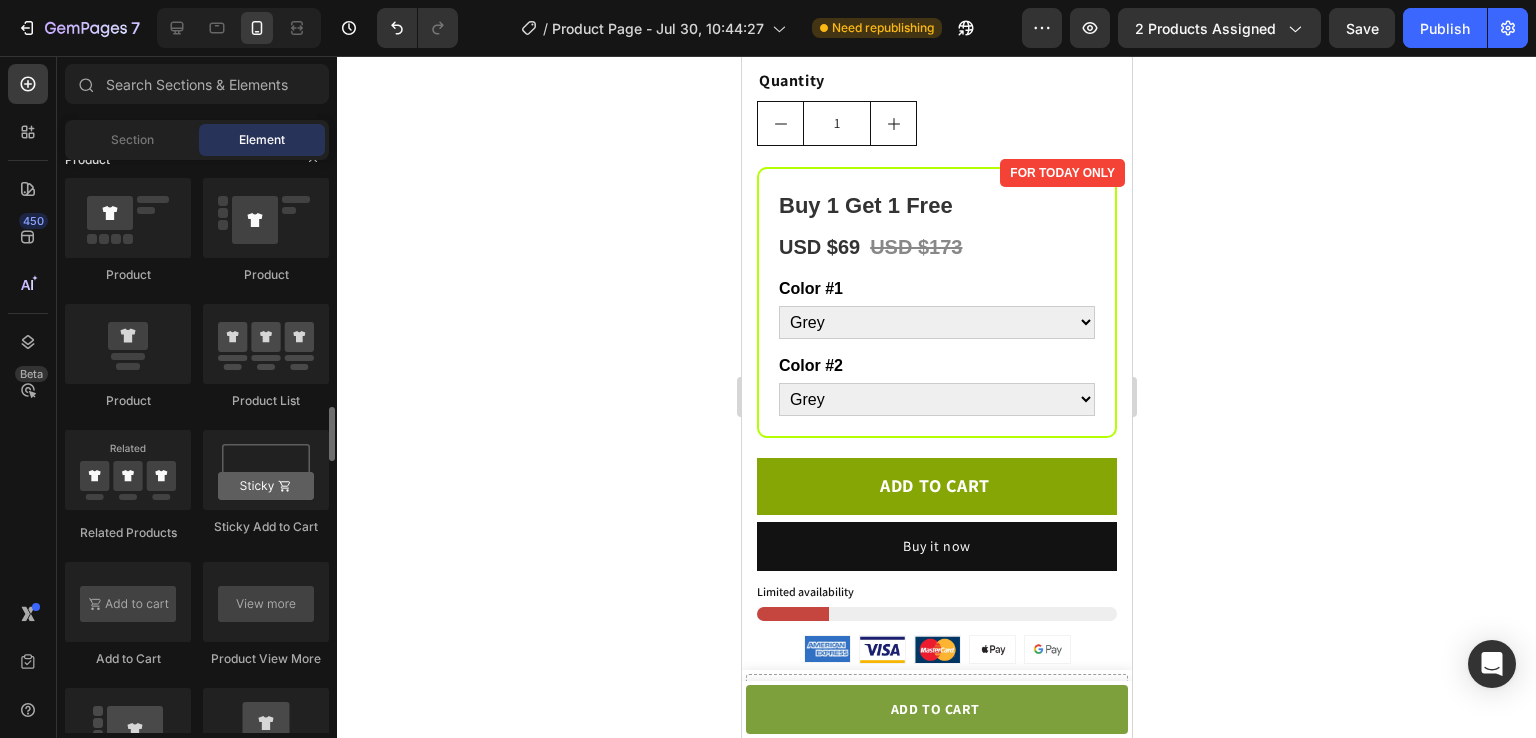 scroll, scrollTop: 2576, scrollLeft: 0, axis: vertical 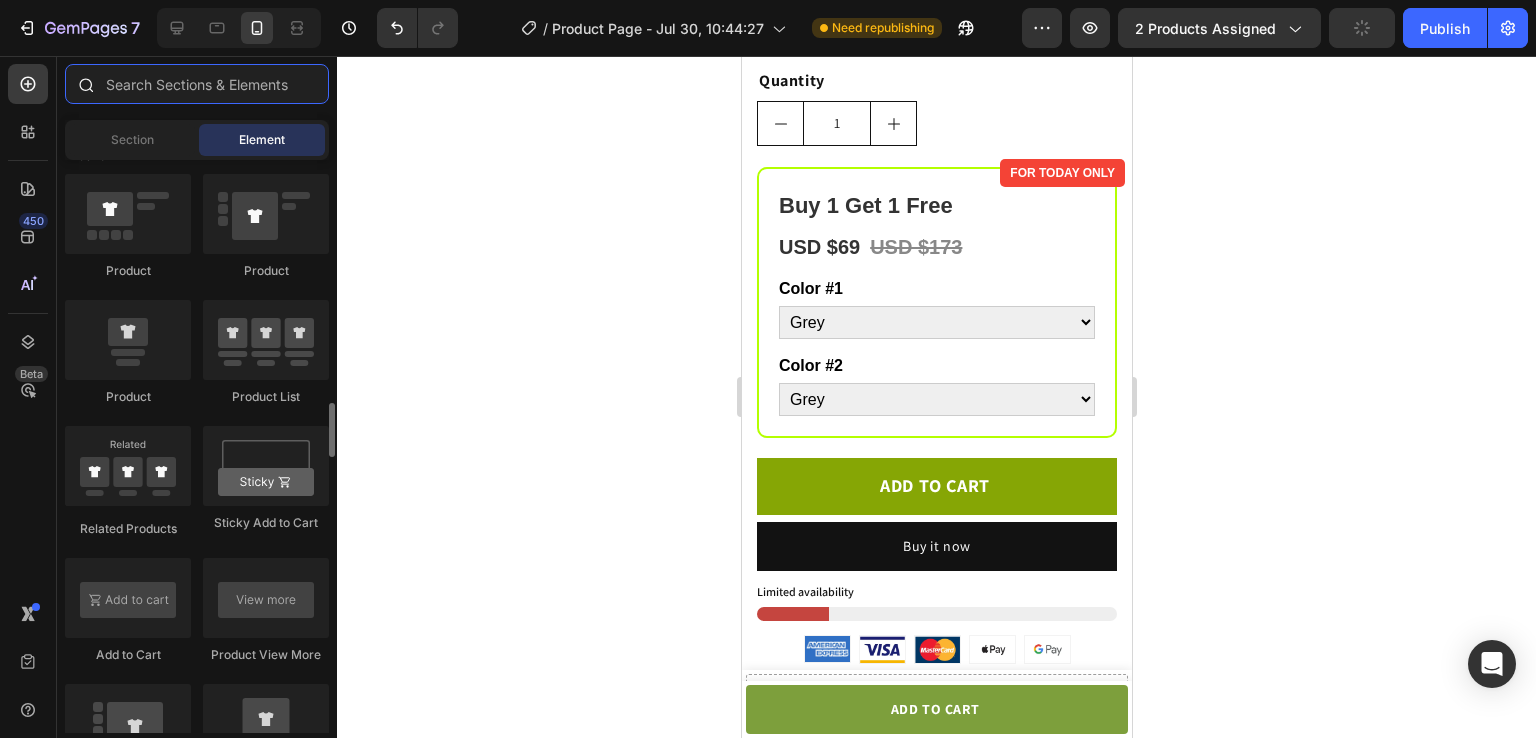 click at bounding box center (197, 84) 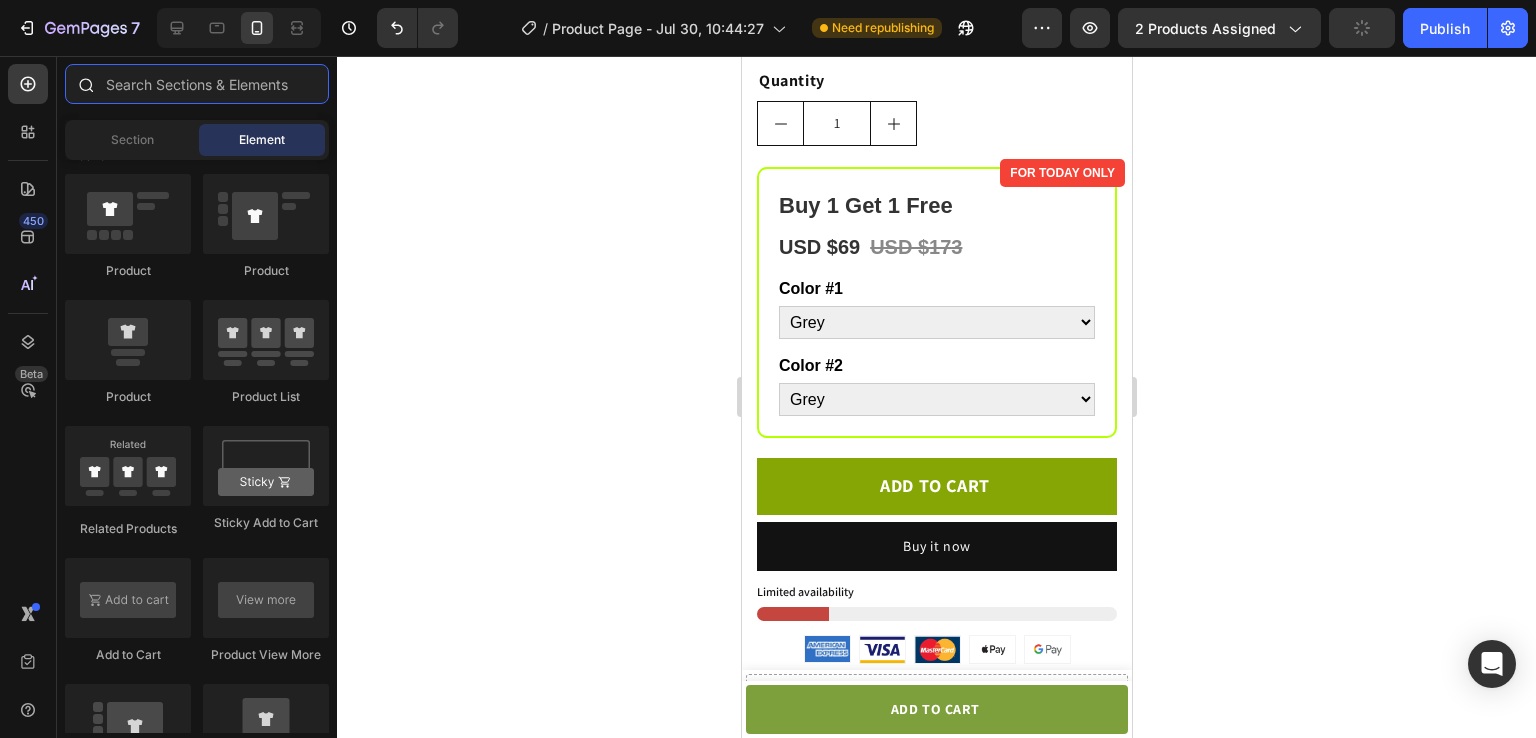 click at bounding box center (197, 84) 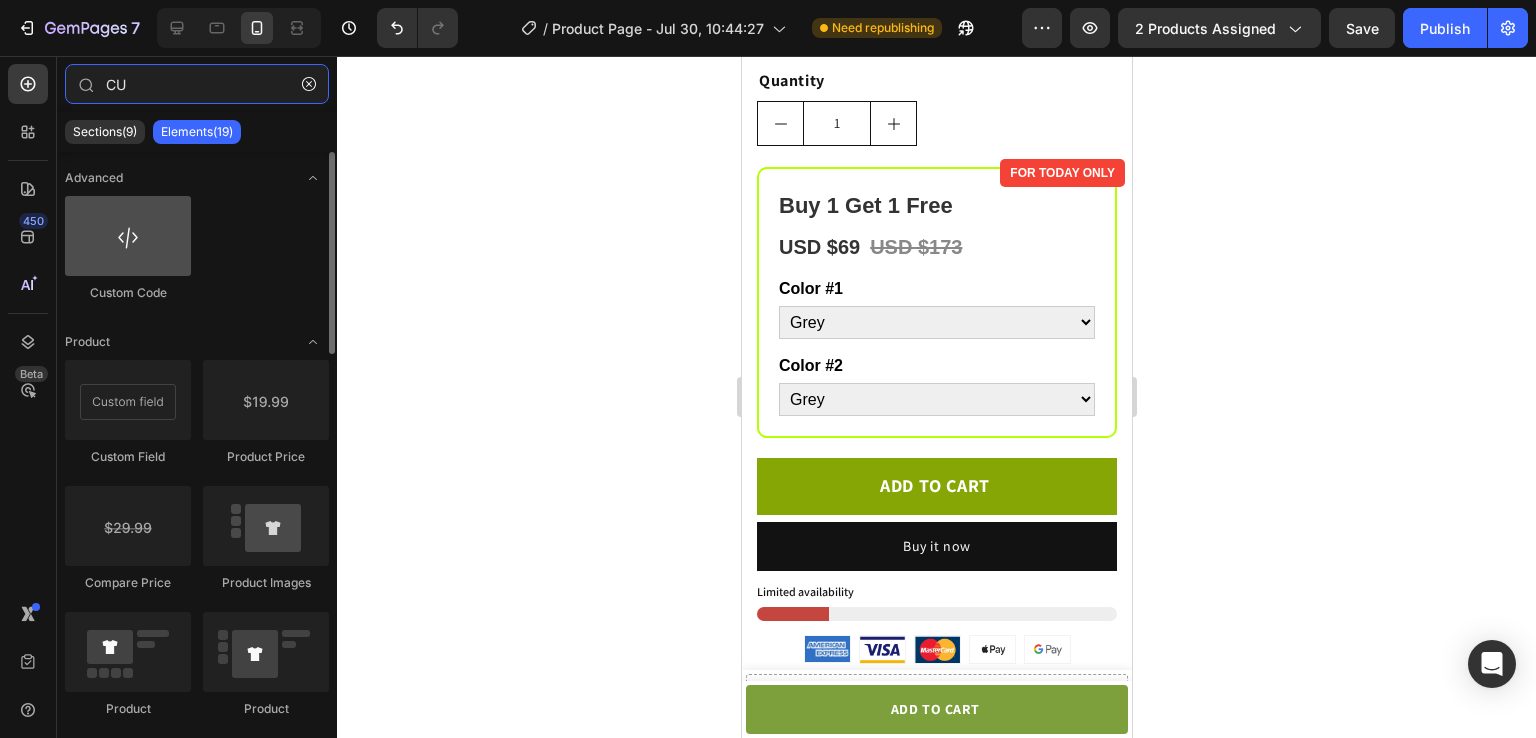 type on "CU" 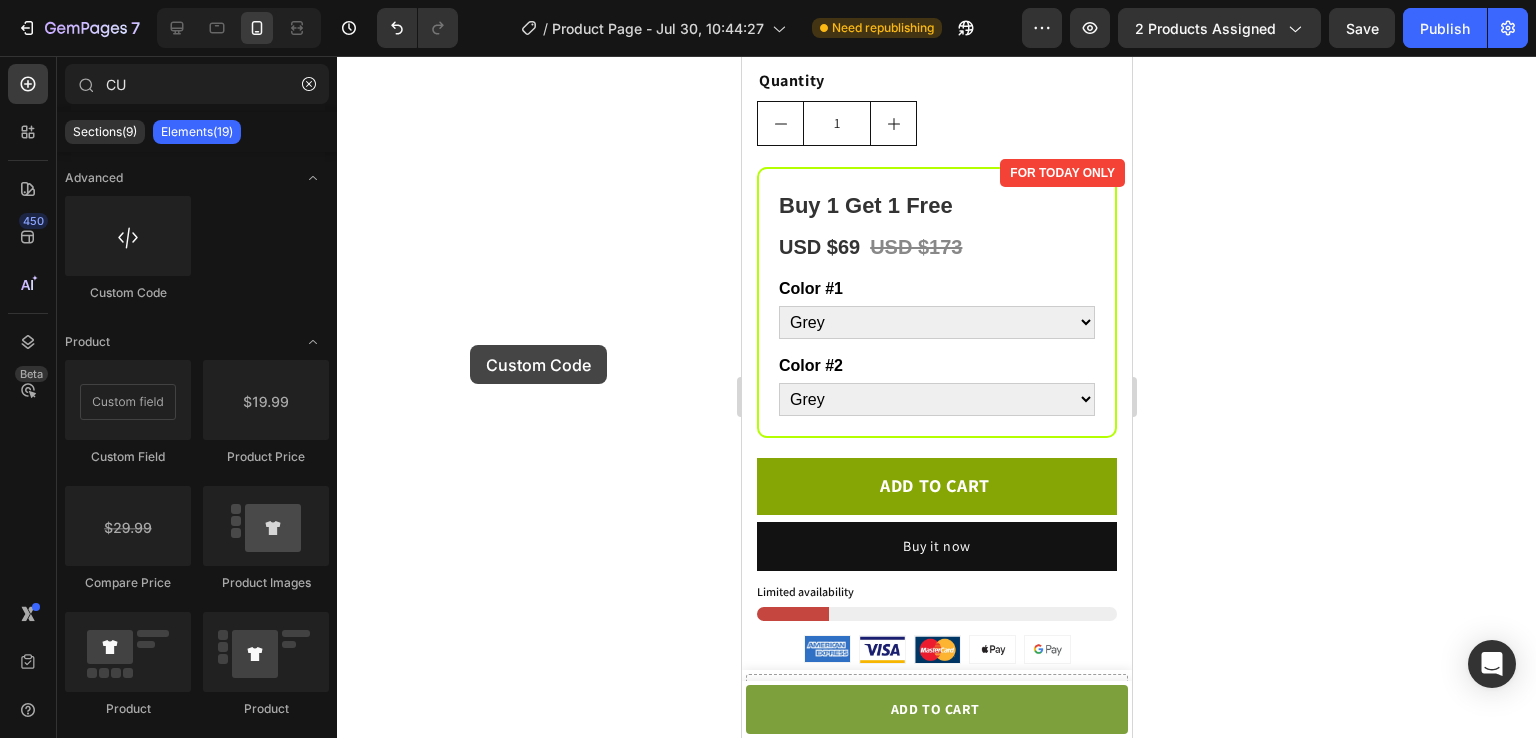 click 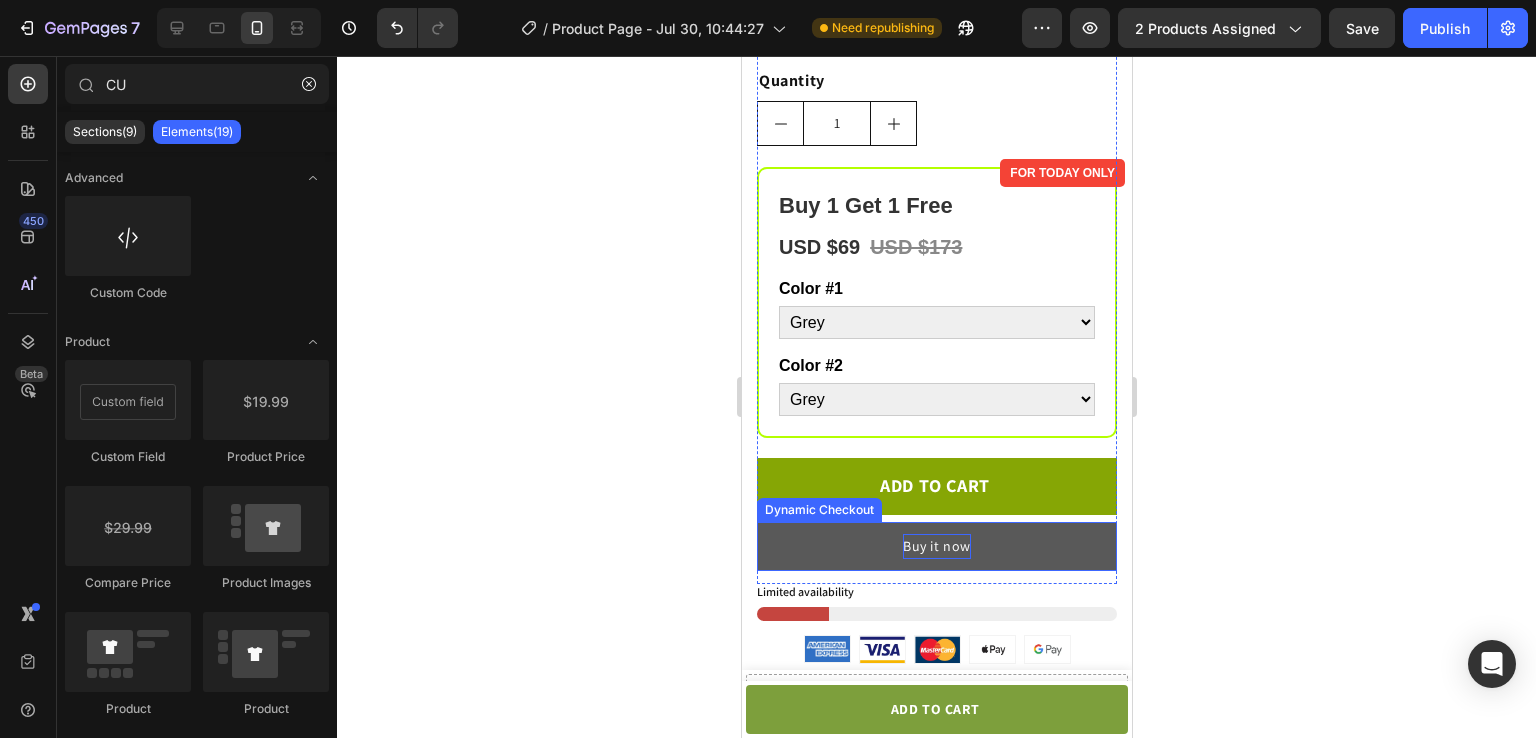 scroll, scrollTop: 826, scrollLeft: 0, axis: vertical 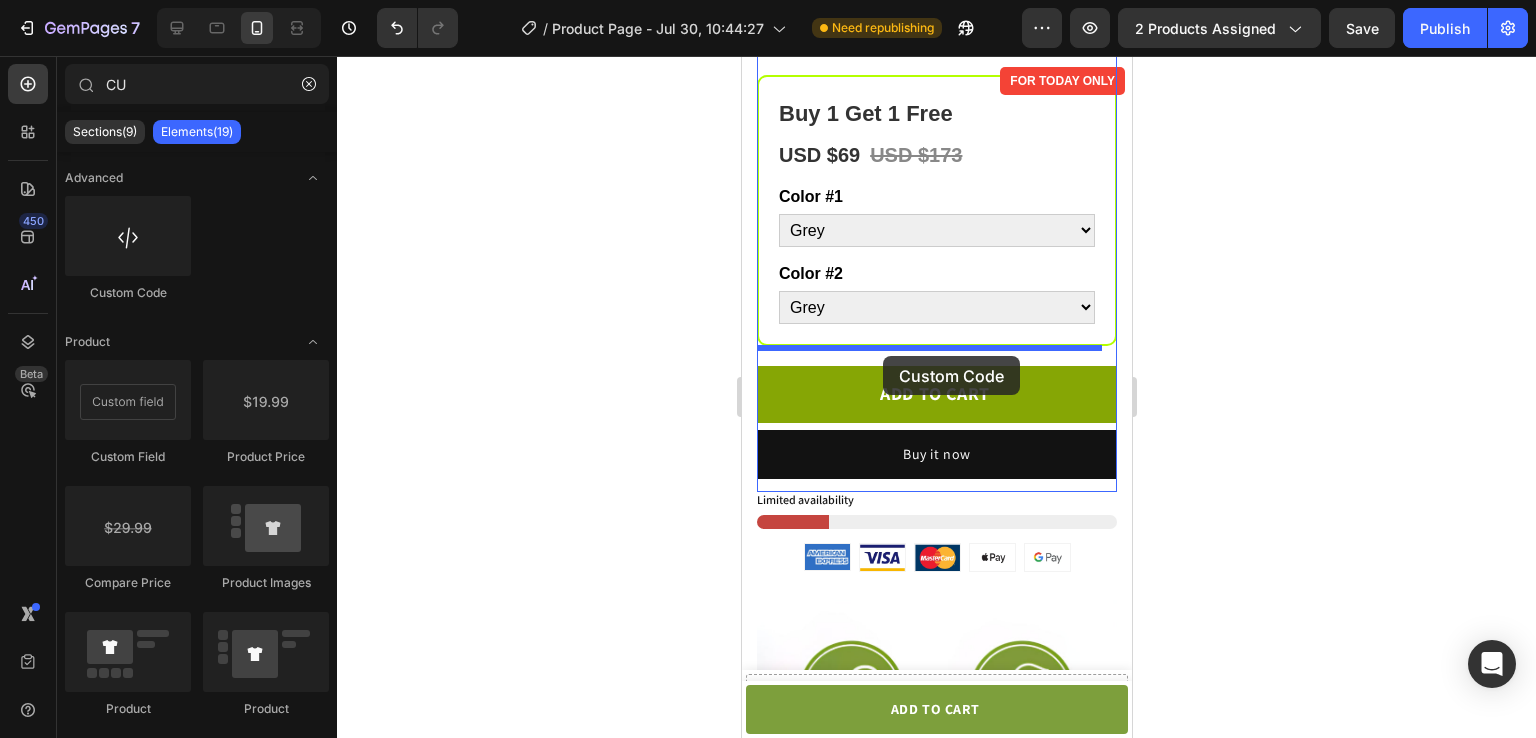 drag, startPoint x: 819, startPoint y: 265, endPoint x: 884, endPoint y: 357, distance: 112.64546 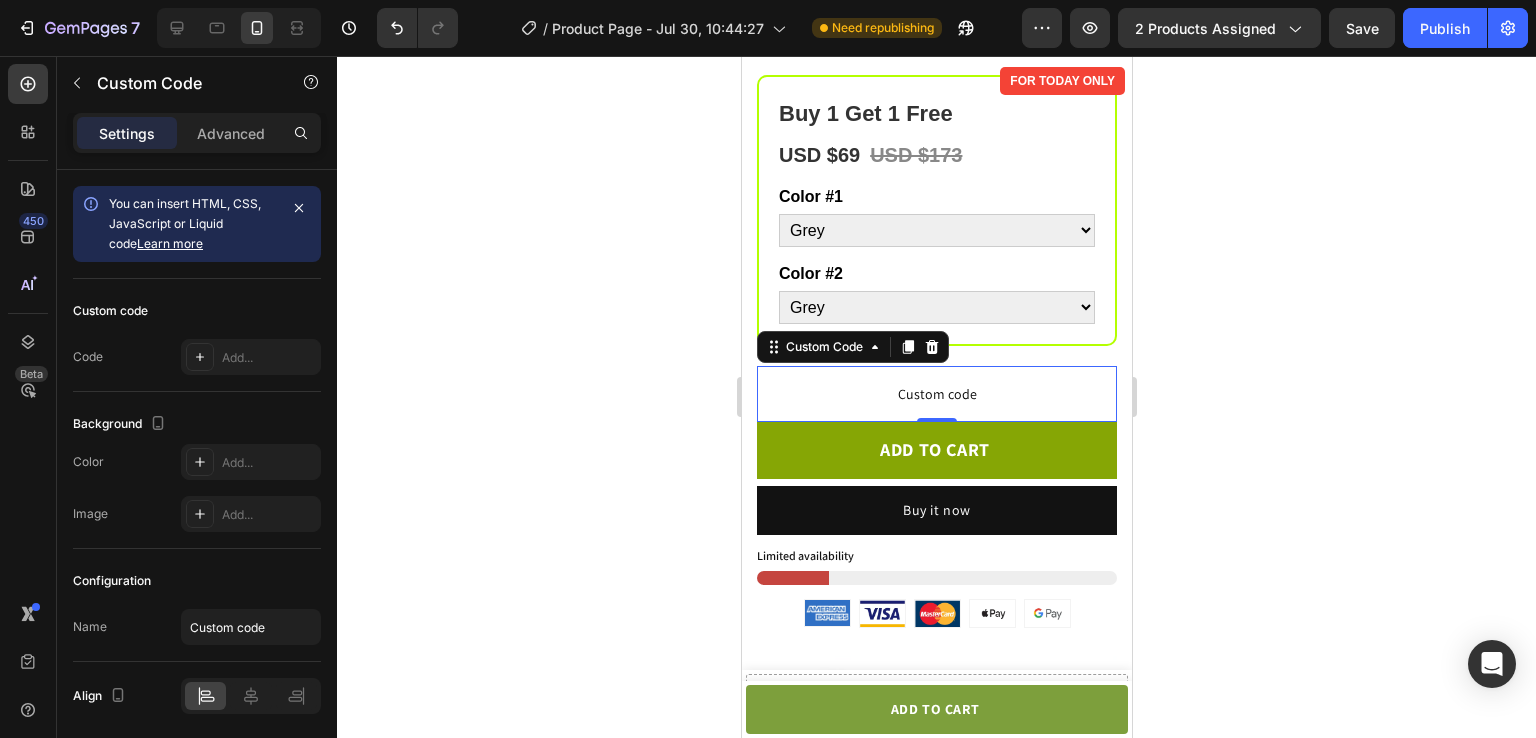 click on "Custom code" 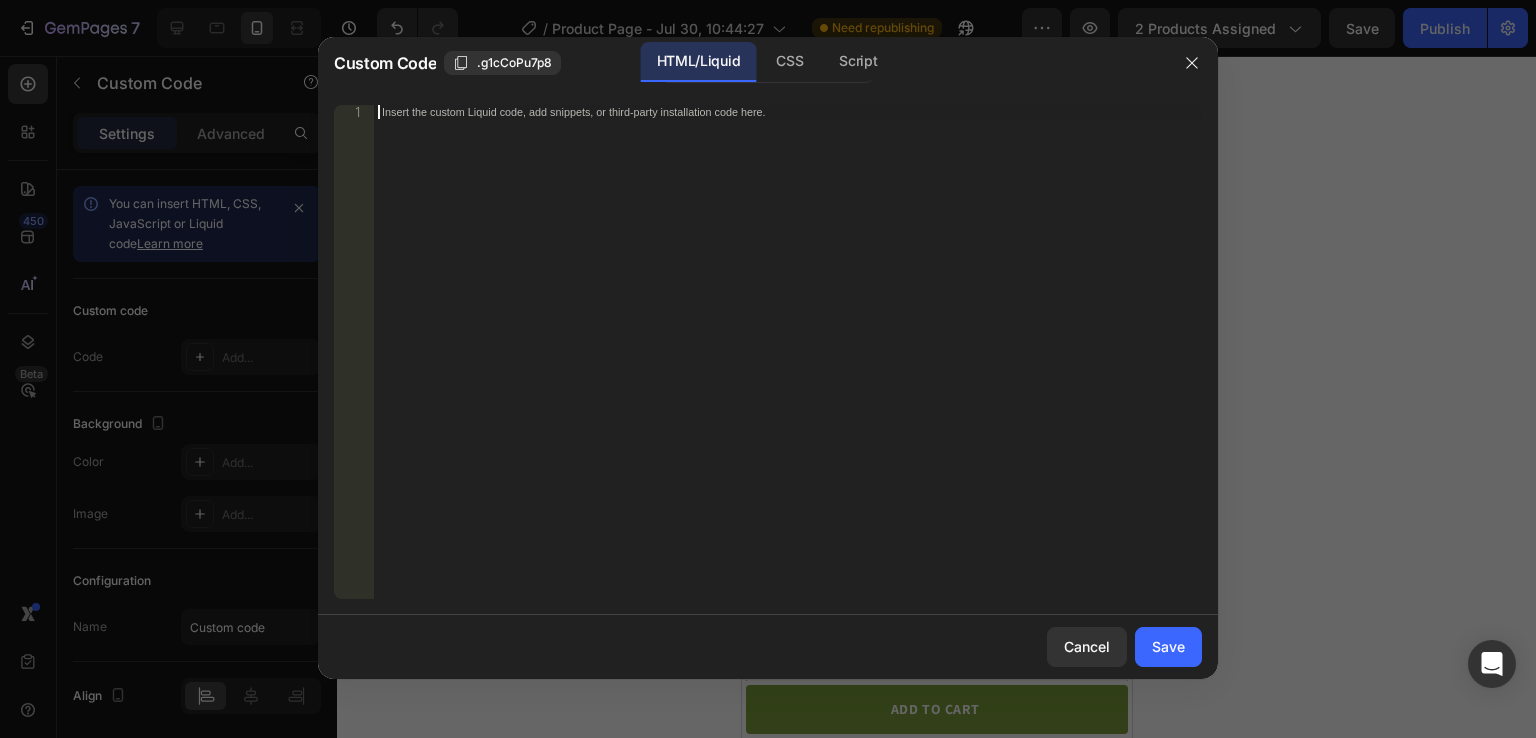click on "Insert the custom Liquid code, add snippets, or third-party installation code here." at bounding box center (788, 366) 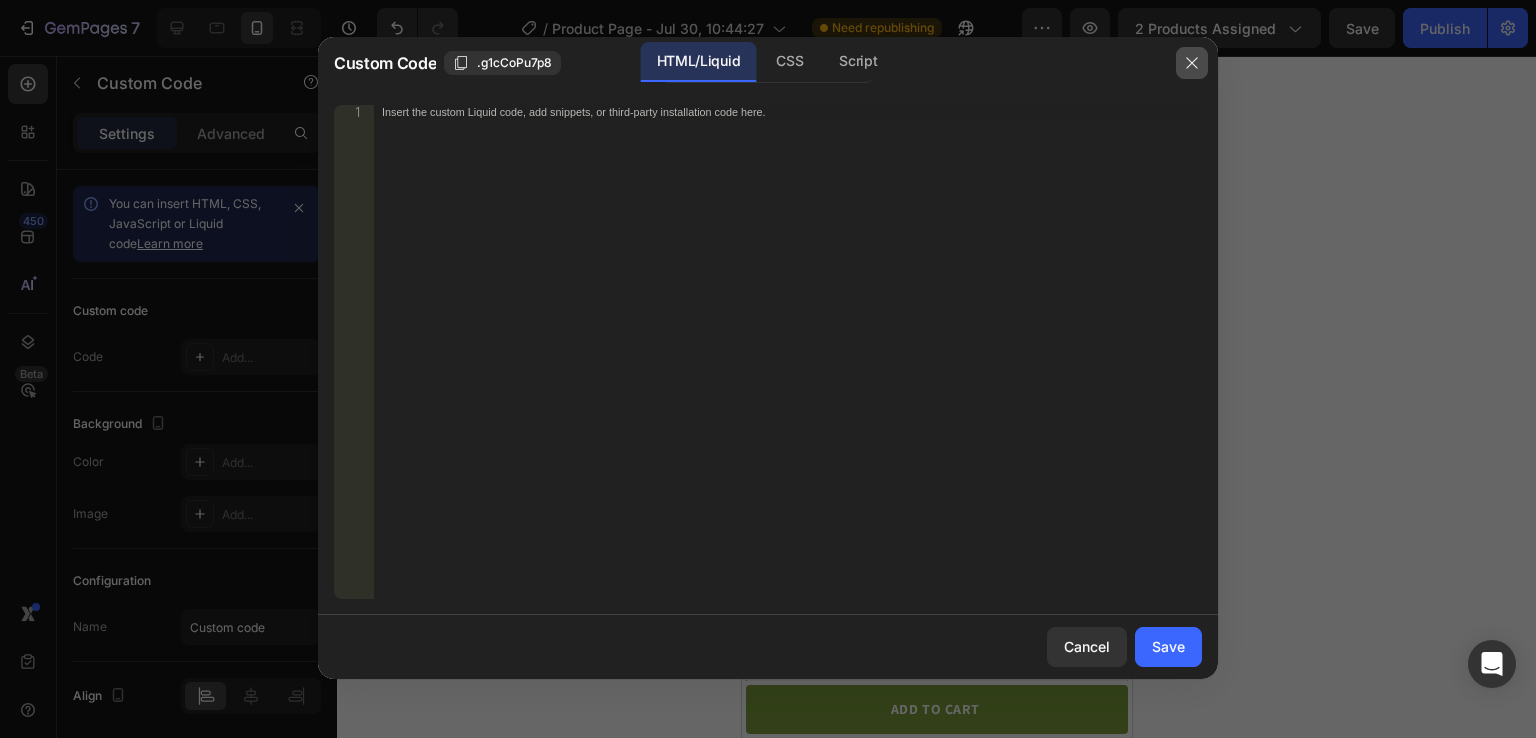 click at bounding box center [1192, 63] 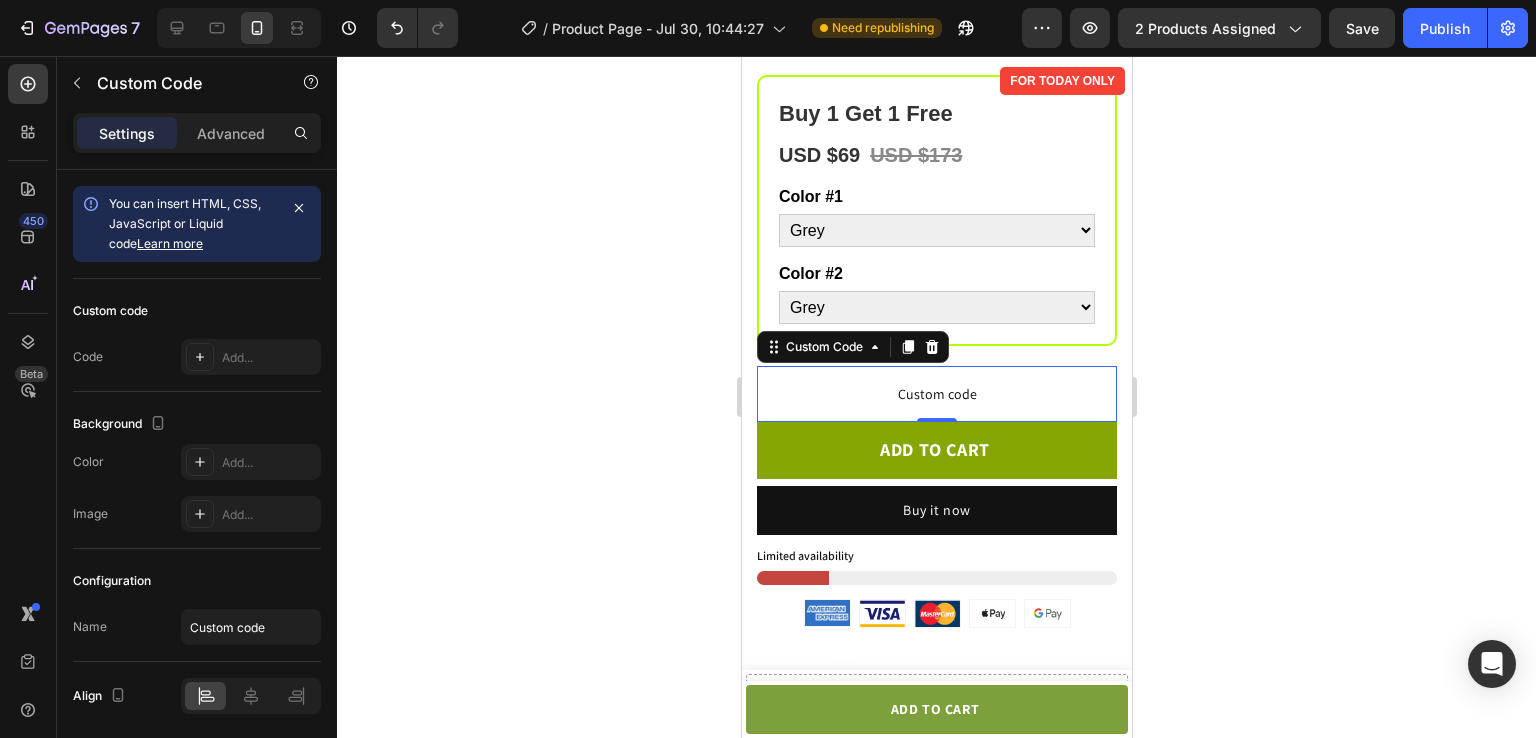 click on "Custom code" 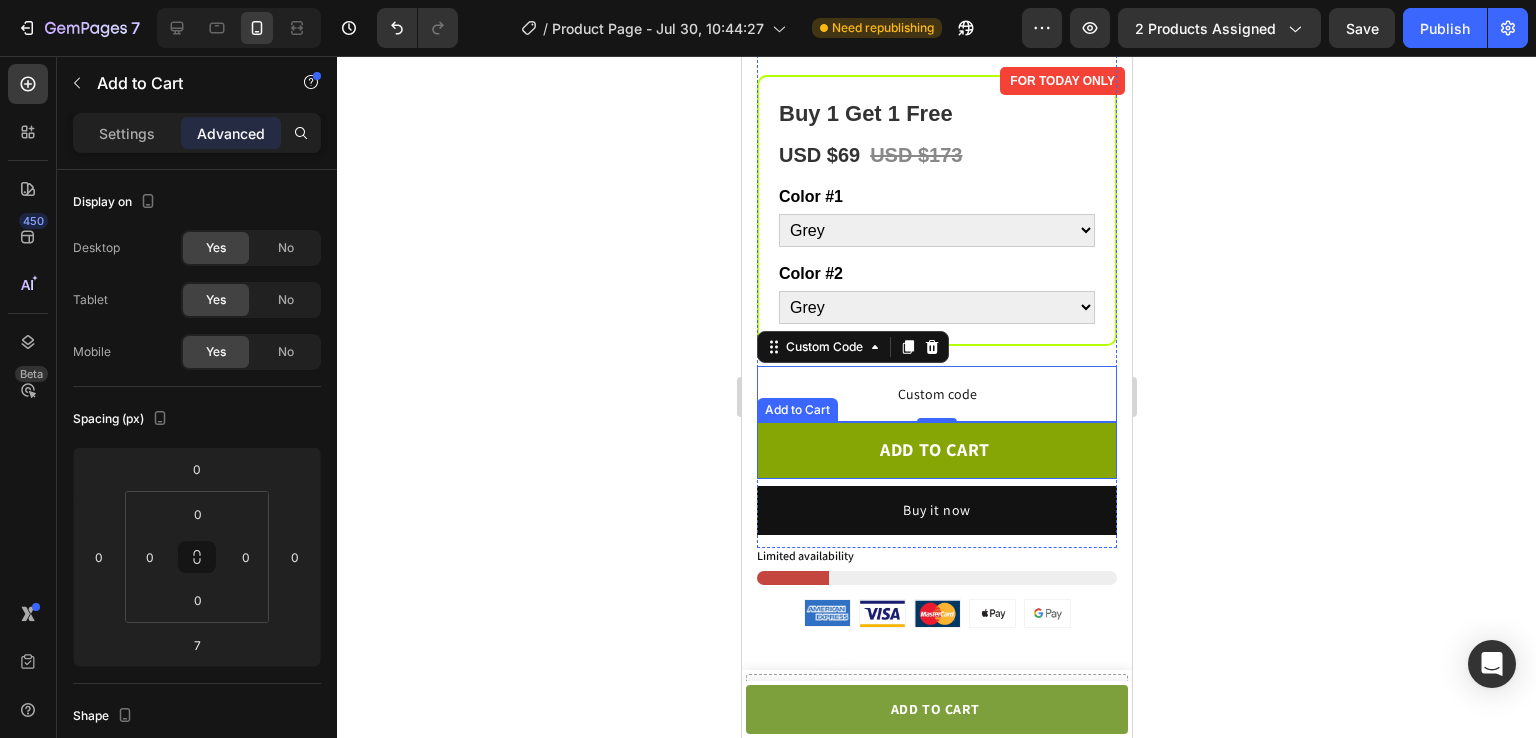 click on "ADD TO CART" 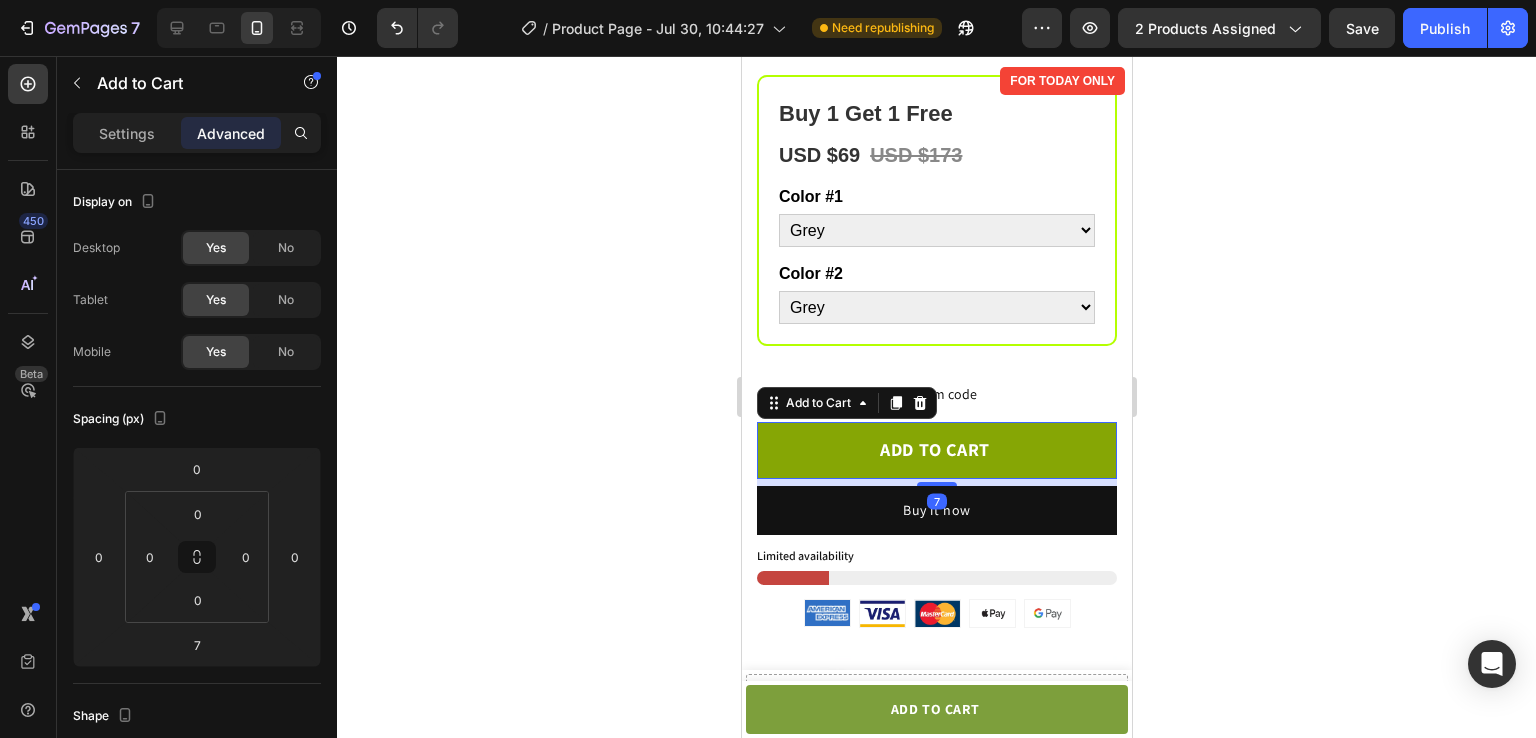 click on "ADD TO CART" 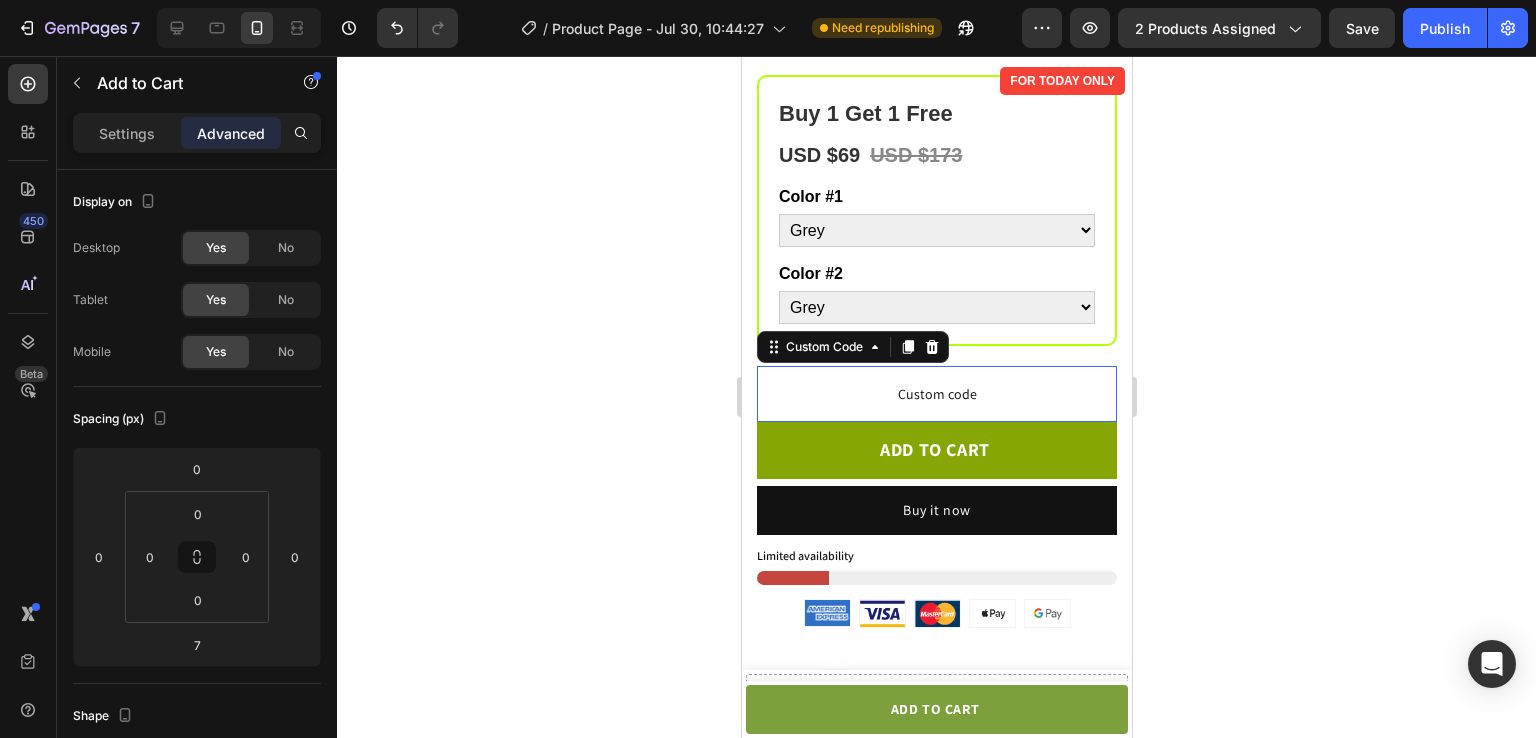 click on "Custom code" 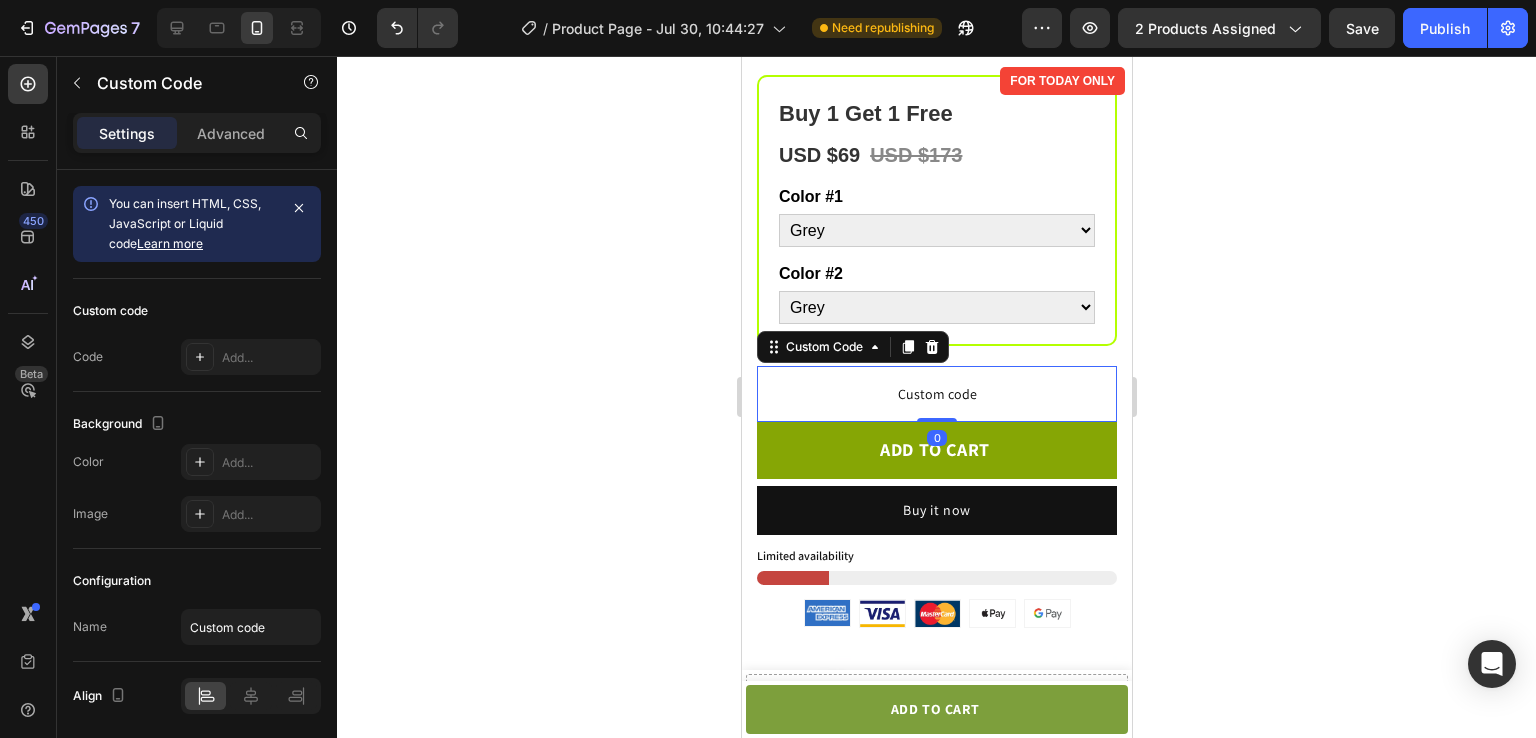 click on "Custom code" 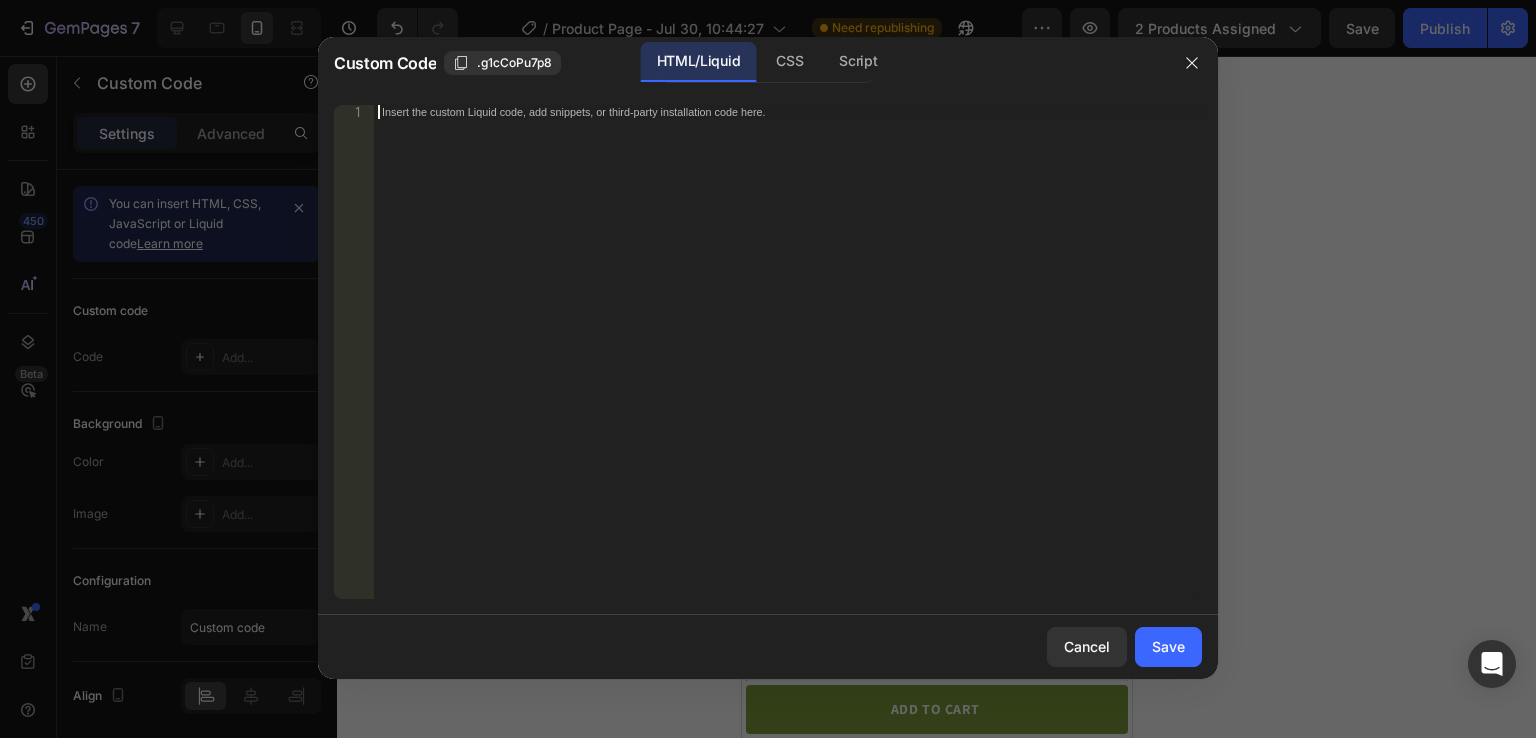 click on "Insert the custom Liquid code, add snippets, or third-party installation code here." at bounding box center [788, 366] 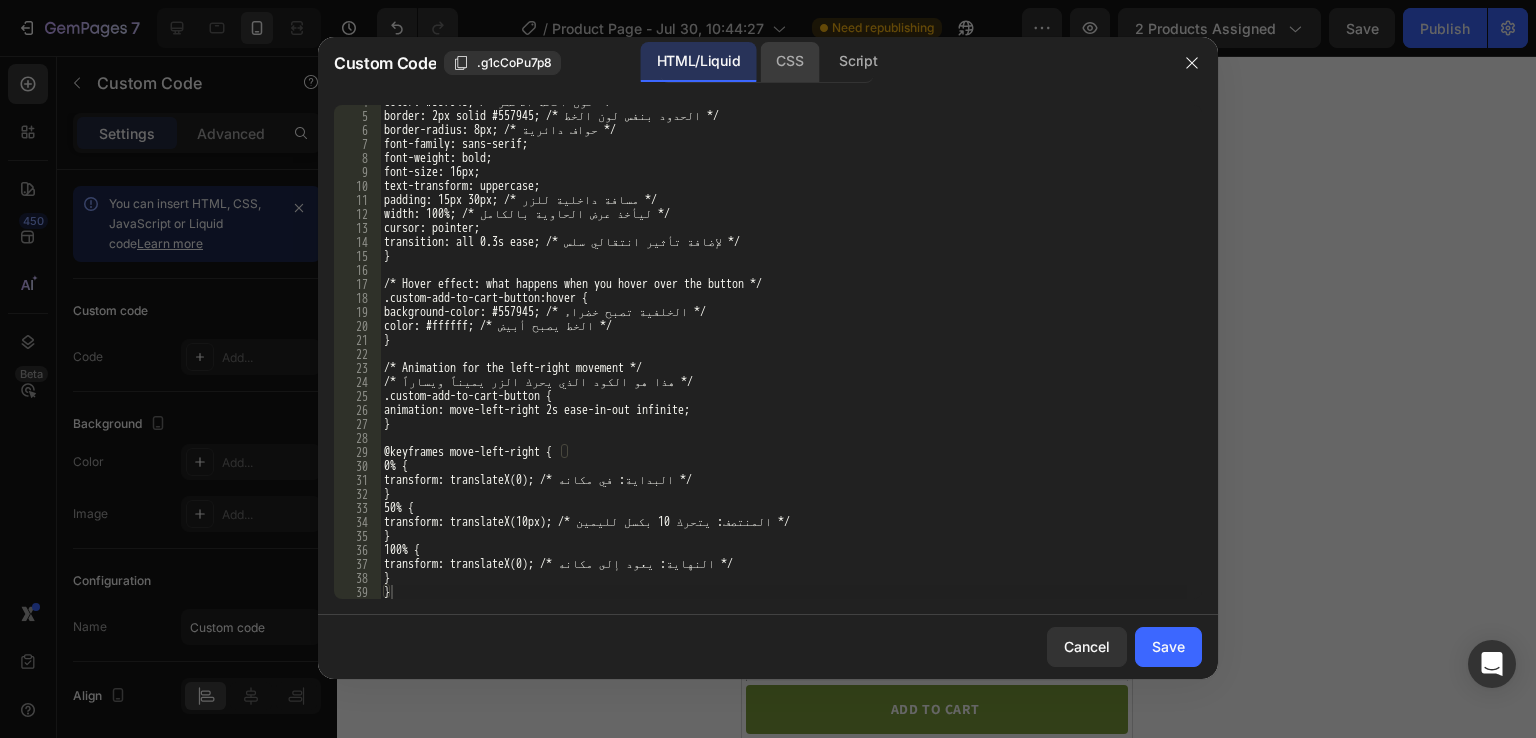 click on "CSS" 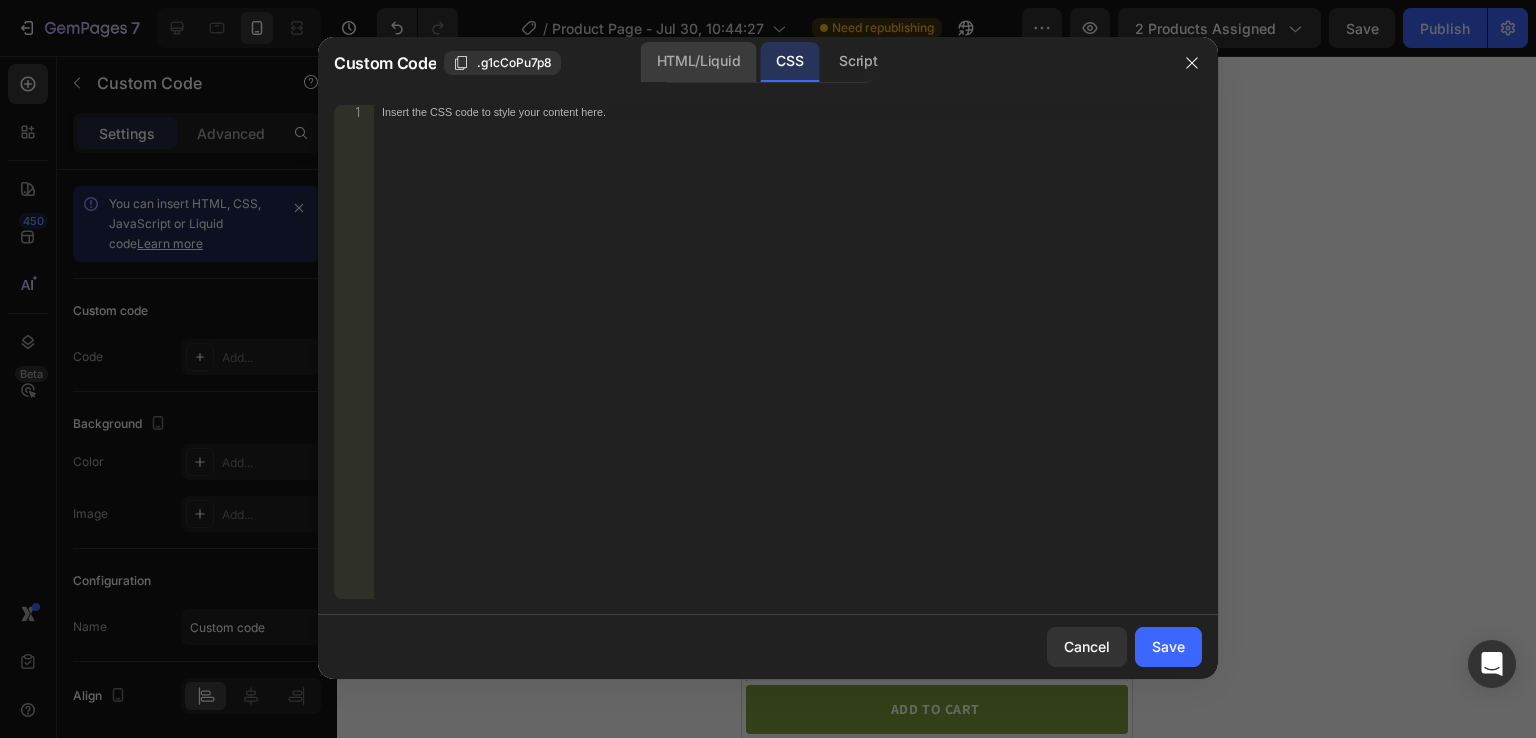 click on "HTML/Liquid" 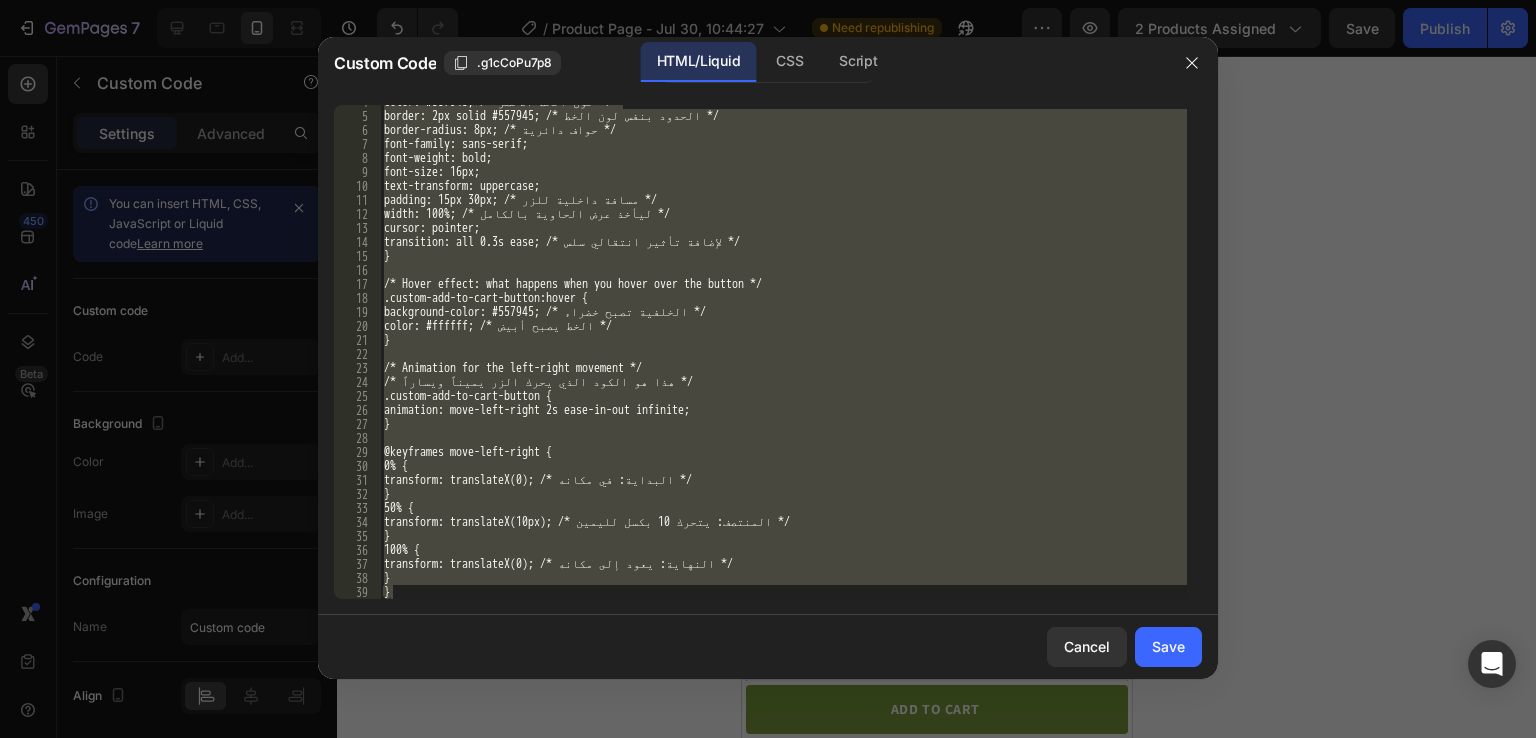 scroll, scrollTop: 52, scrollLeft: 0, axis: vertical 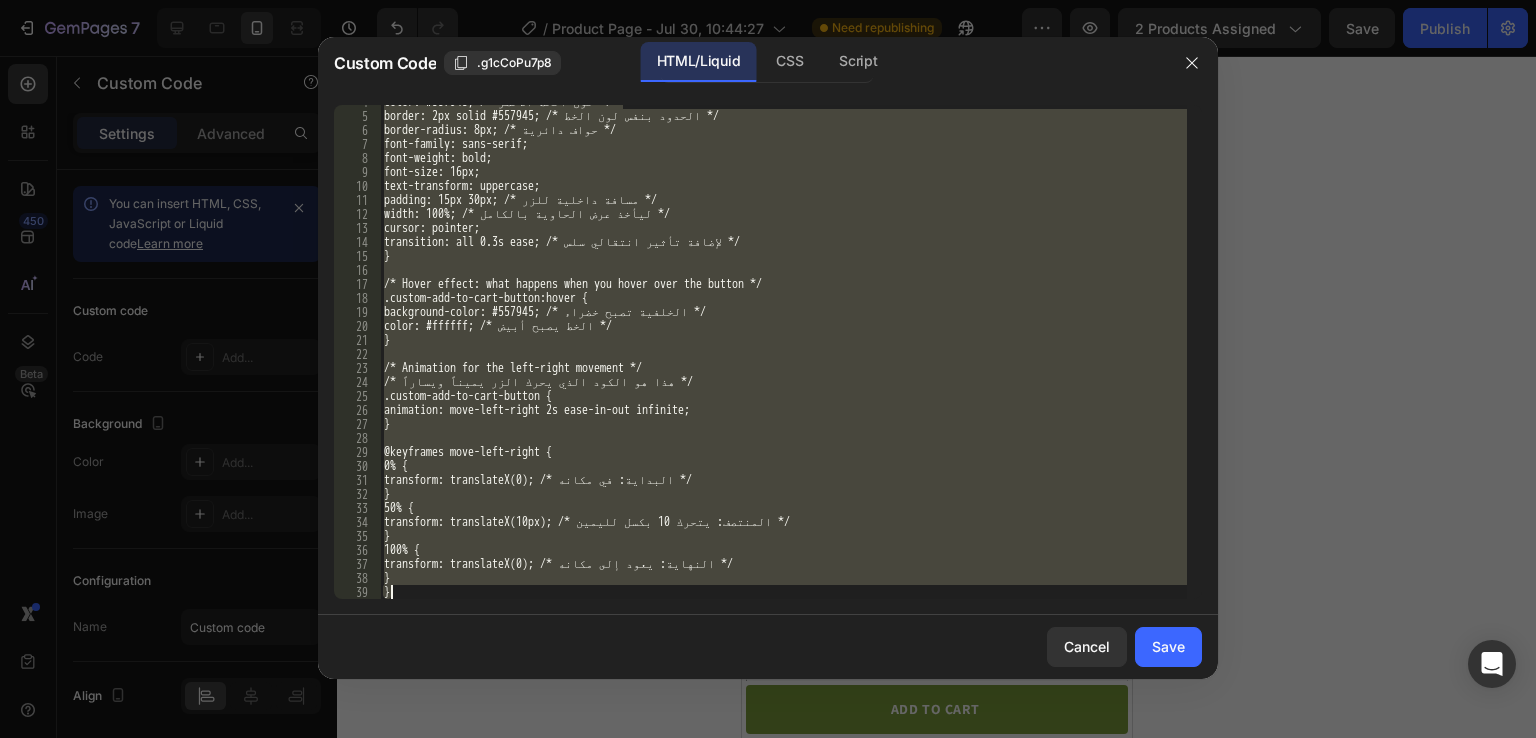 click on "color: #557945; /* لون الخط الأخضر */   border: 2px solid #557945; /* الحدود بنفس لون الخط */   border-radius: 8px; /* حواف دائرية */   font-family: sans-serif;   font-weight: bold;   font-size: 16px;   text-transform: uppercase;   padding: 15px 30px; /* مسافة داخلية للزر */   width: 100%; /* ليأخذ عرض الحاوية بالكامل */   cursor: pointer;   transition: all 0.3s ease; /* لإضافة تأثير انتقالي سلس */ } /* Hover effect: what happens when you hover over the button */ .custom-add-to-cart-button:hover {   background-color: #557945; /* الخلفية تصبح خضراء */   color: #ffffff; /* الخط يصبح أبيض */ } /* Animation for the left-right movement */ /* هذا هو الكود الذي يحرك الزر يميناً ويساراً */ .custom-add-to-cart-button {   animation: move-left-right 2s ease-in-out infinite; } @keyframes move-left-right {   0% {   }   50% {   }   100% {   } }" at bounding box center [783, 352] 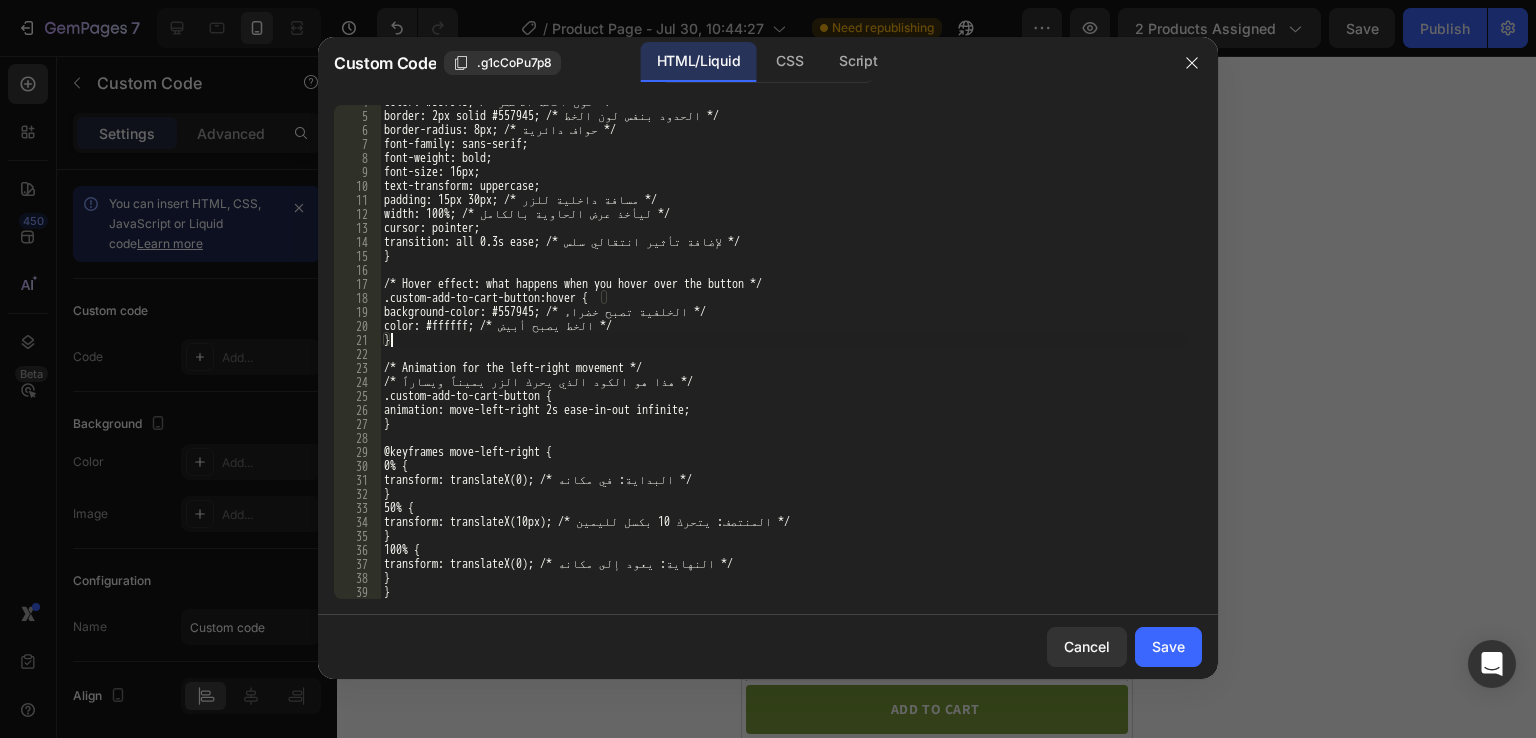 type on "}
}" 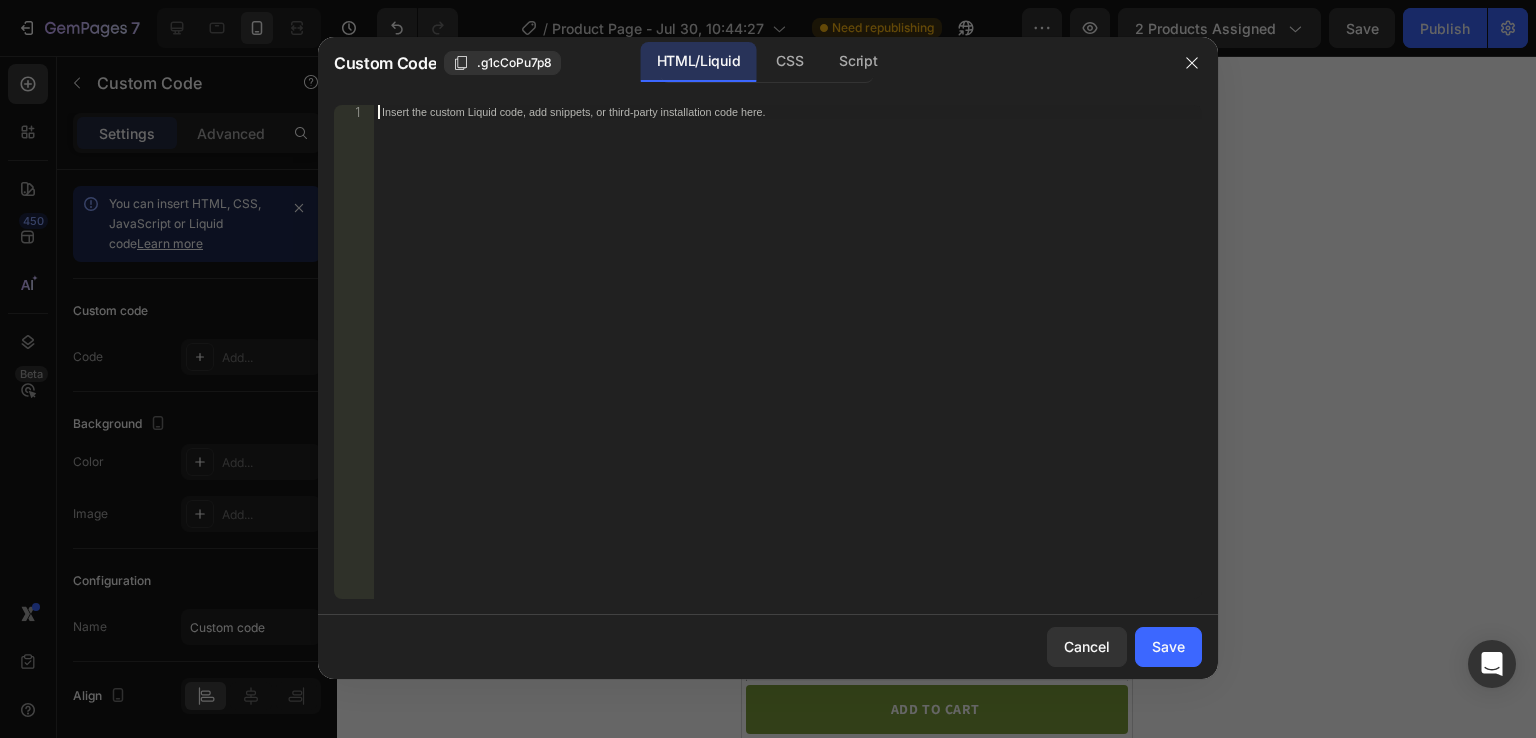 paste on "</div>" 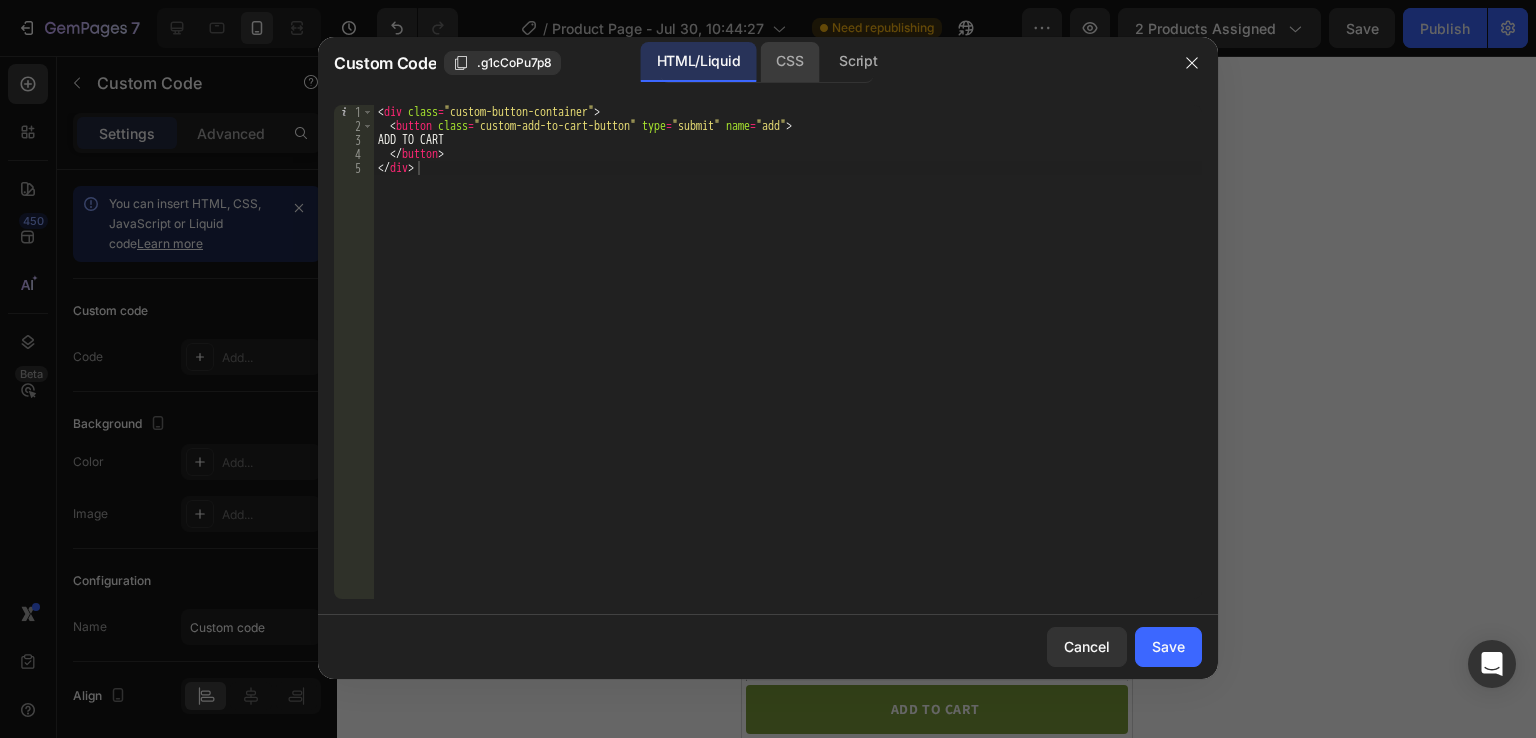click on "CSS" 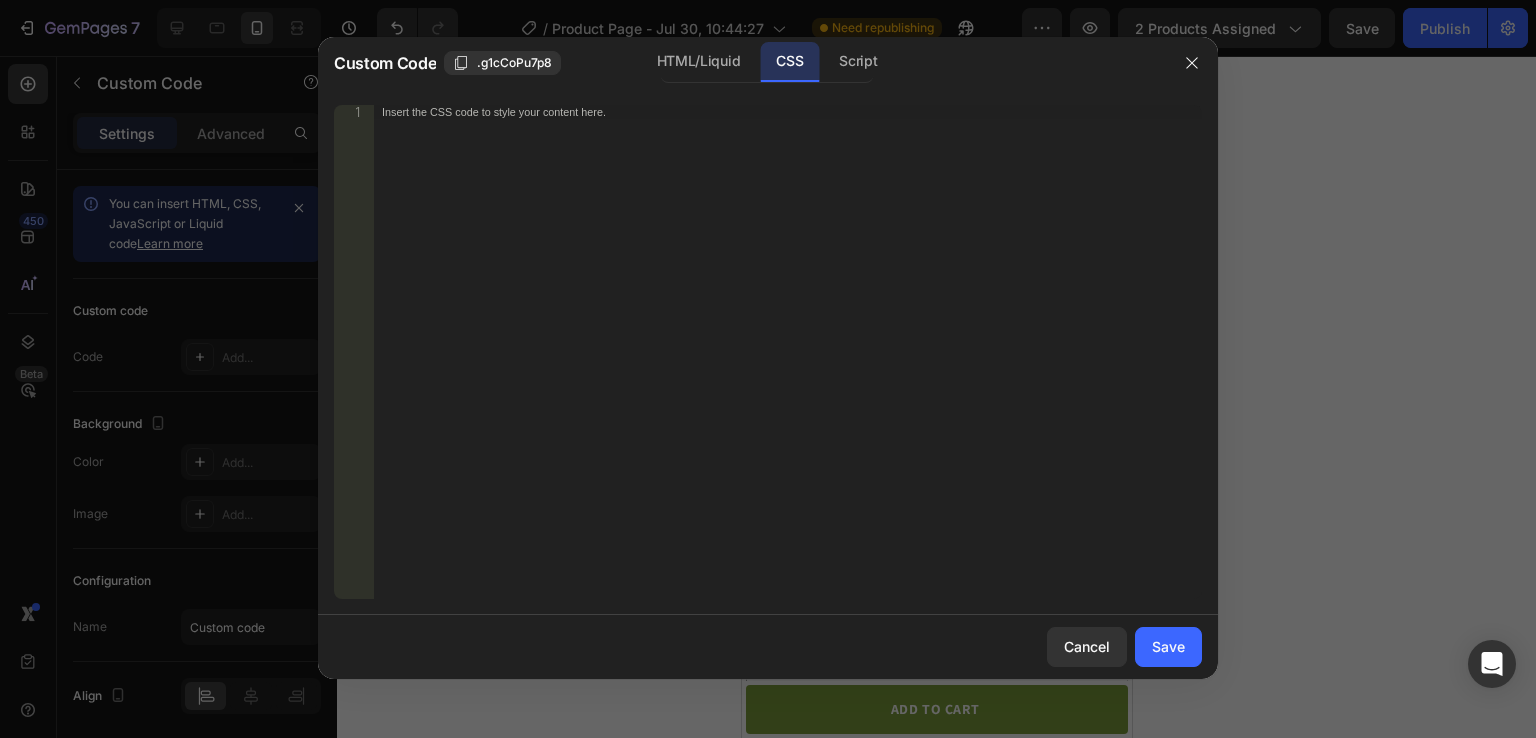 click on "Insert the CSS code to style your content here." at bounding box center [788, 366] 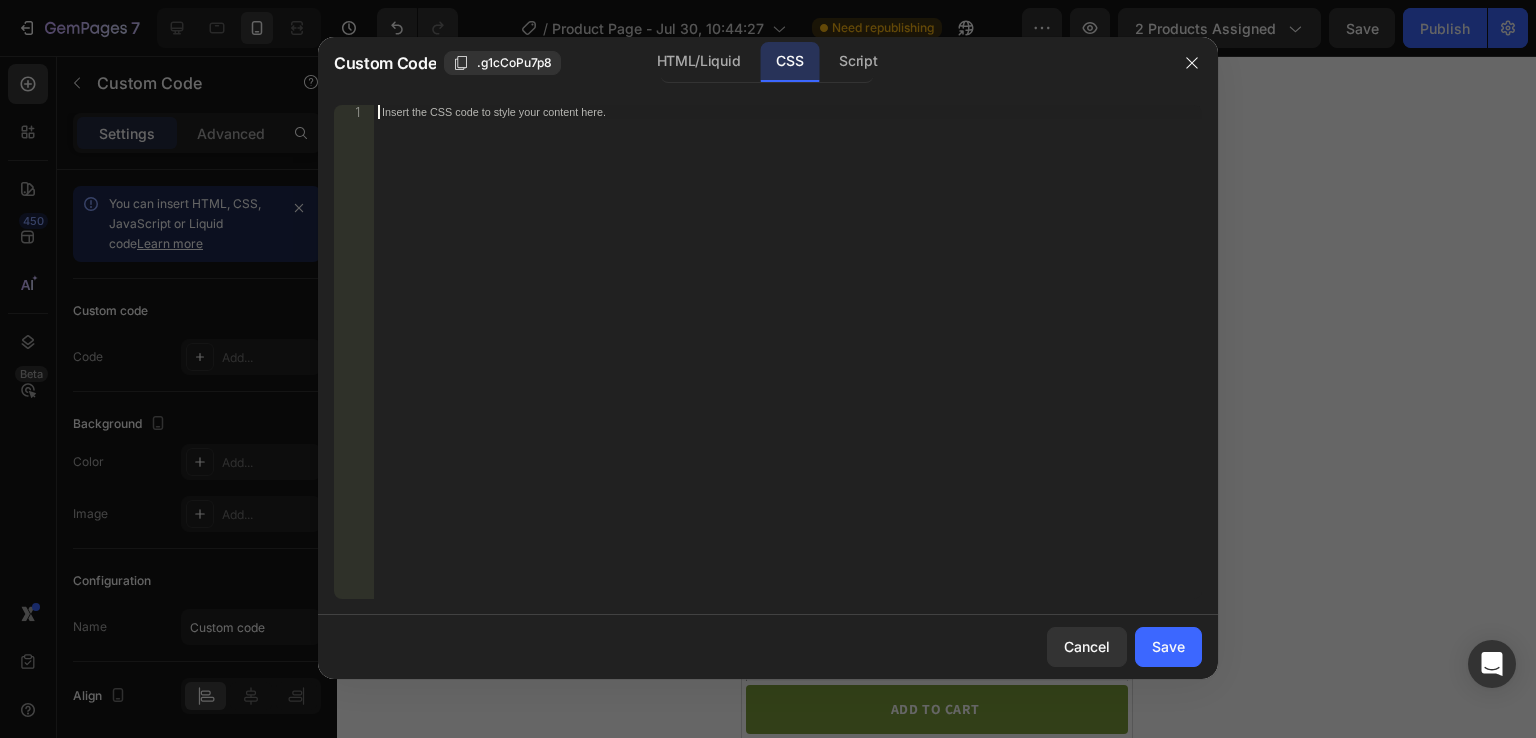paste on "}" 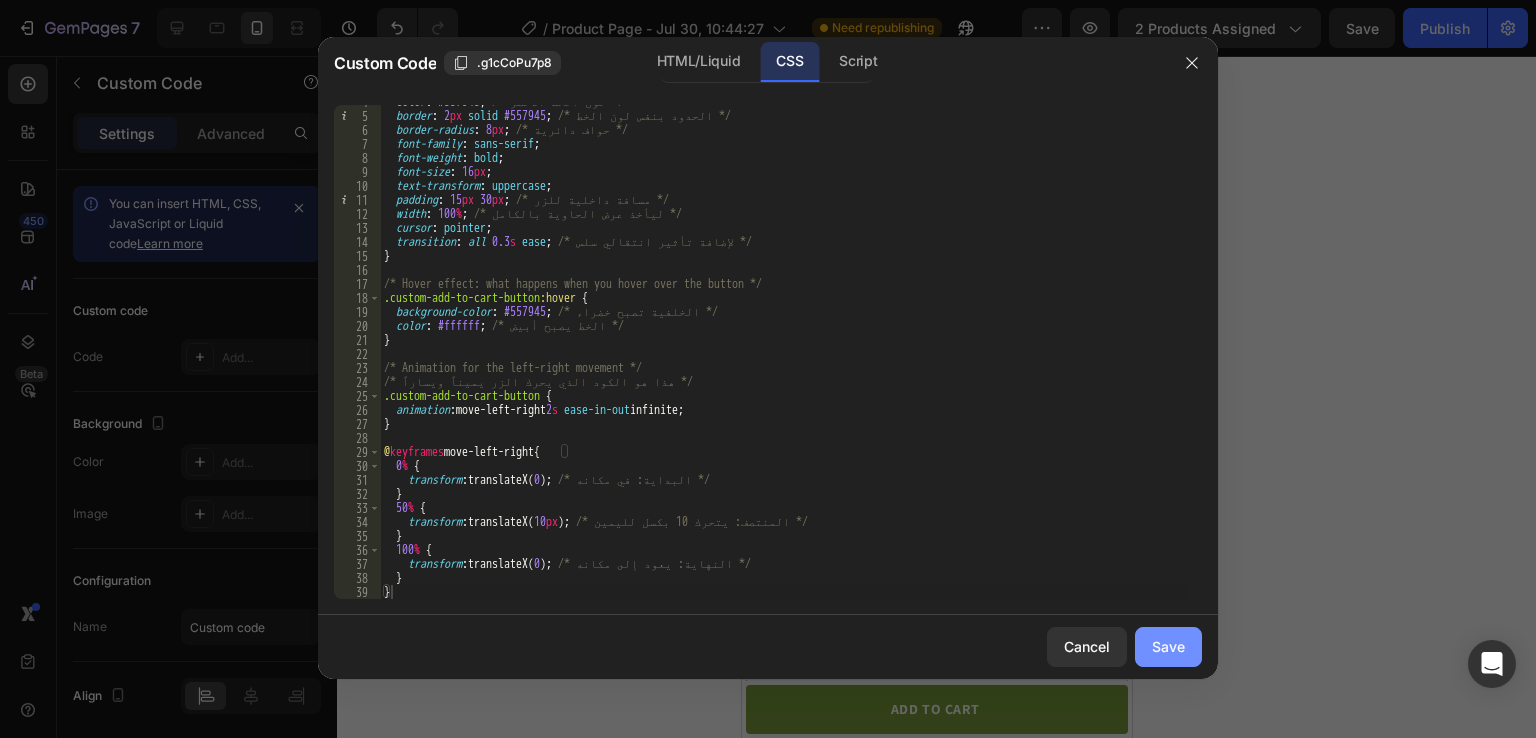 click on "Save" 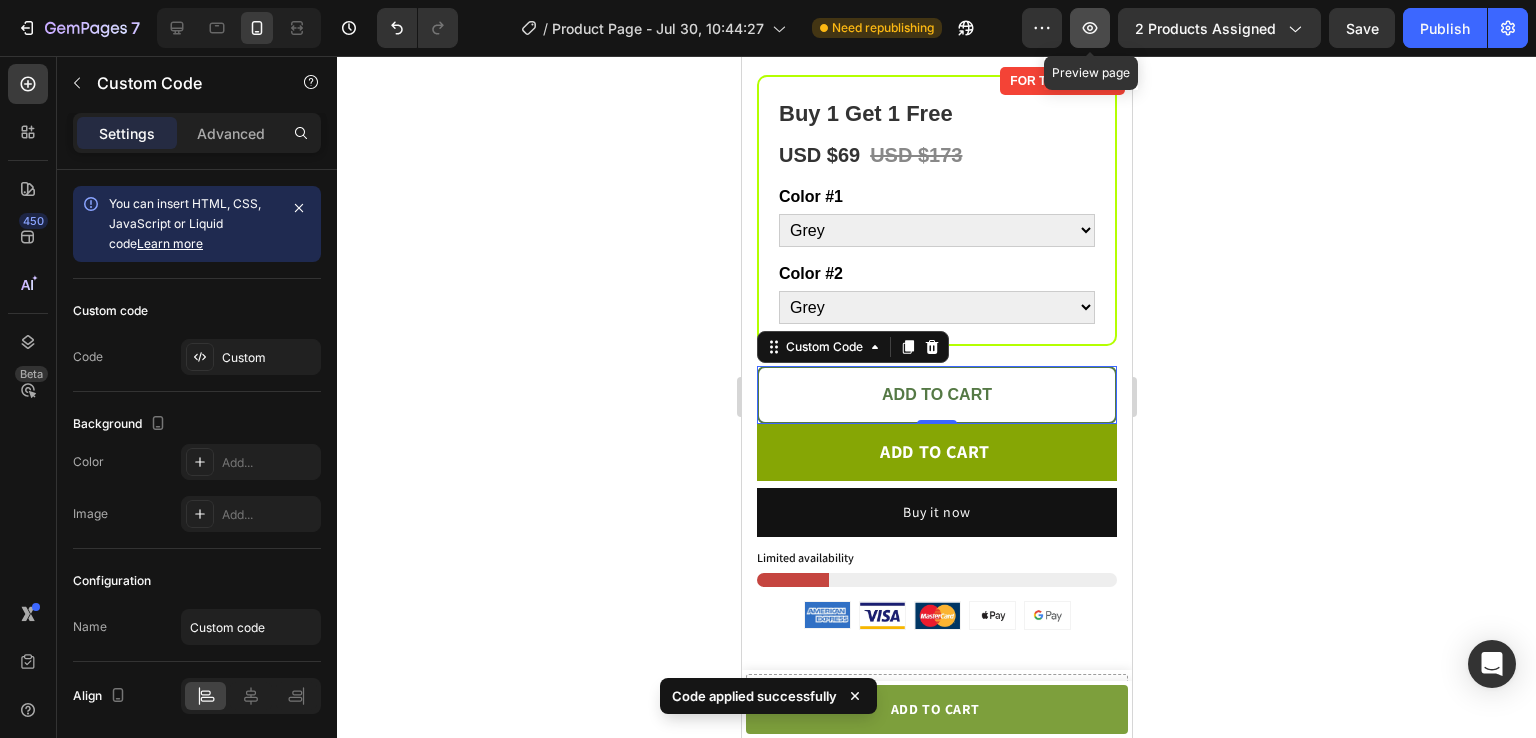 click 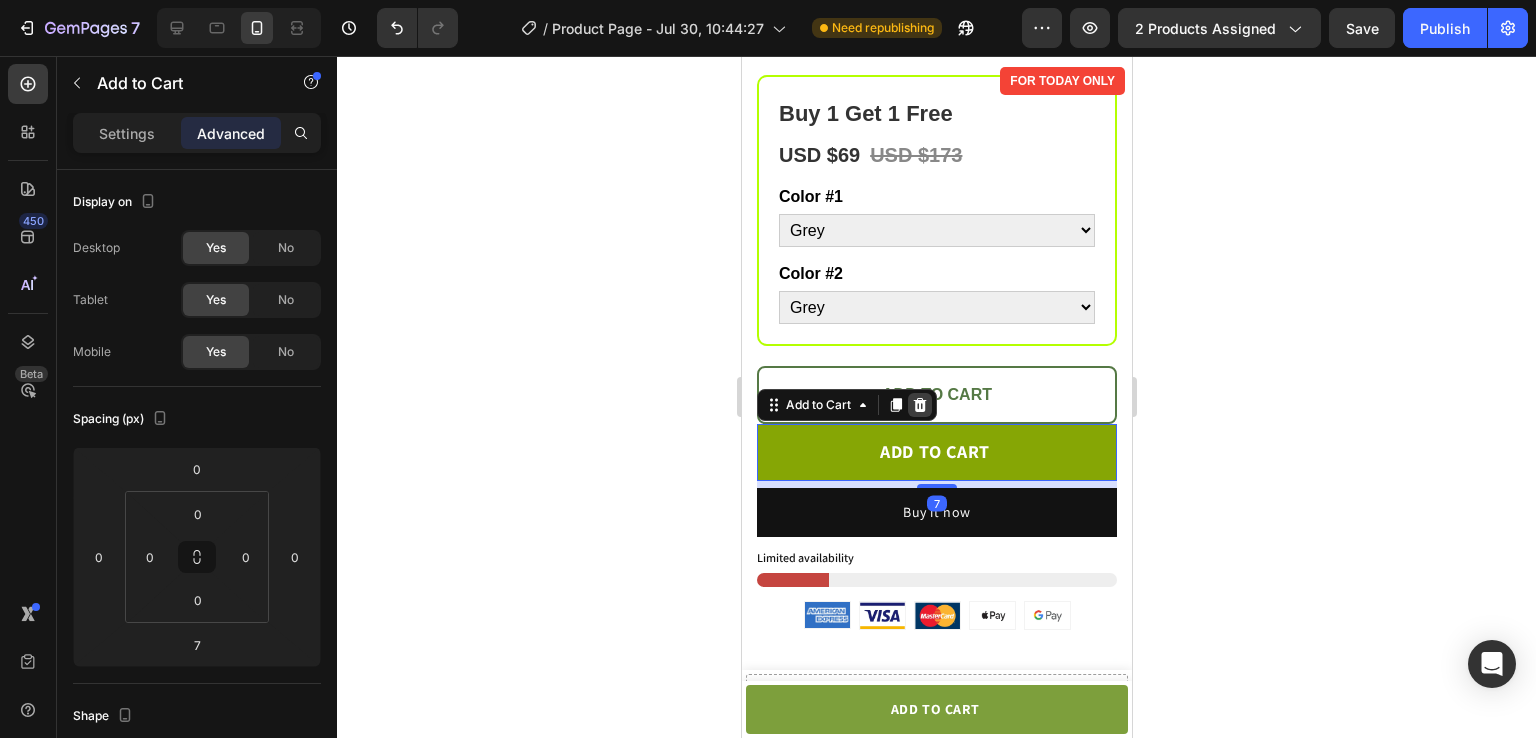 click 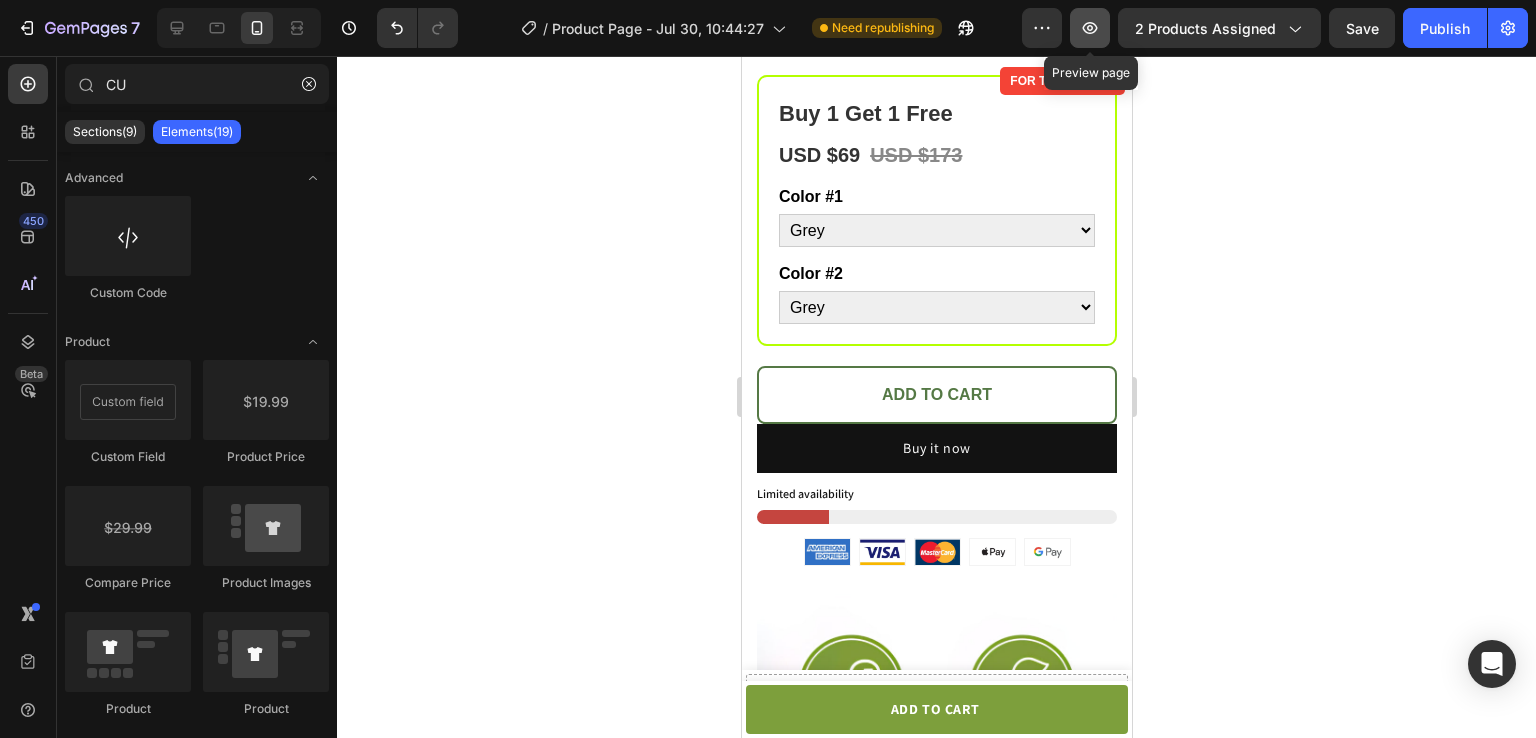 click 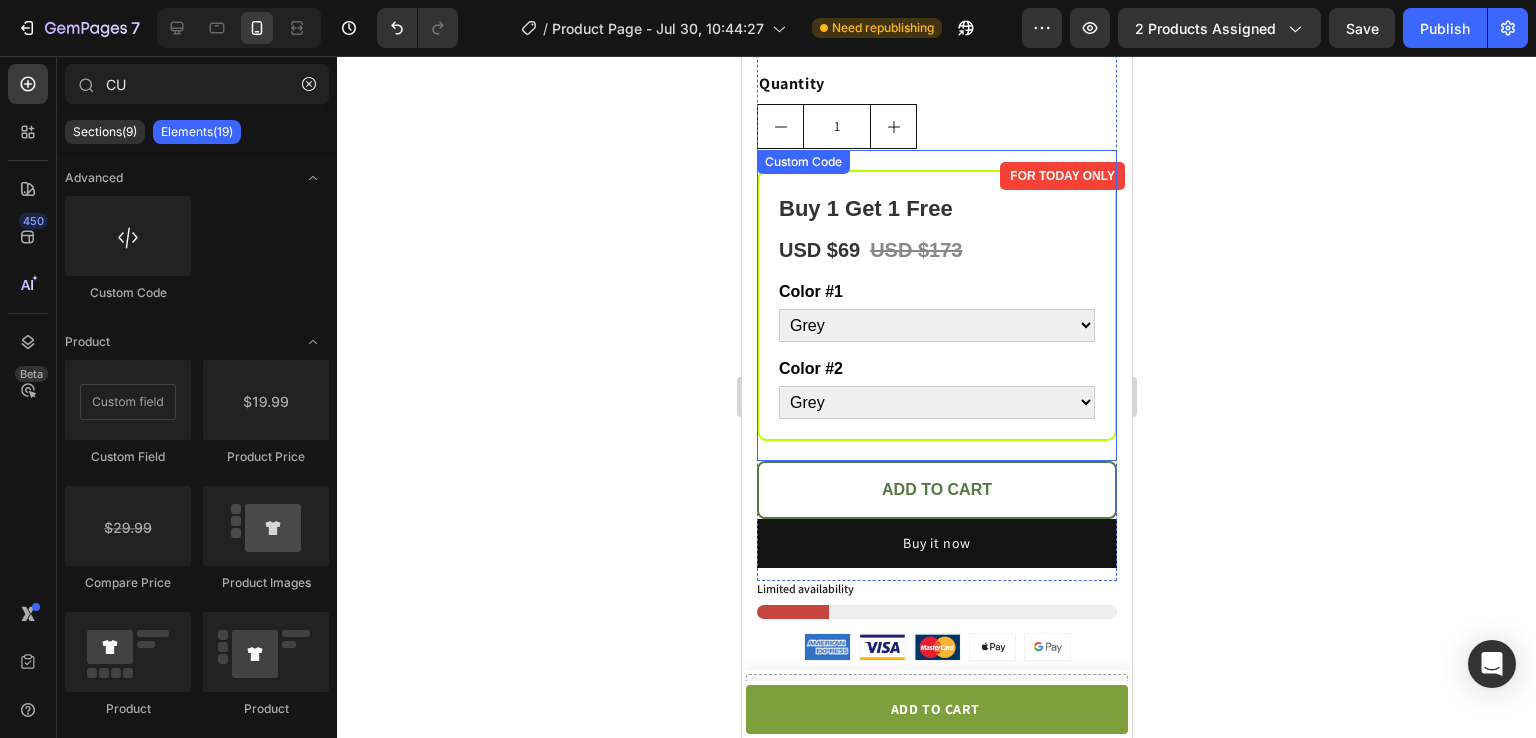 scroll, scrollTop: 730, scrollLeft: 0, axis: vertical 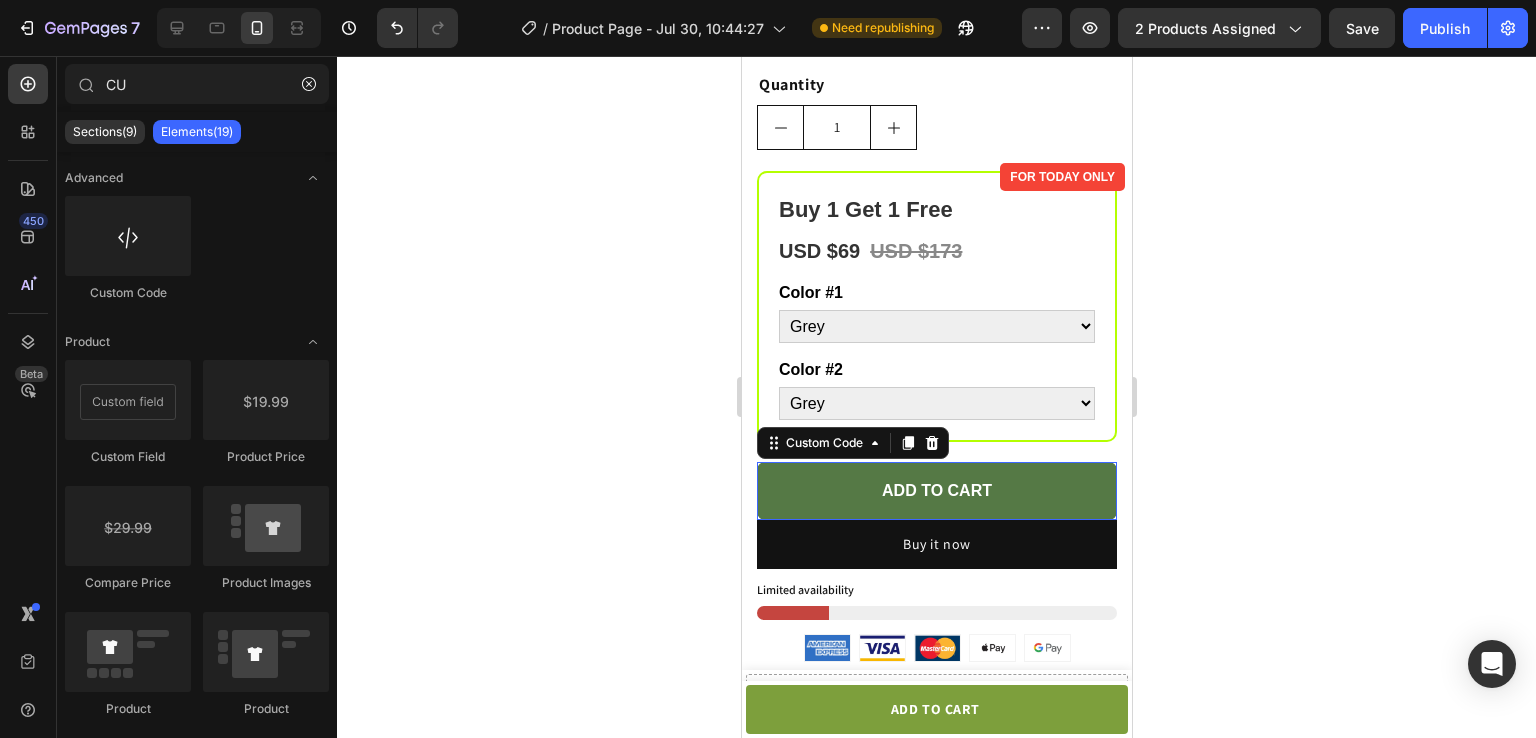 click on "ADD TO CART" 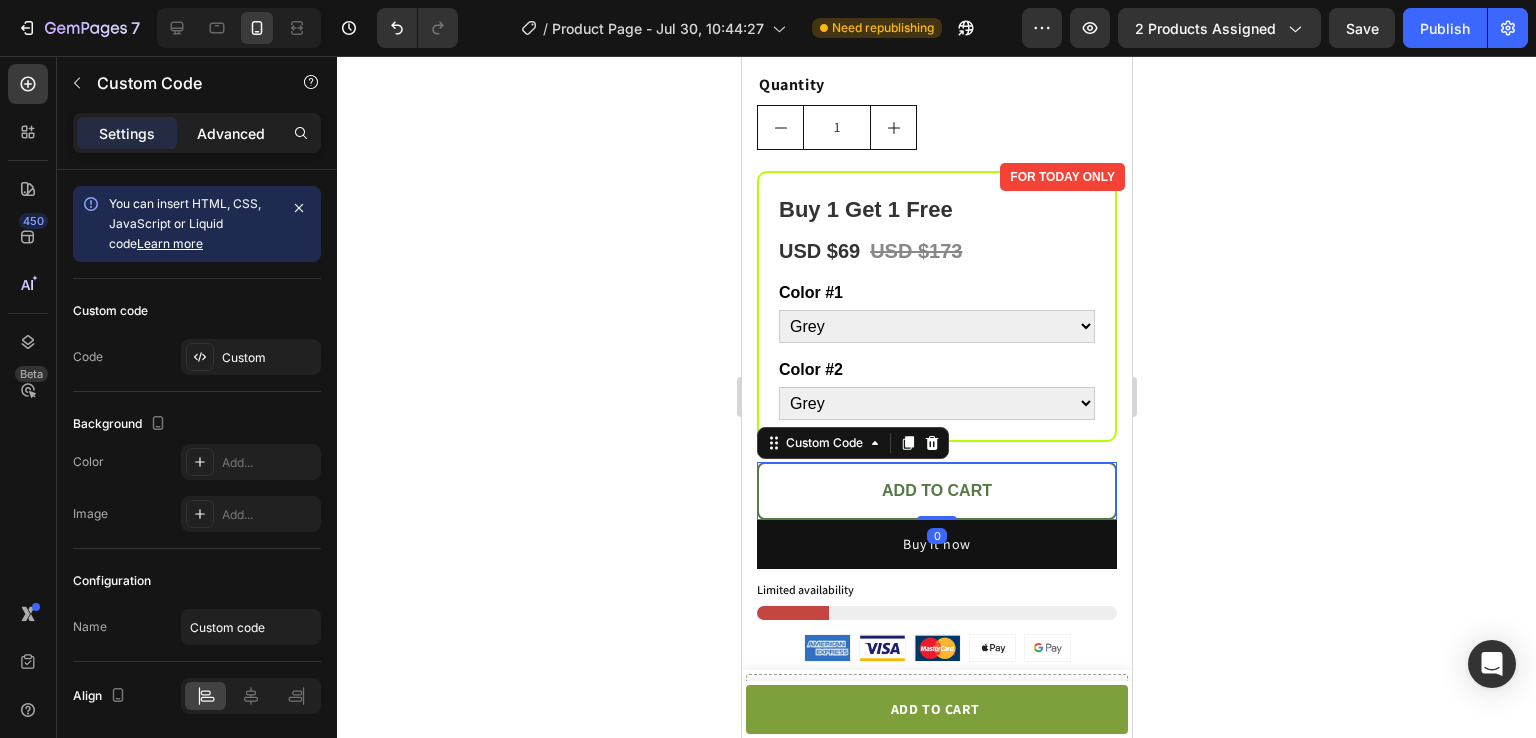 click on "Advanced" at bounding box center (231, 133) 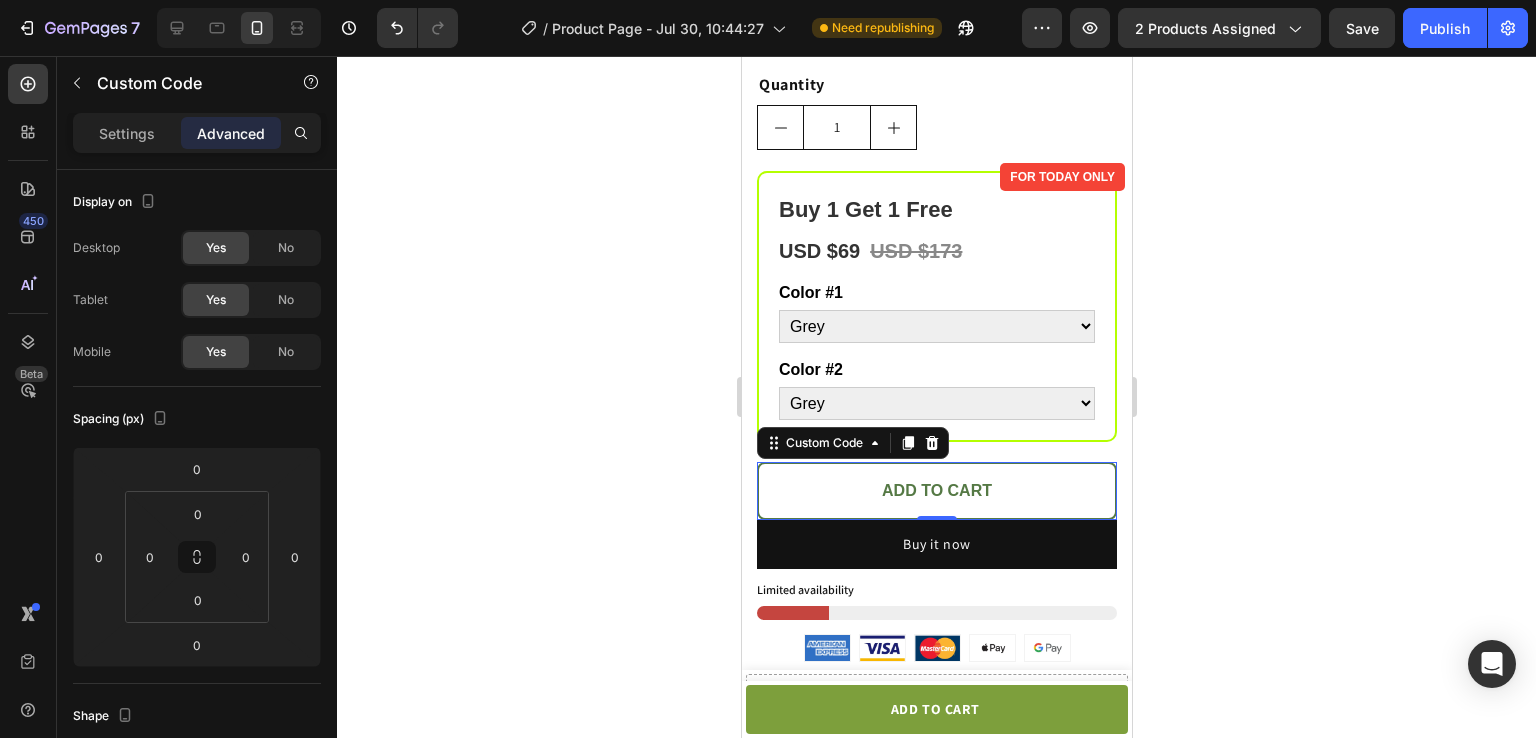click on "Settings Advanced" at bounding box center [197, 133] 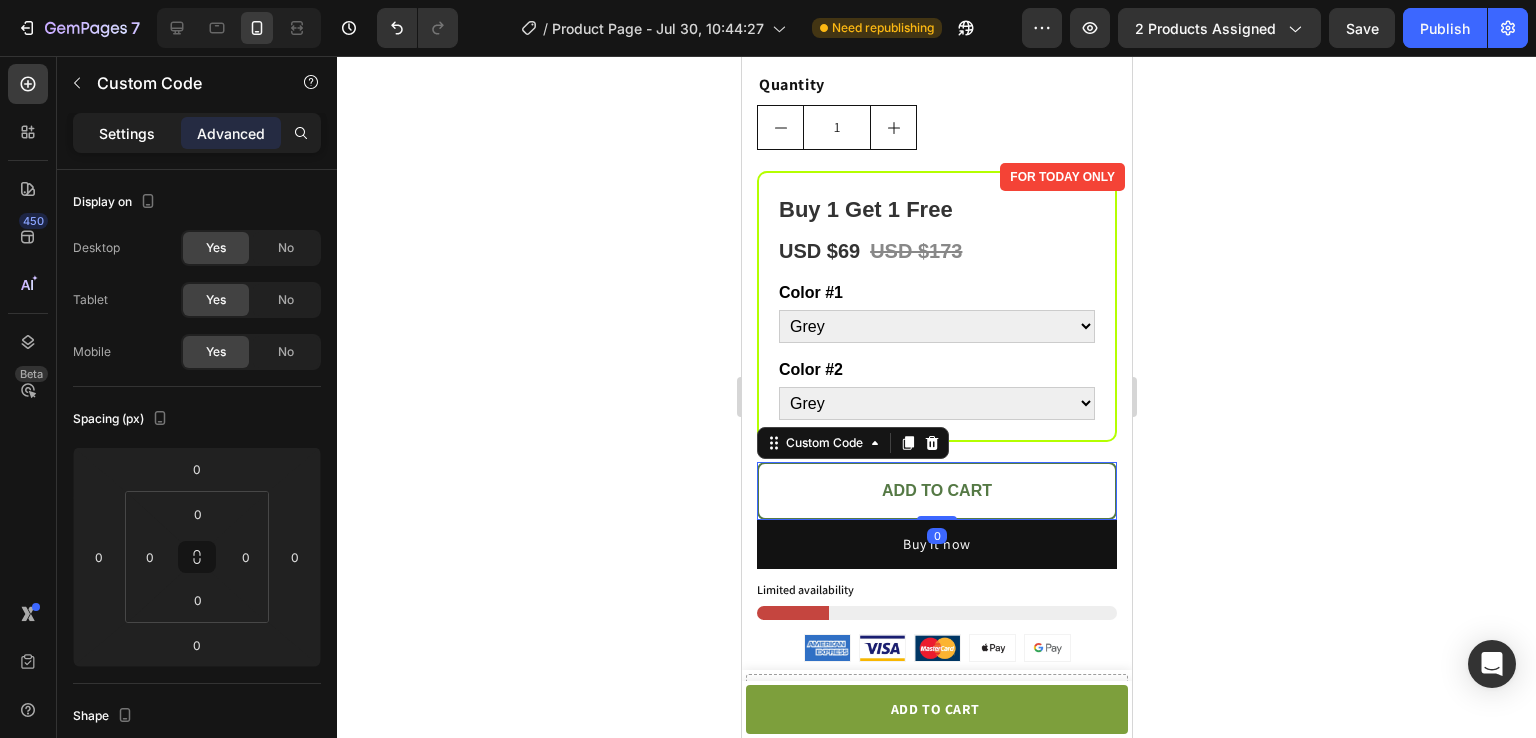 click on "Settings" at bounding box center [127, 133] 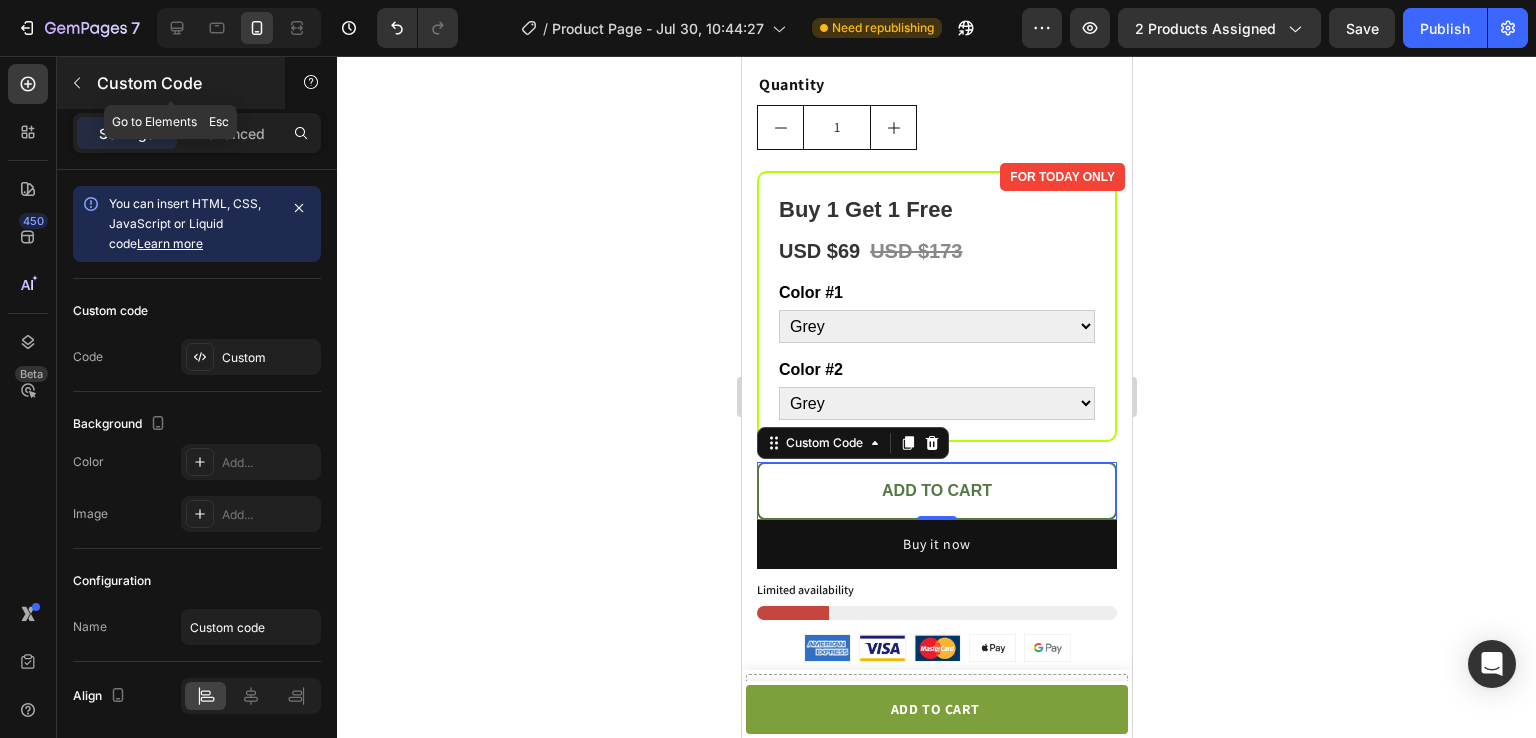 click on "Custom Code" at bounding box center [182, 83] 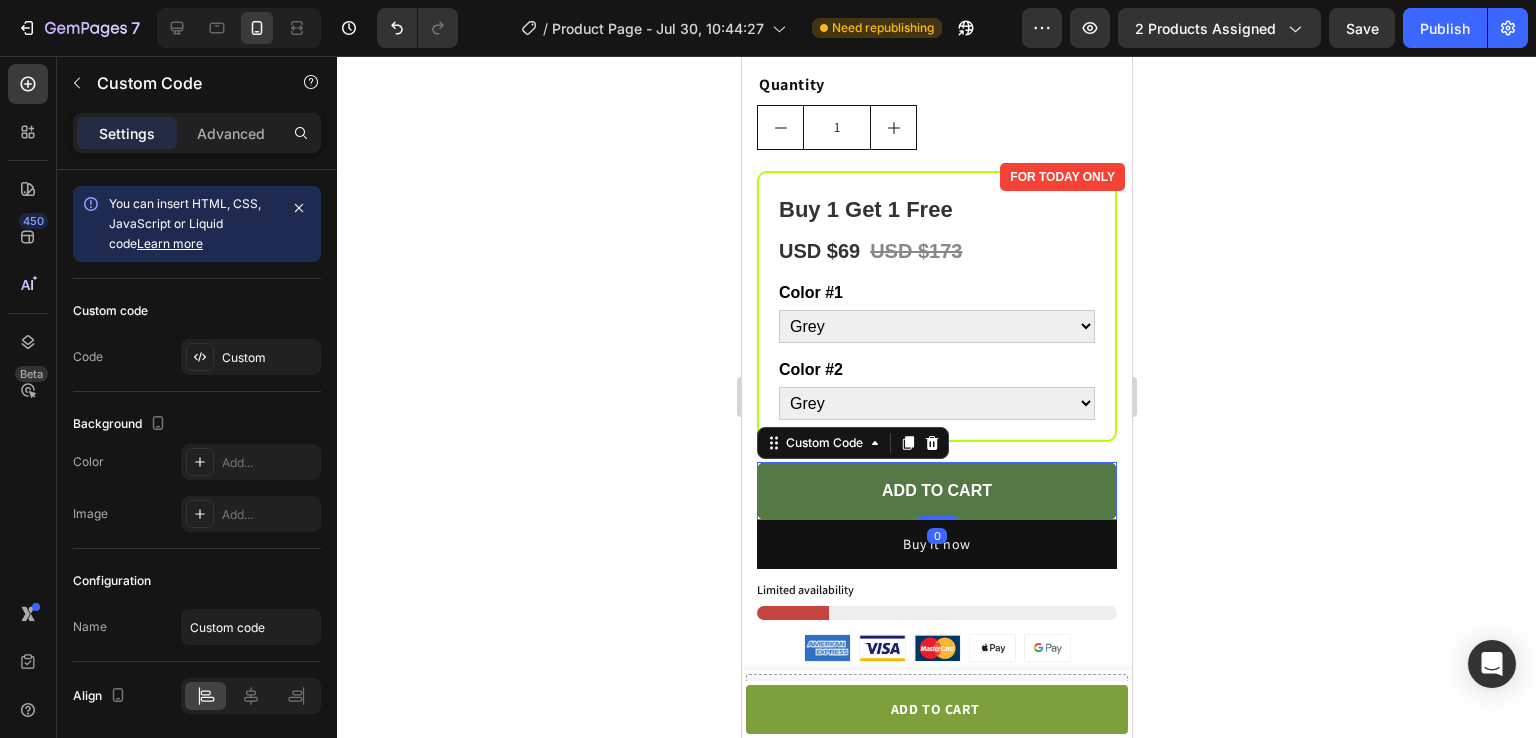 click on "ADD TO CART" 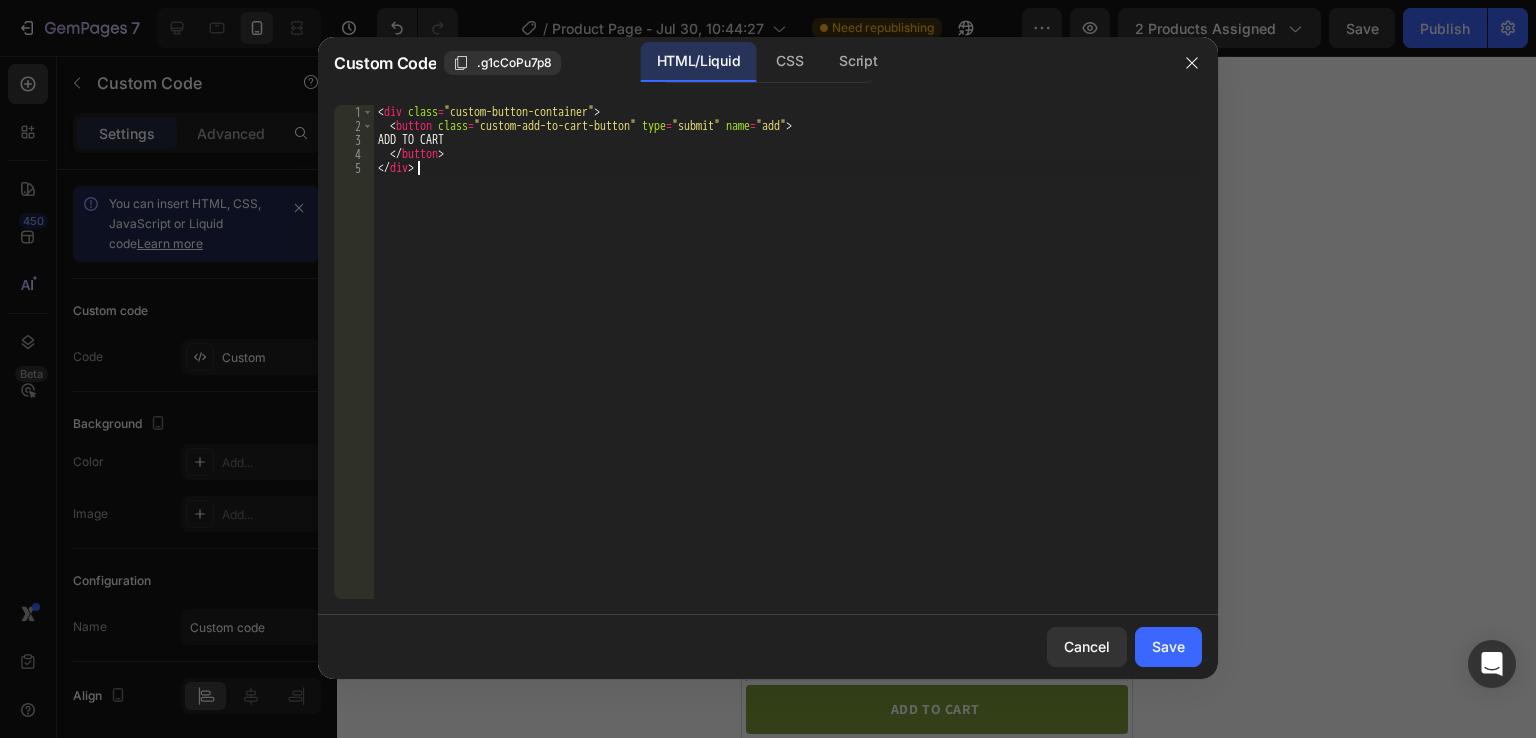 click on "< div   class = "custom-button-container" >    < button   class = "custom-add-to-cart-button"   type = "submit"   name = "add" >     ADD TO CART    </ button > </ div >" at bounding box center (788, 366) 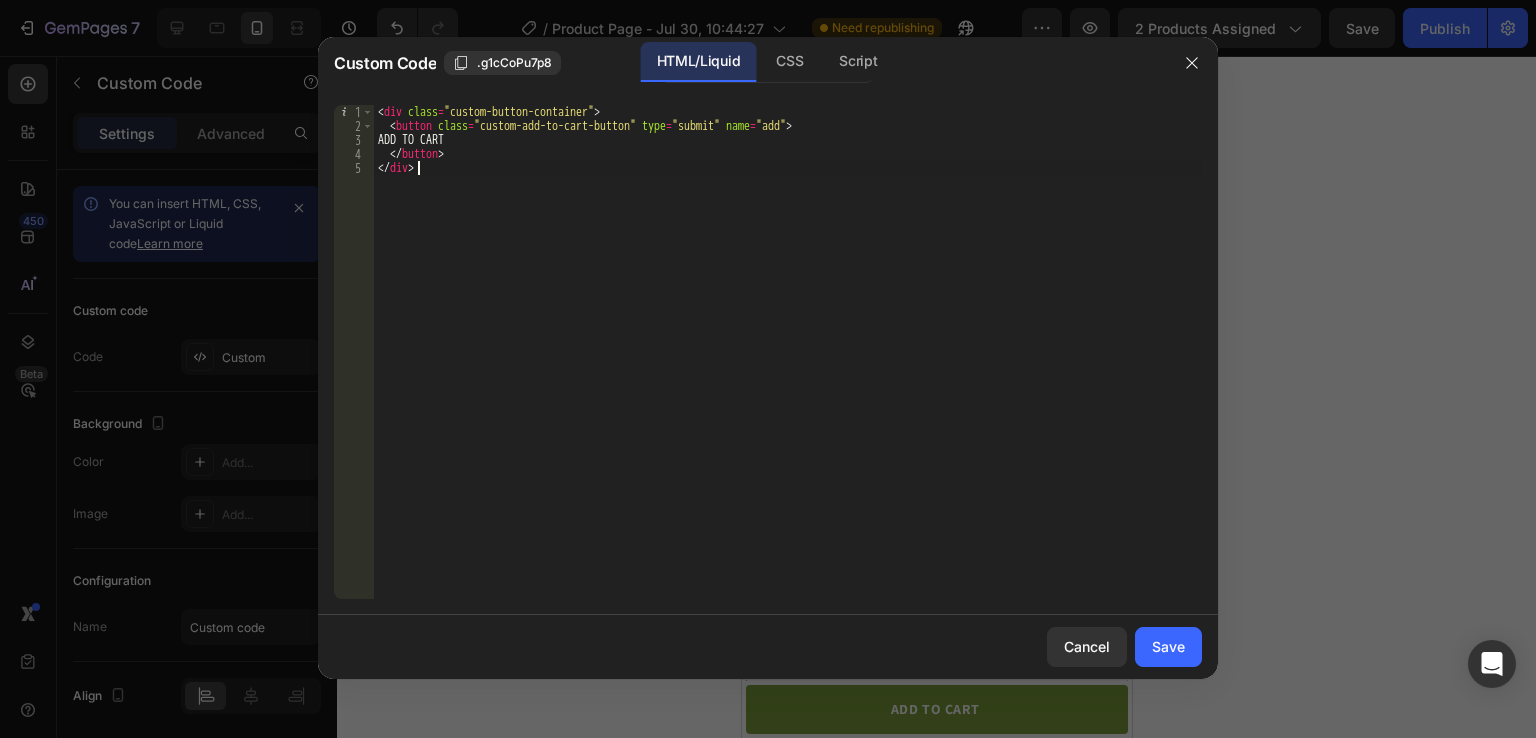 click on "< div   class = "custom-button-container" >    < button   class = "custom-add-to-cart-button"   type = "submit"   name = "add" >     ADD TO CART    </ button > </ div >" at bounding box center (788, 366) 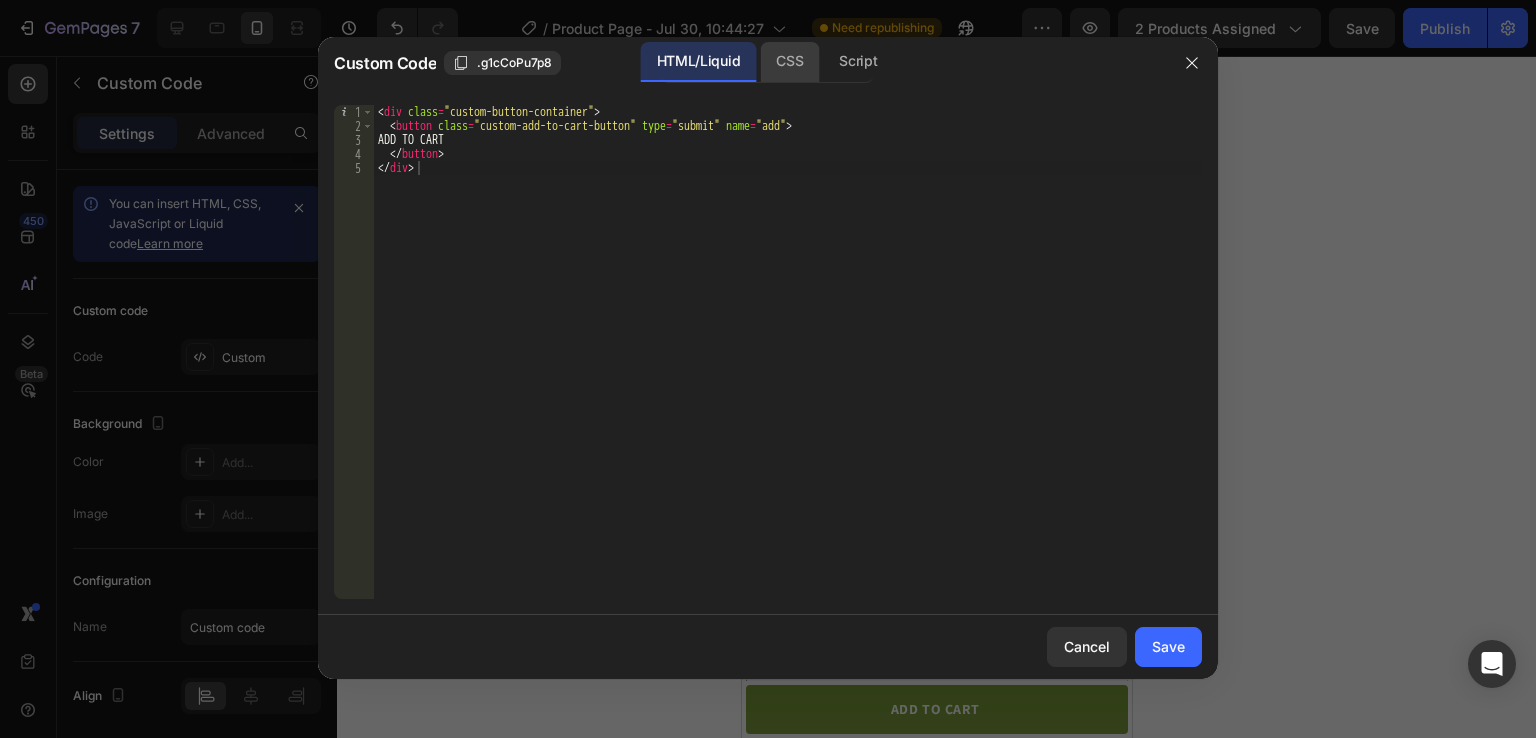 click on "CSS" 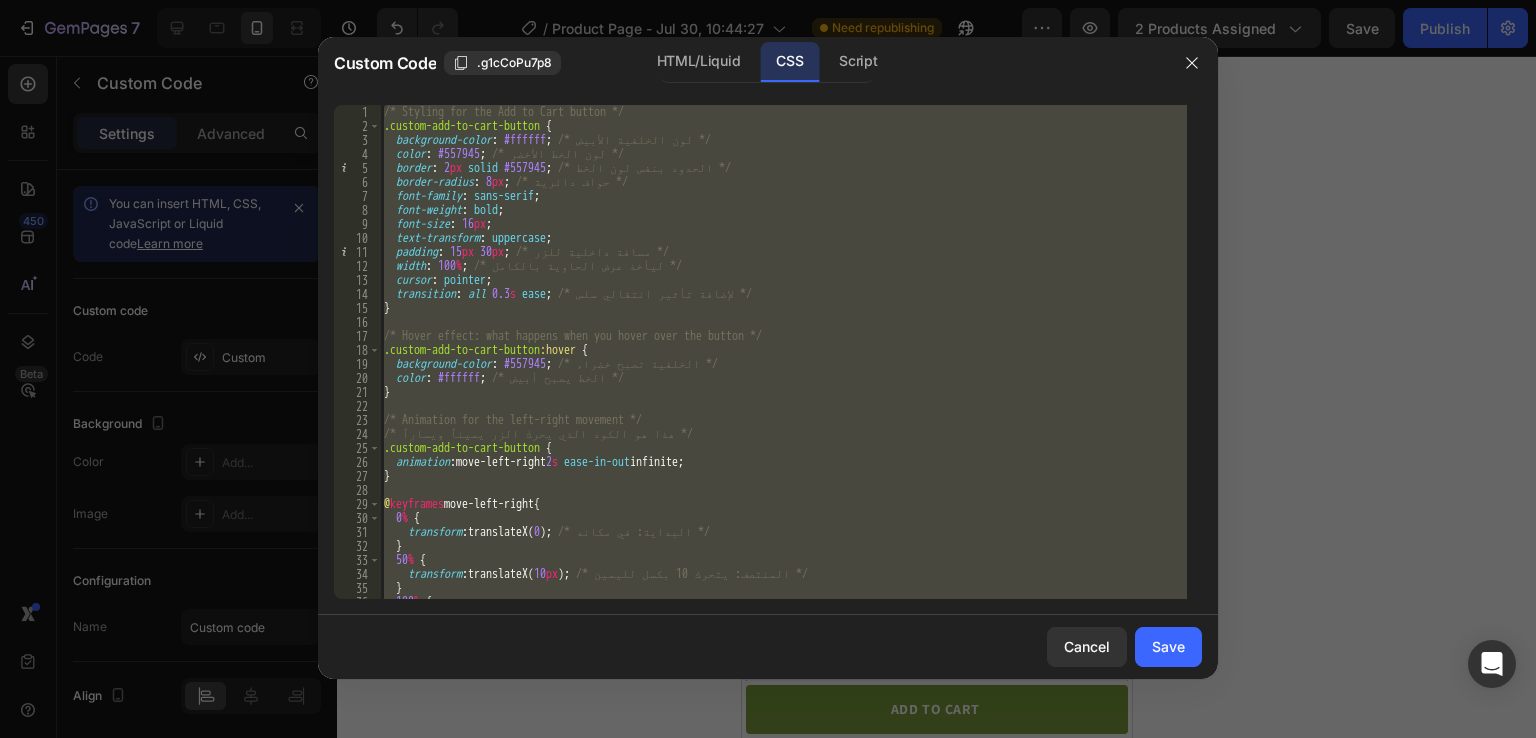 click on "/* Styling for the Add to Cart button */ .custom-add-to-cart-button   {    background-color :   #ffffff ;   /* لون الخلفية الأبيض */    color :   #557945 ;   /* لون الخط الأخضر */    border :   2 px   solid   #557945 ;   /* الحدود بنفس لون الخط */    border-radius :   8 px ;   /* حواف دائرية */    font-family :   sans-serif ;    font-weight :   bold ;    font-size :   16 px ;    text-transform :   uppercase ;    padding :   15 px   30 px ;   /* مسافة داخلية للزر */    width :   100 % ;   /* ليأخذ عرض الحاوية بالكامل */    cursor :   pointer ;    transition :   all   0.3 s   ease ;   /* لإضافة تأثير انتقالي سلس */ } /* Hover effect: what happens when you hover over the button */ .custom-add-to-cart-button :hover   {    background-color :   #557945 ;   /* الخلفية تصبح خضراء */    color :   #ffffff ;   /* الخط يصبح أبيض */ } /* Animation for the left-right movement */   {" at bounding box center [783, 352] 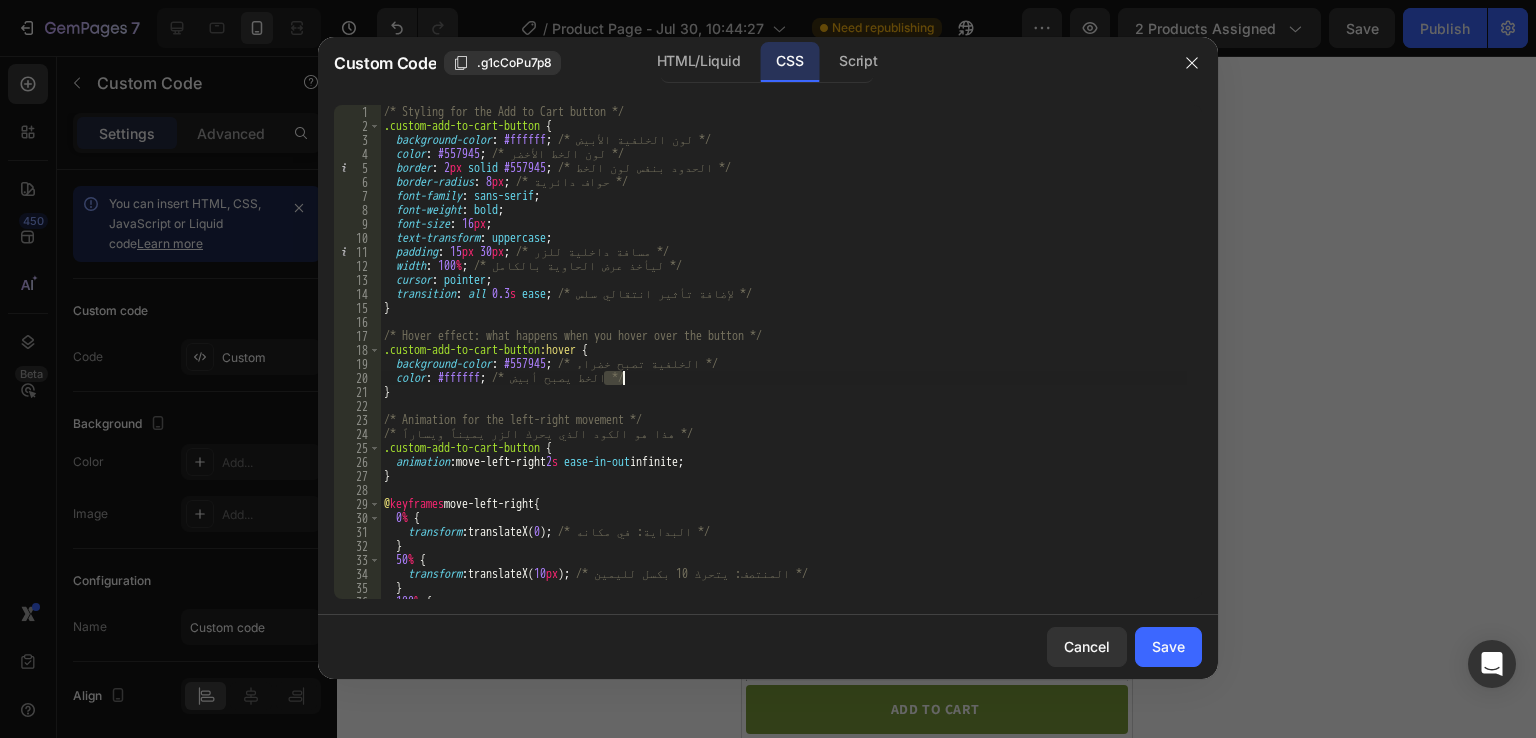 click on "/* Styling for the Add to Cart button */ .custom-add-to-cart-button   {    background-color :   #ffffff ;   /* لون الخلفية الأبيض */    color :   #557945 ;   /* لون الخط الأخضر */    border :   2 px   solid   #557945 ;   /* الحدود بنفس لون الخط */    border-radius :   8 px ;   /* حواف دائرية */    font-family :   sans-serif ;    font-weight :   bold ;    font-size :   16 px ;    text-transform :   uppercase ;    padding :   15 px   30 px ;   /* مسافة داخلية للزر */    width :   100 % ;   /* ليأخذ عرض الحاوية بالكامل */    cursor :   pointer ;    transition :   all   0.3 s   ease ;   /* لإضافة تأثير انتقالي سلس */ } /* Hover effect: what happens when you hover over the button */ .custom-add-to-cart-button :hover   {    background-color :   #557945 ;   /* الخلفية تصبح خضراء */    color :   #ffffff ;   /* الخط يصبح أبيض */ } /* Animation for the left-right movement */   {" at bounding box center [783, 366] 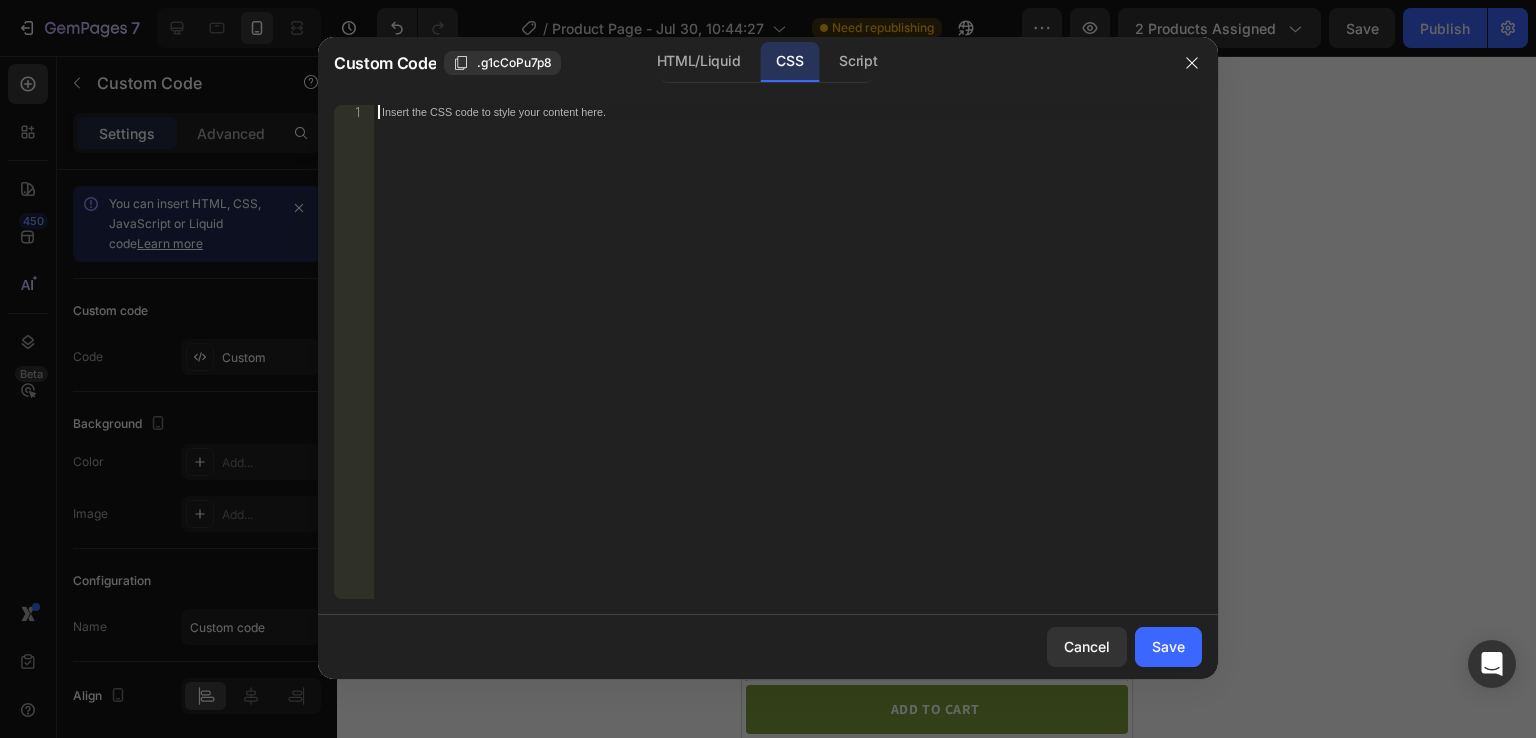 paste on "}" 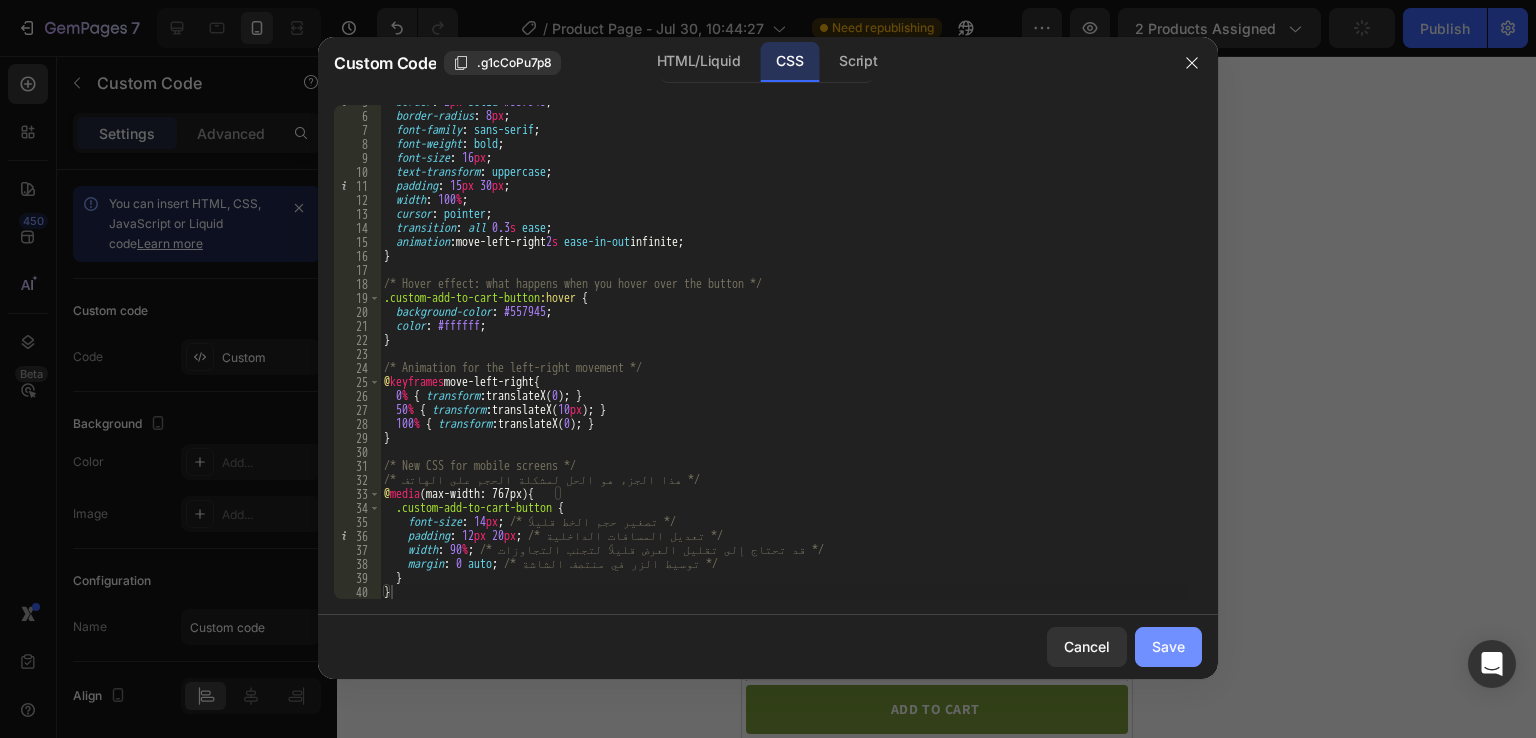 click on "Save" at bounding box center (1168, 646) 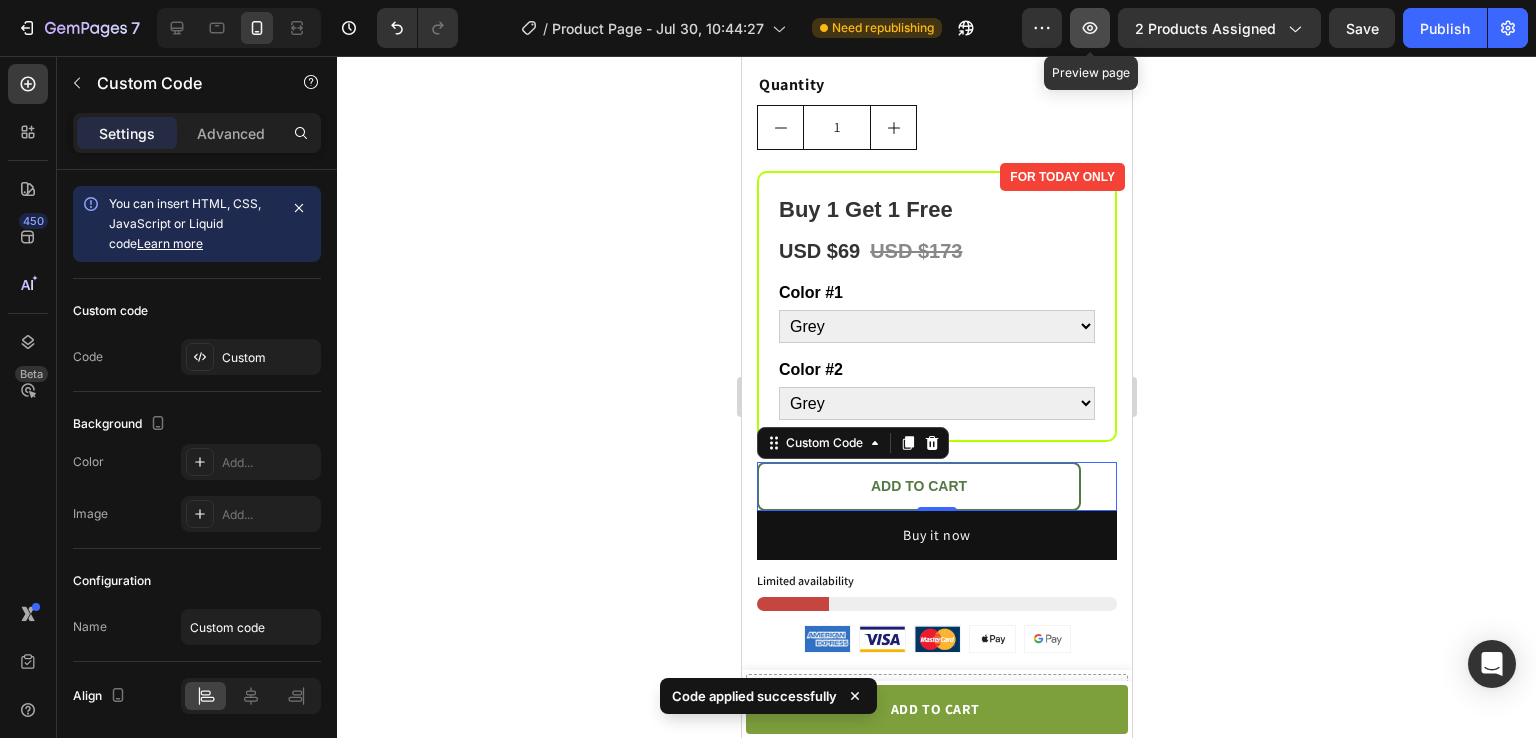 click 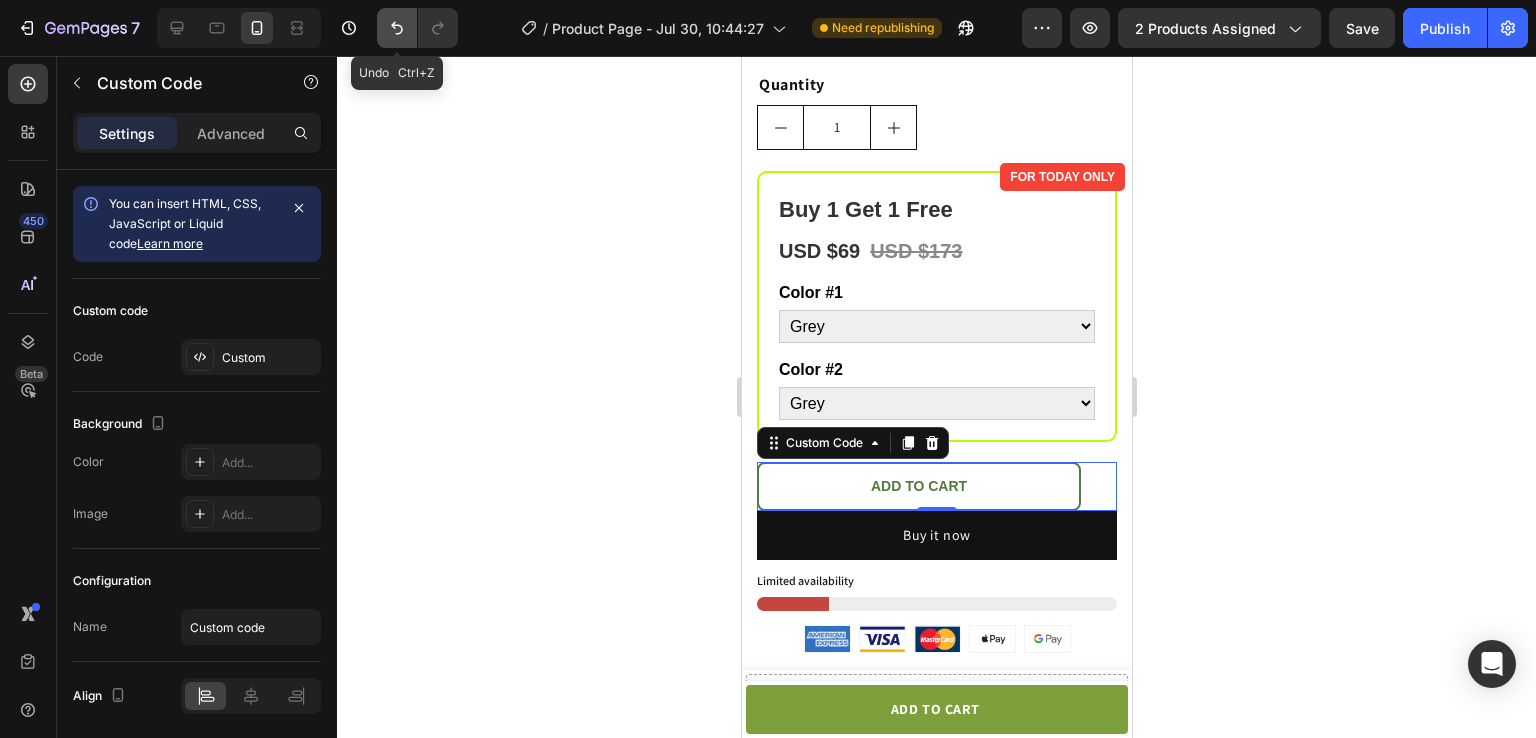 click 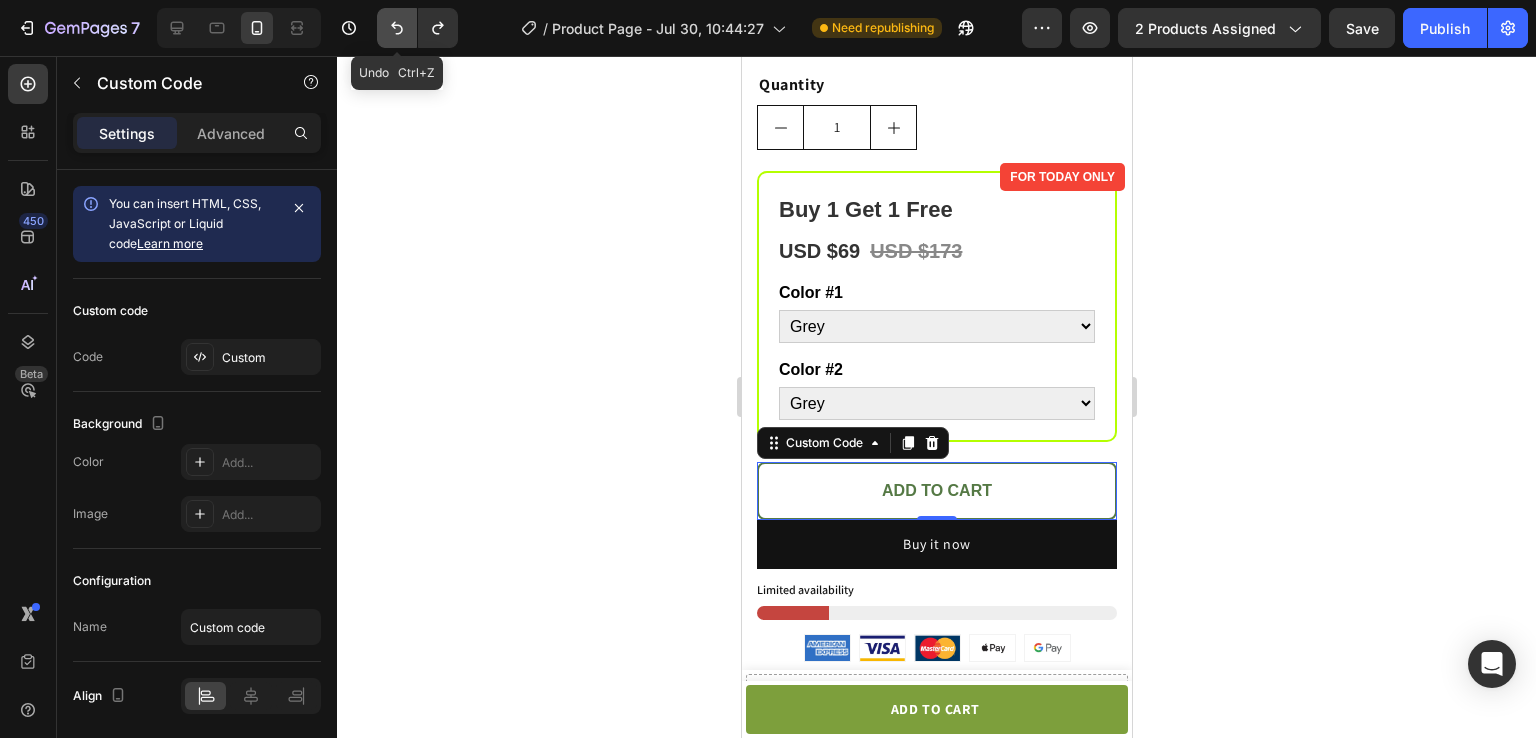 click 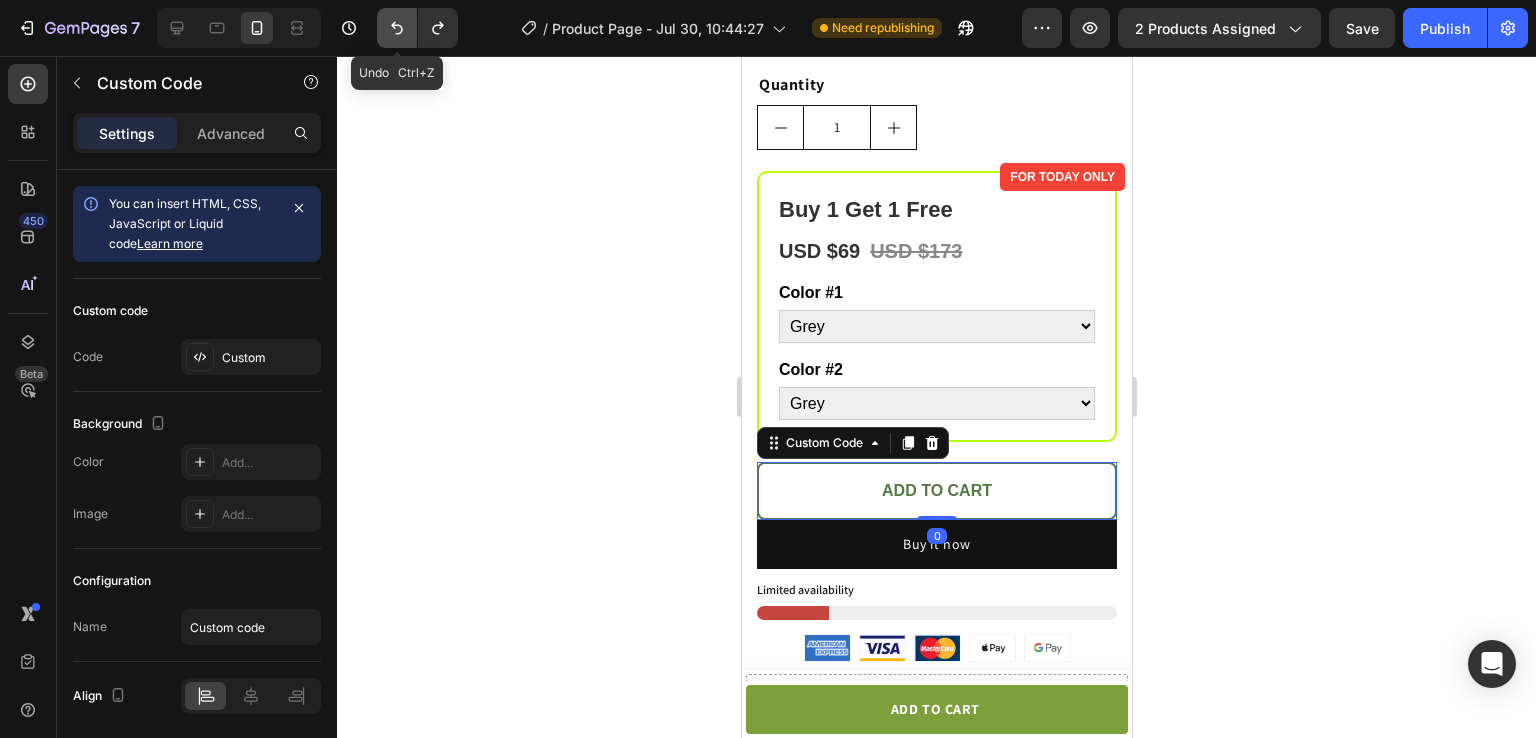 click 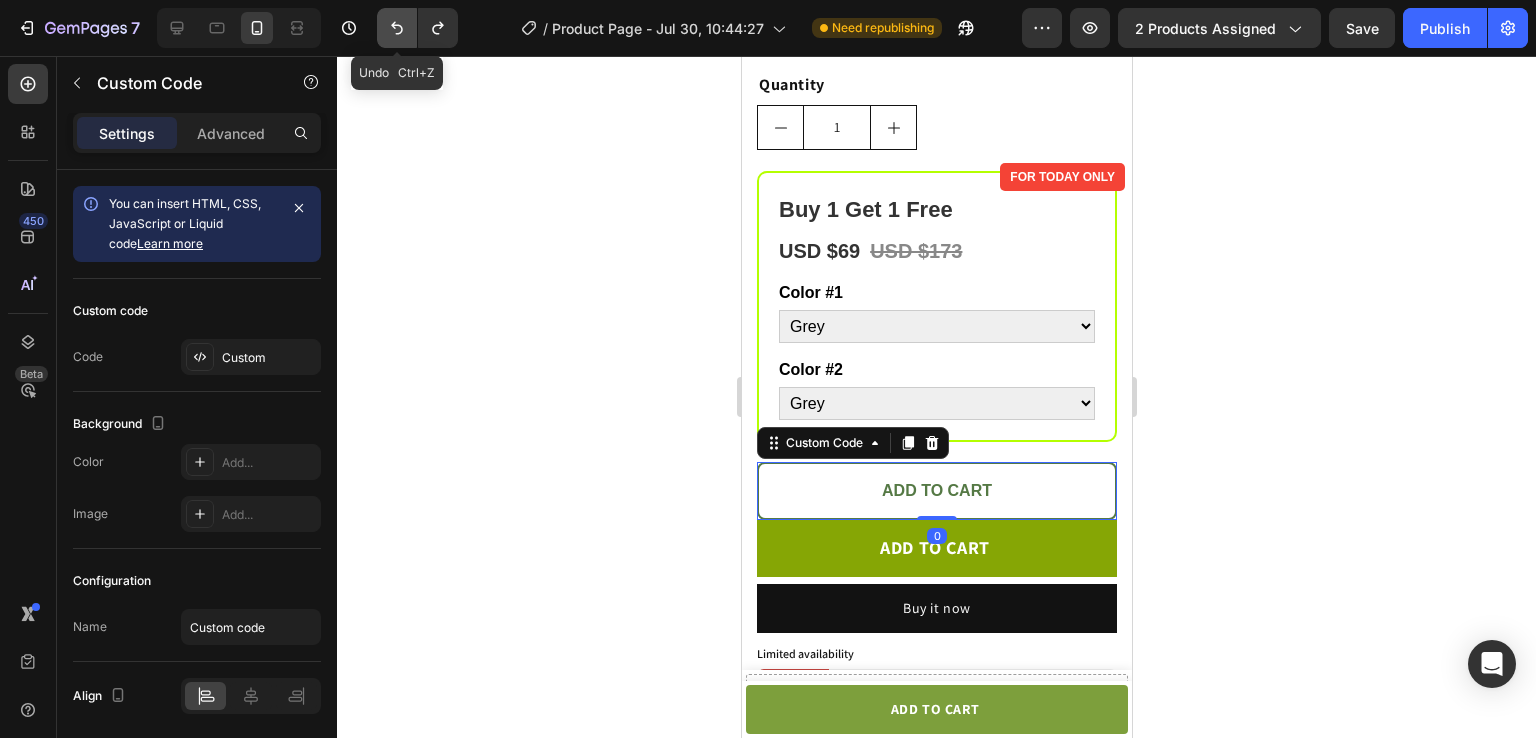 click 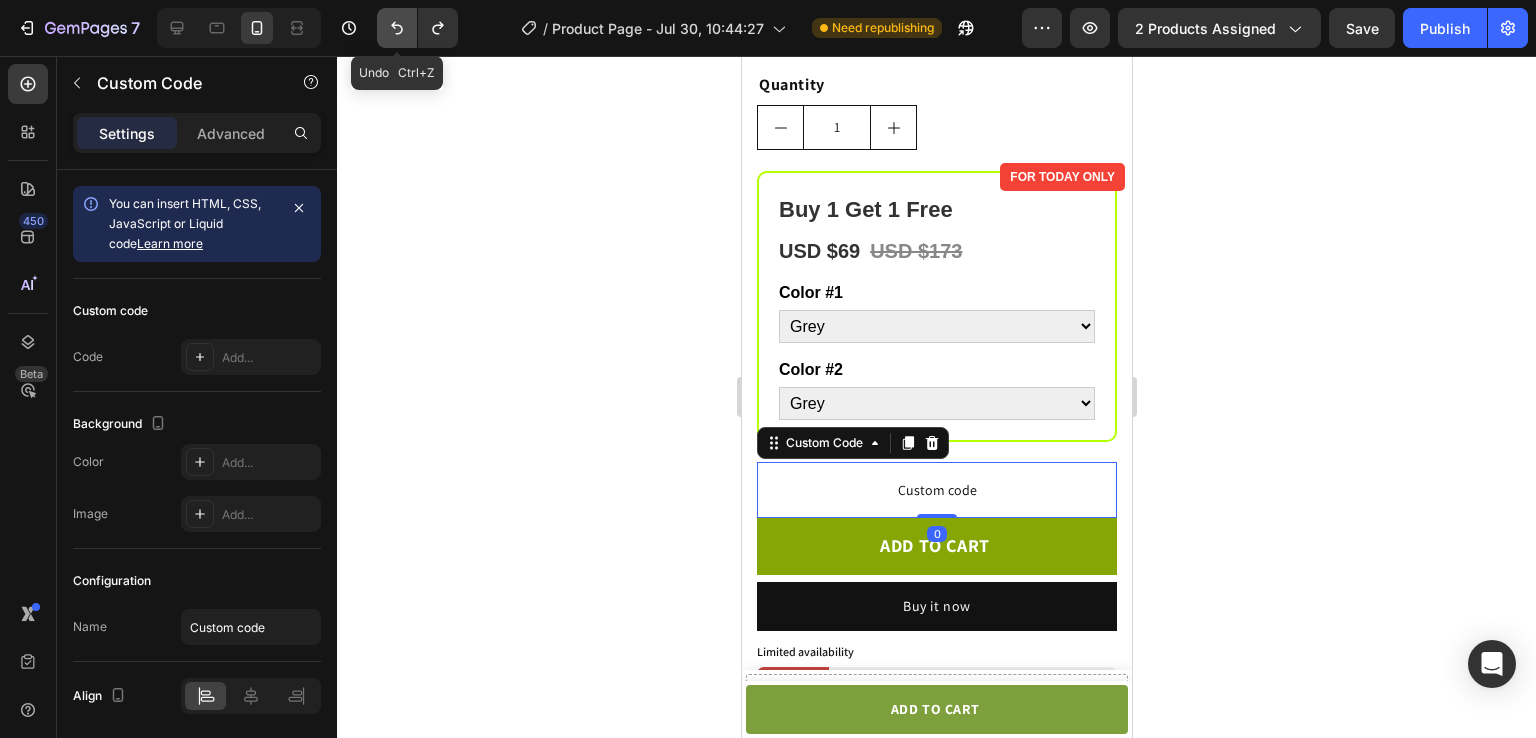 click 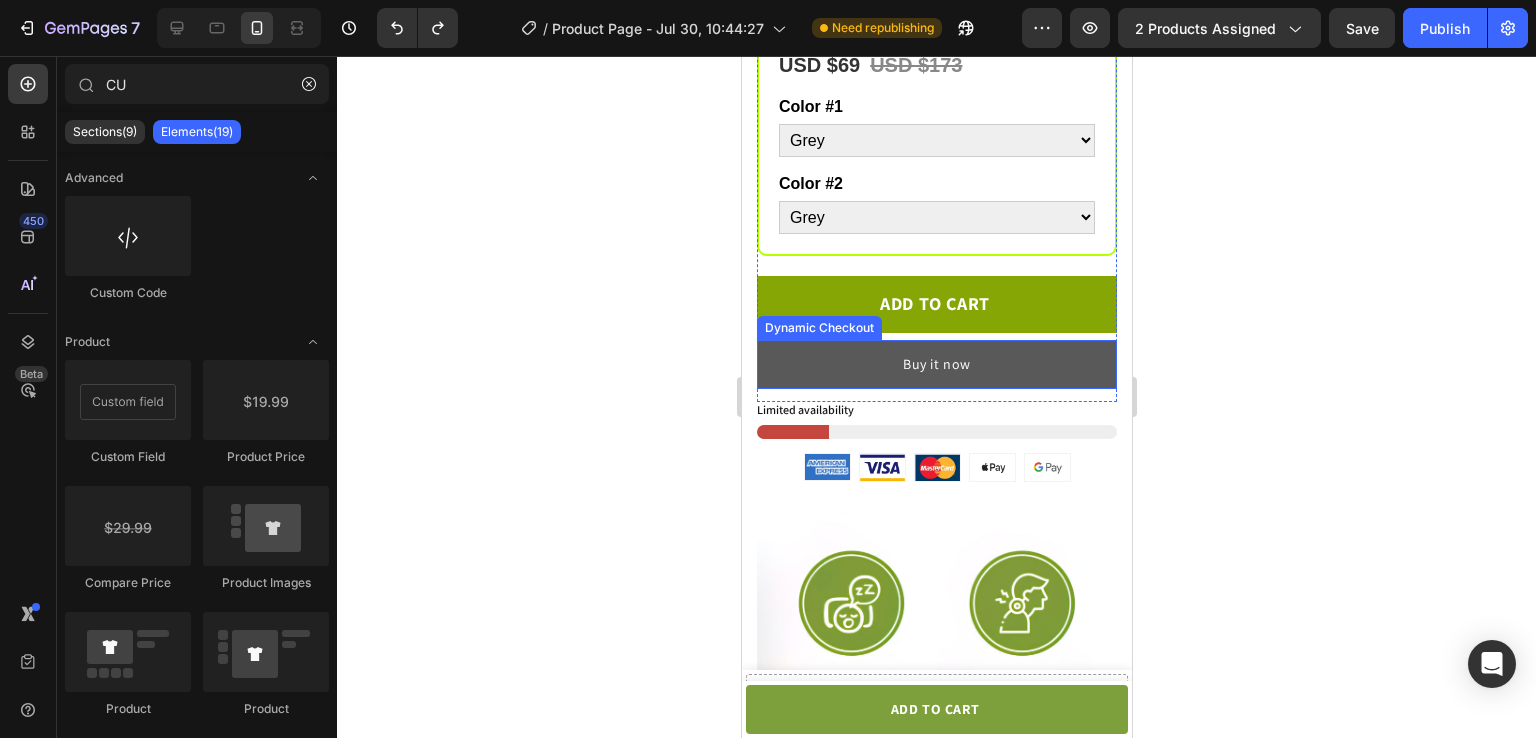 scroll, scrollTop: 920, scrollLeft: 0, axis: vertical 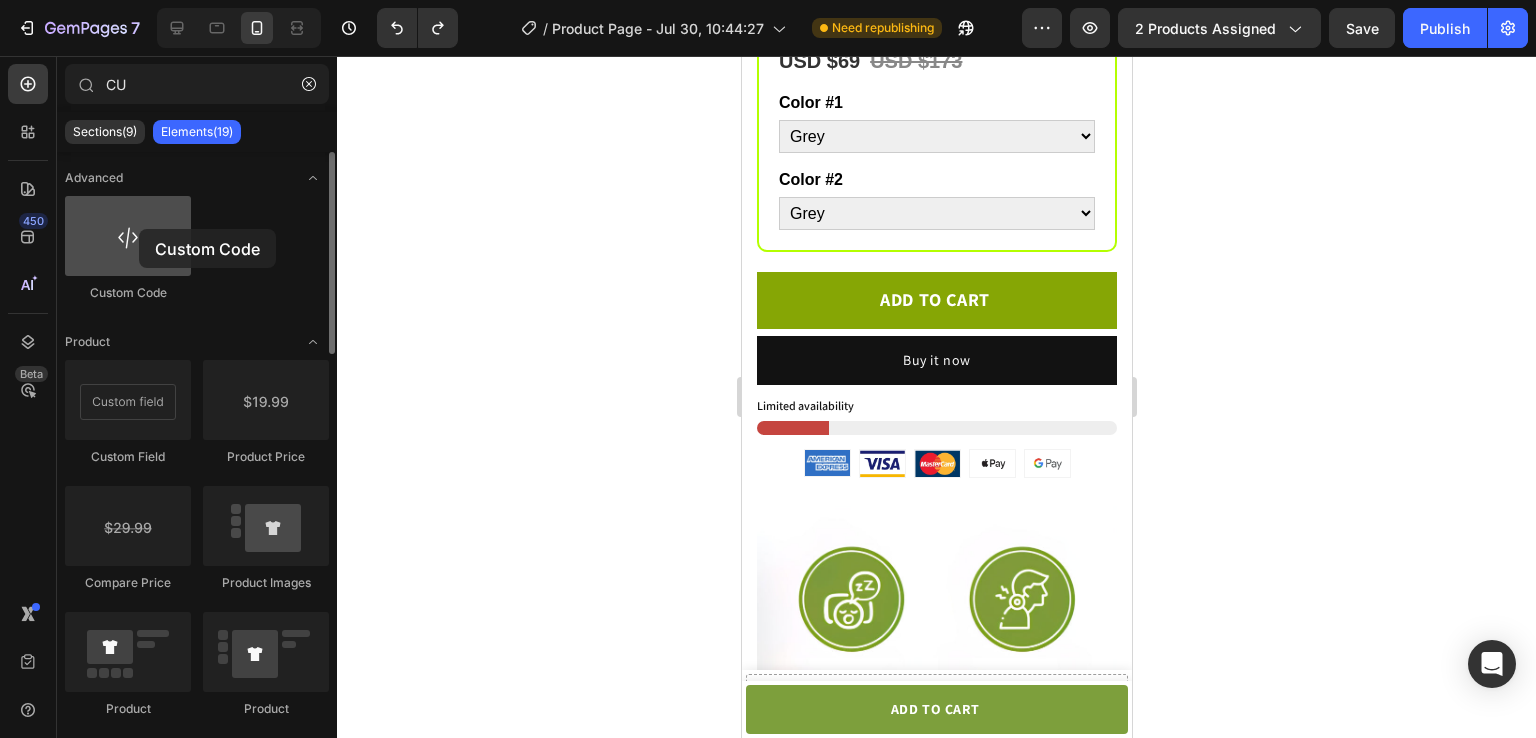drag, startPoint x: 145, startPoint y: 228, endPoint x: 127, endPoint y: 237, distance: 20.12461 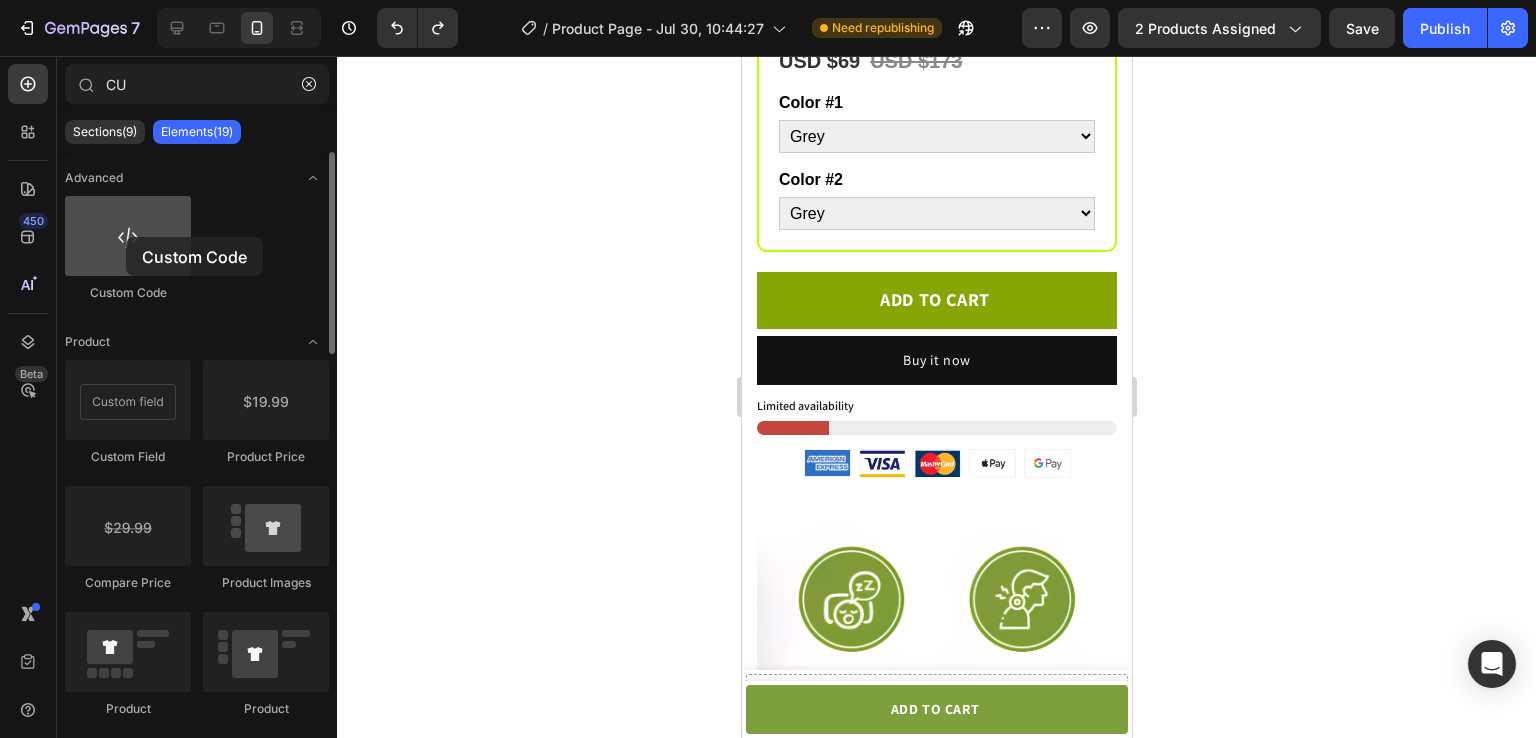 click at bounding box center (128, 236) 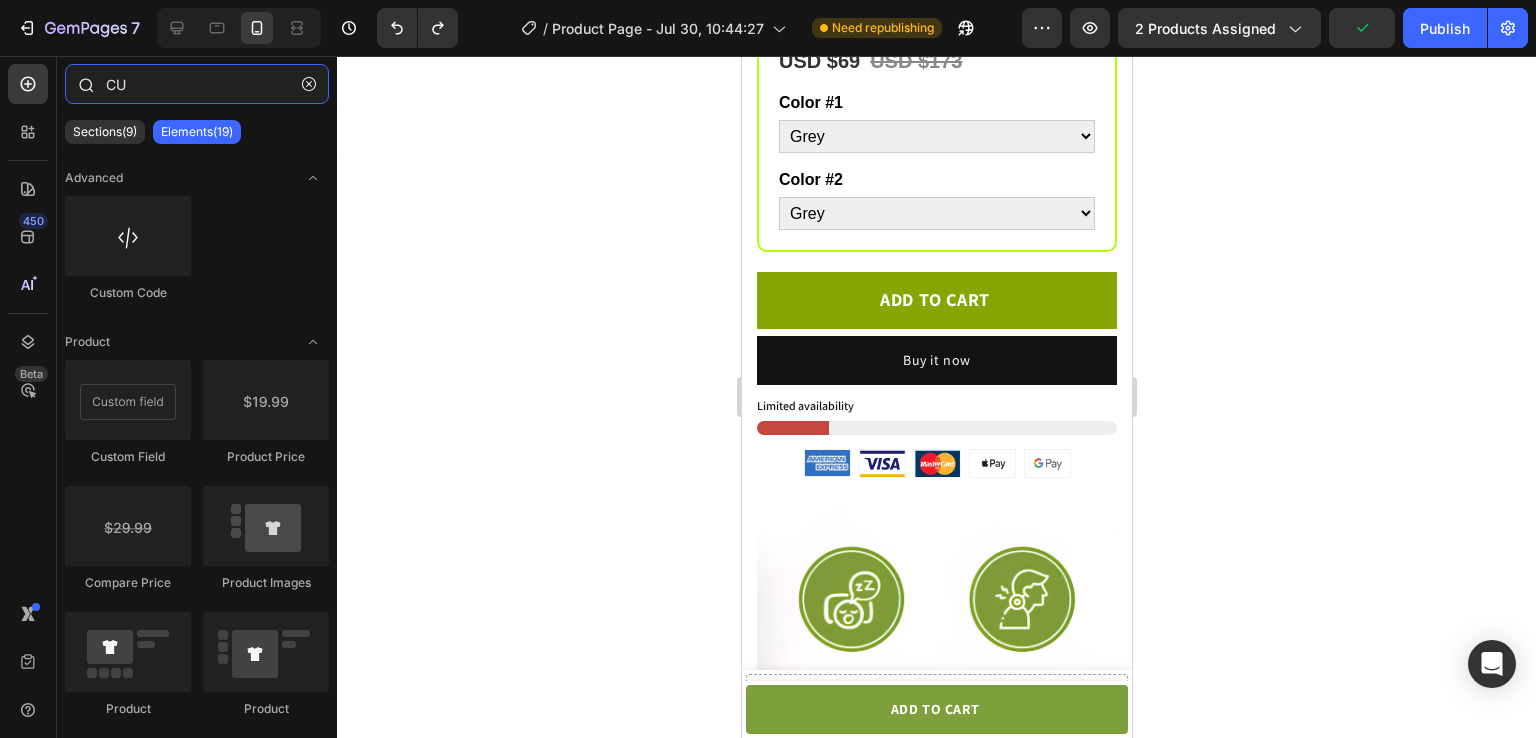 click on "CU" at bounding box center [197, 84] 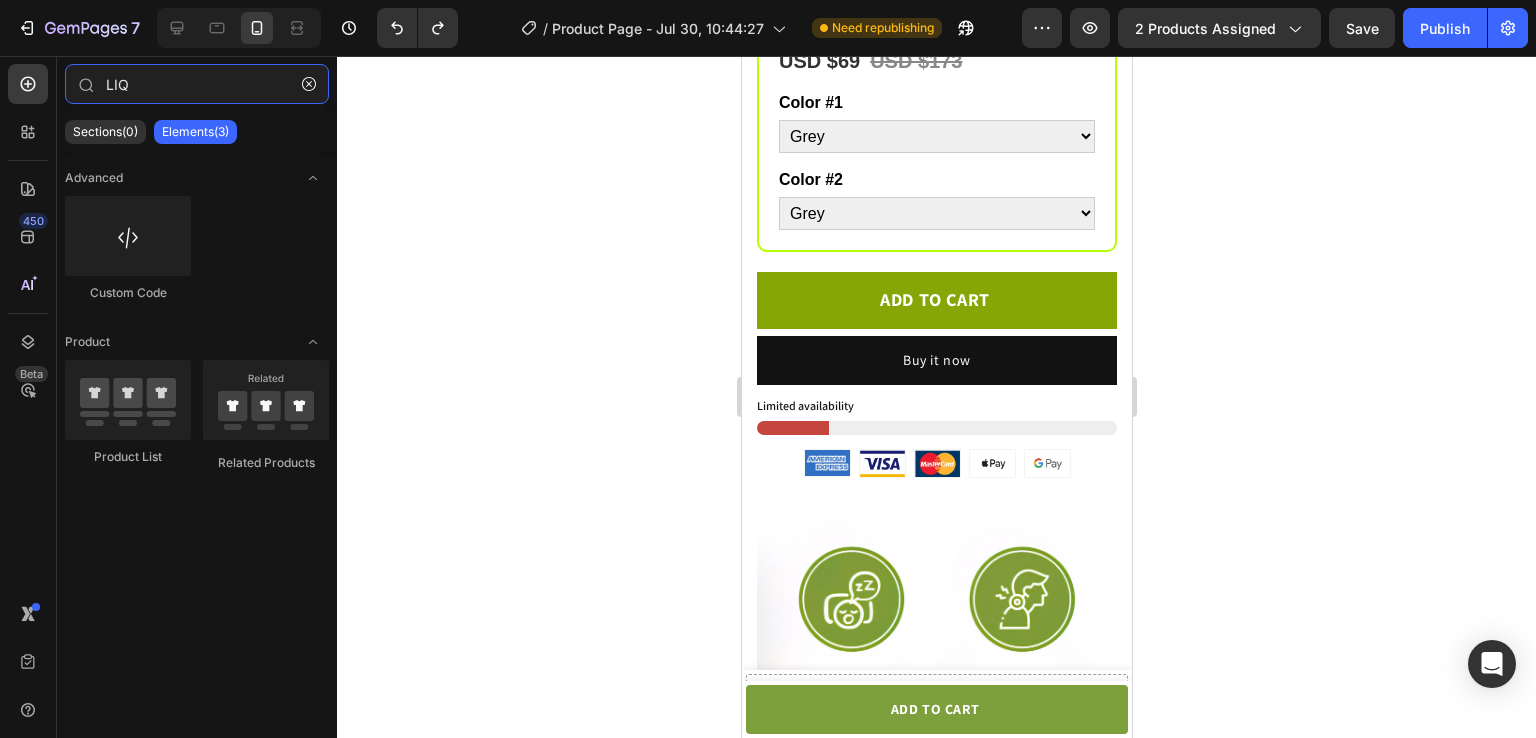 type on "LIQ" 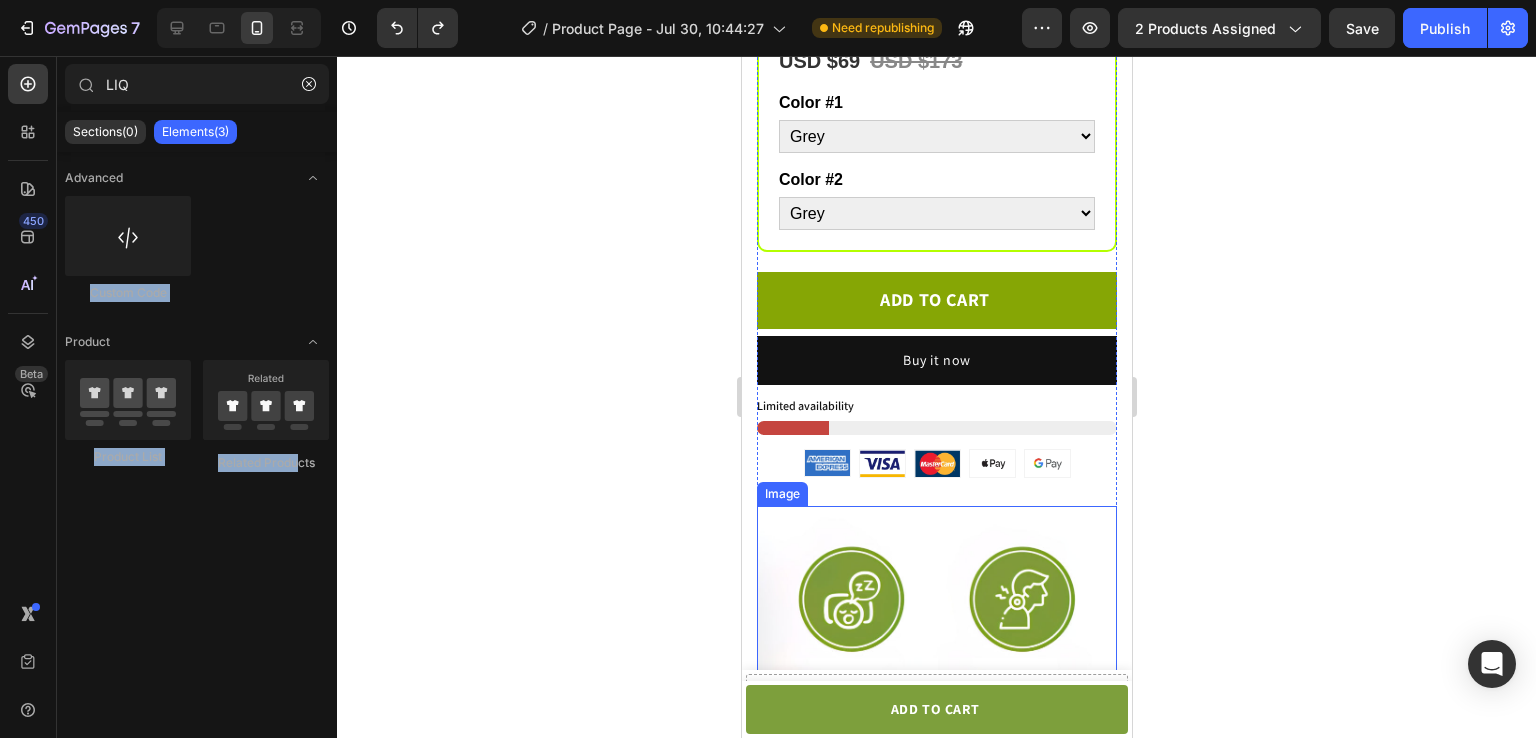 drag, startPoint x: 95, startPoint y: 192, endPoint x: 177, endPoint y: 483, distance: 302.3326 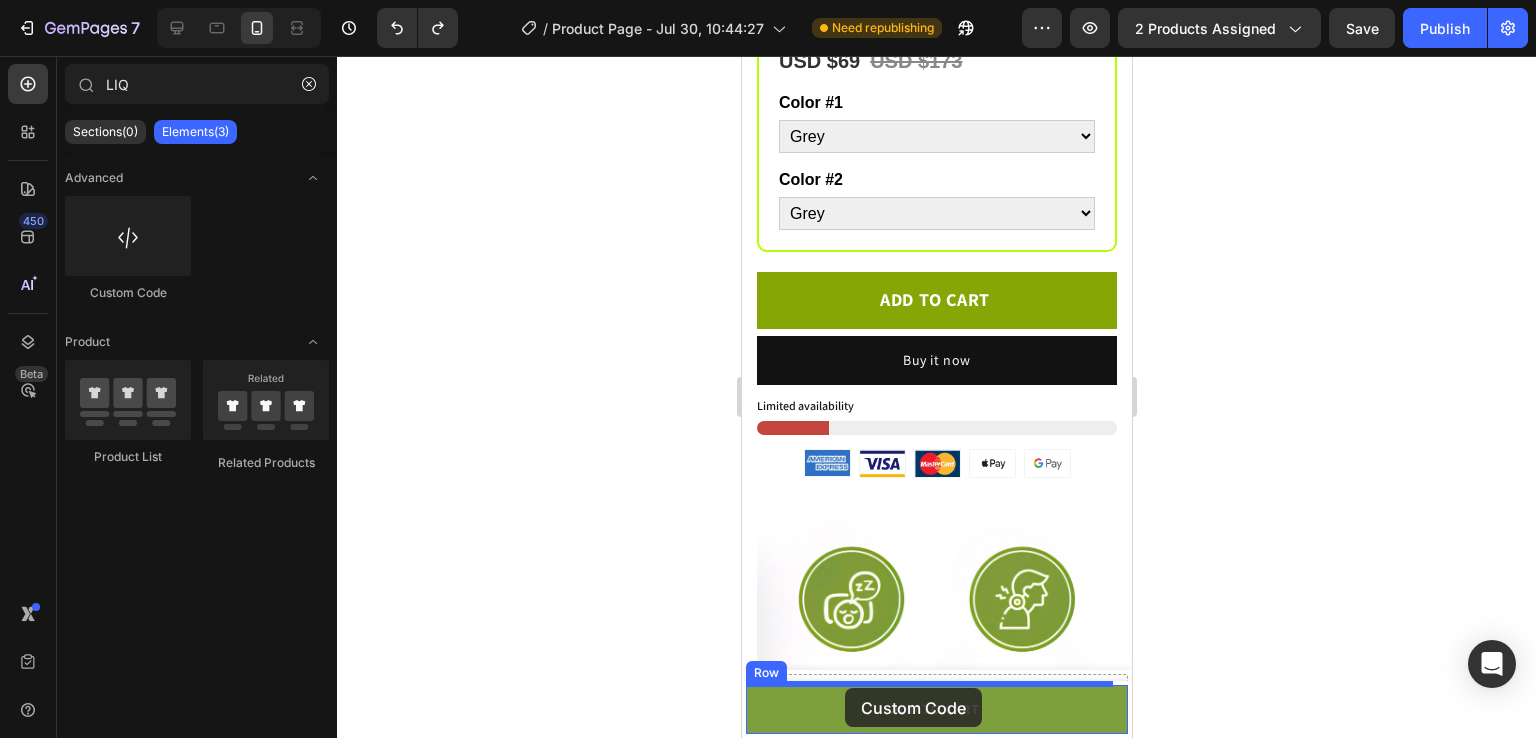 drag, startPoint x: 858, startPoint y: 317, endPoint x: 844, endPoint y: 688, distance: 371.26407 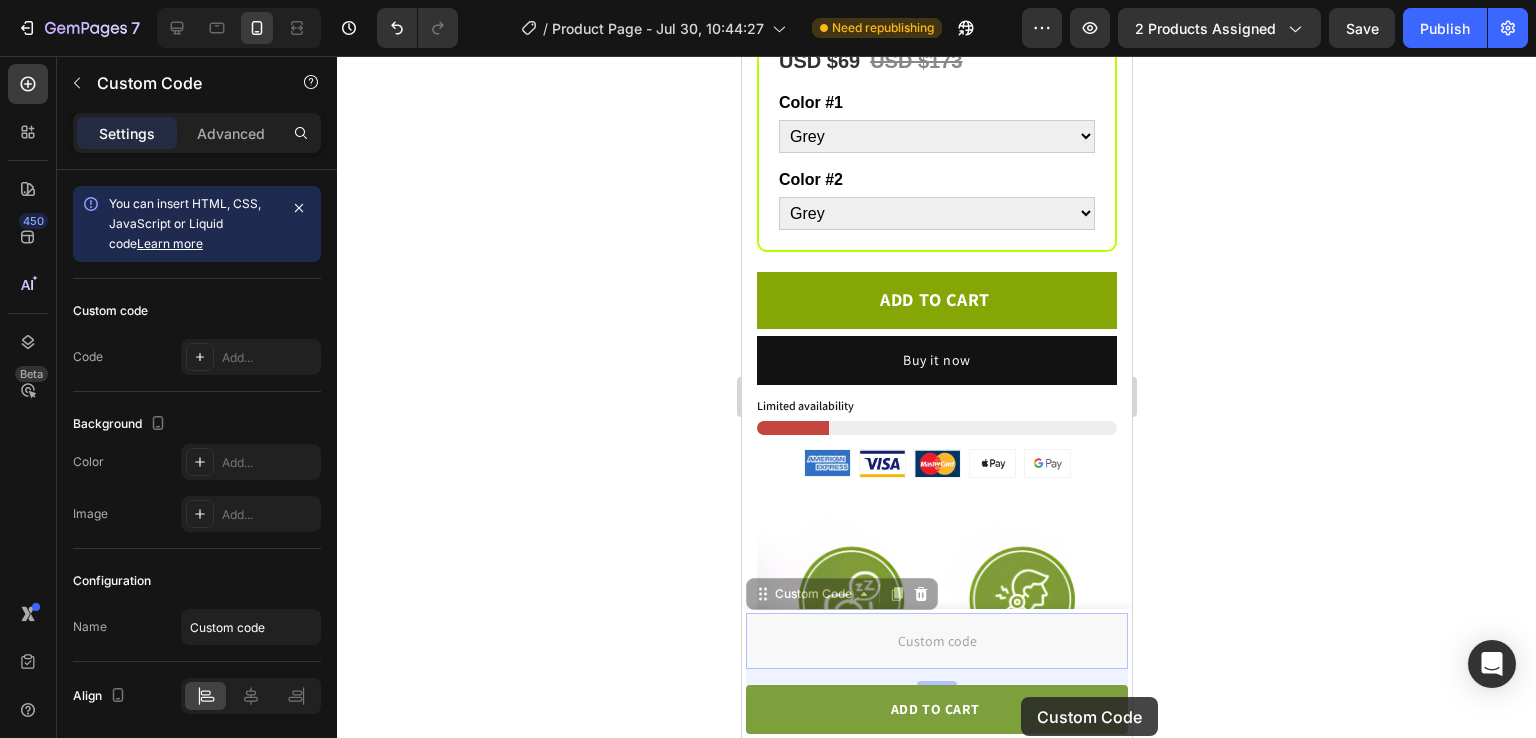 drag, startPoint x: 1015, startPoint y: 630, endPoint x: 1020, endPoint y: 697, distance: 67.18631 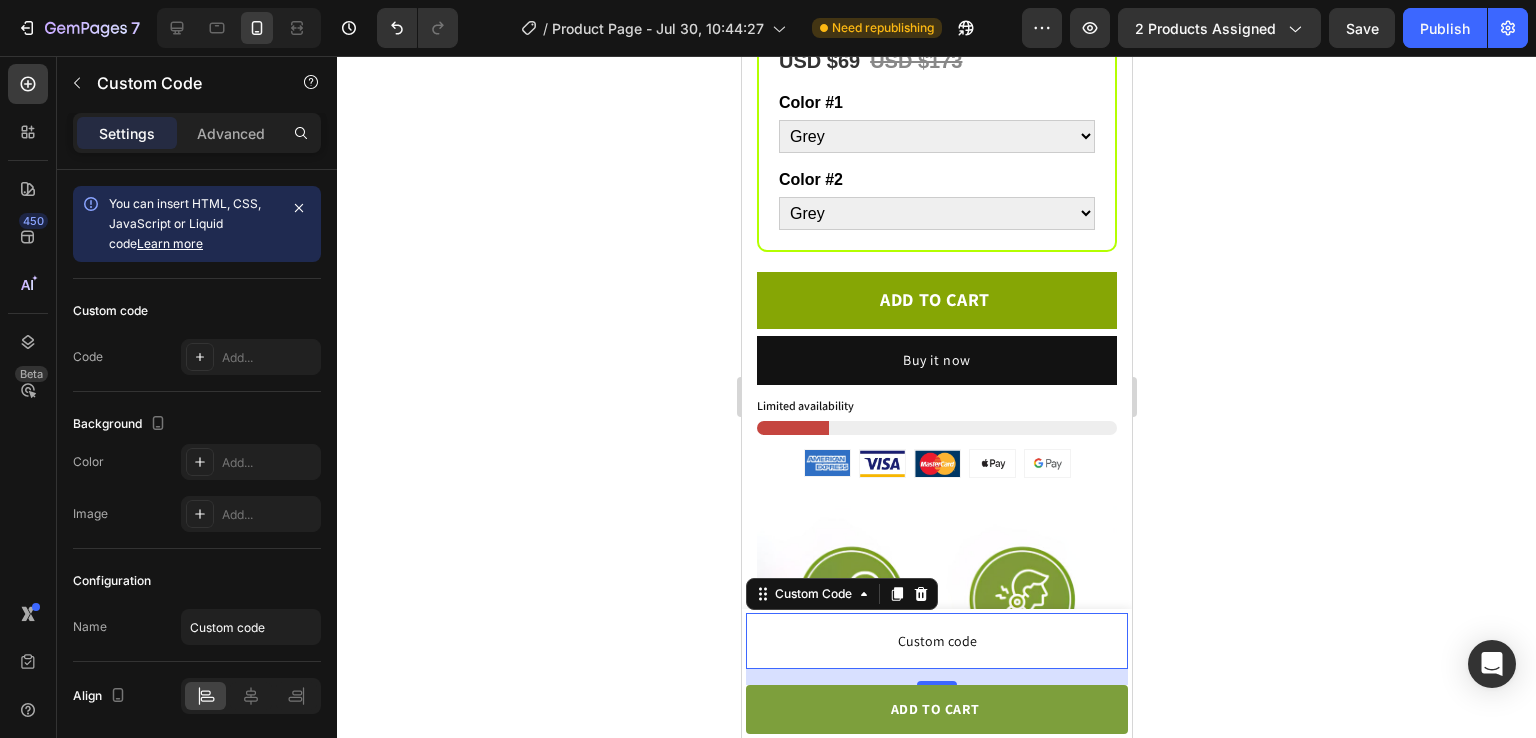 click on "Custom code" at bounding box center (936, 641) 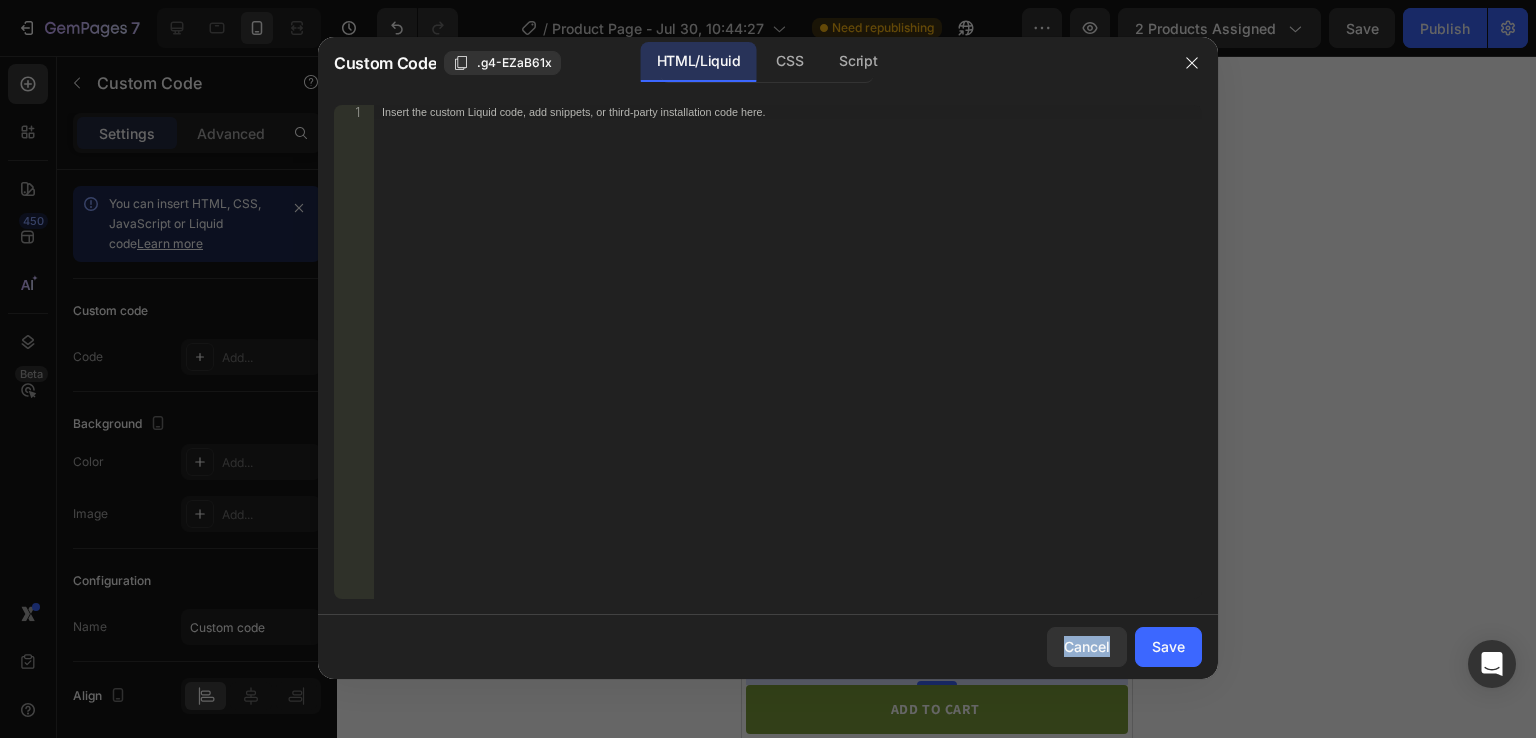 click on "Cancel Save" at bounding box center (768, 647) 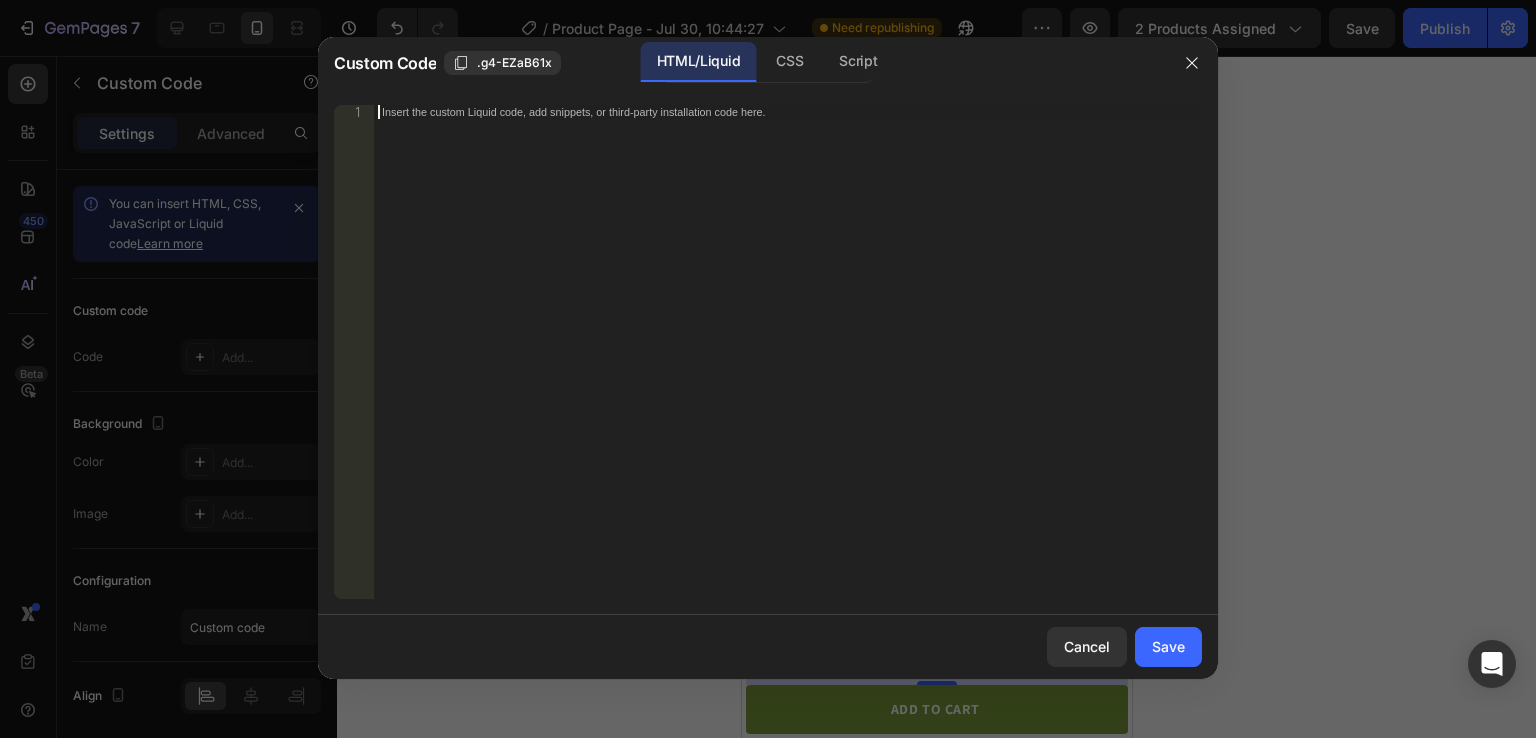 click on "Insert the custom Liquid code, add snippets, or third-party installation code here." at bounding box center (788, 366) 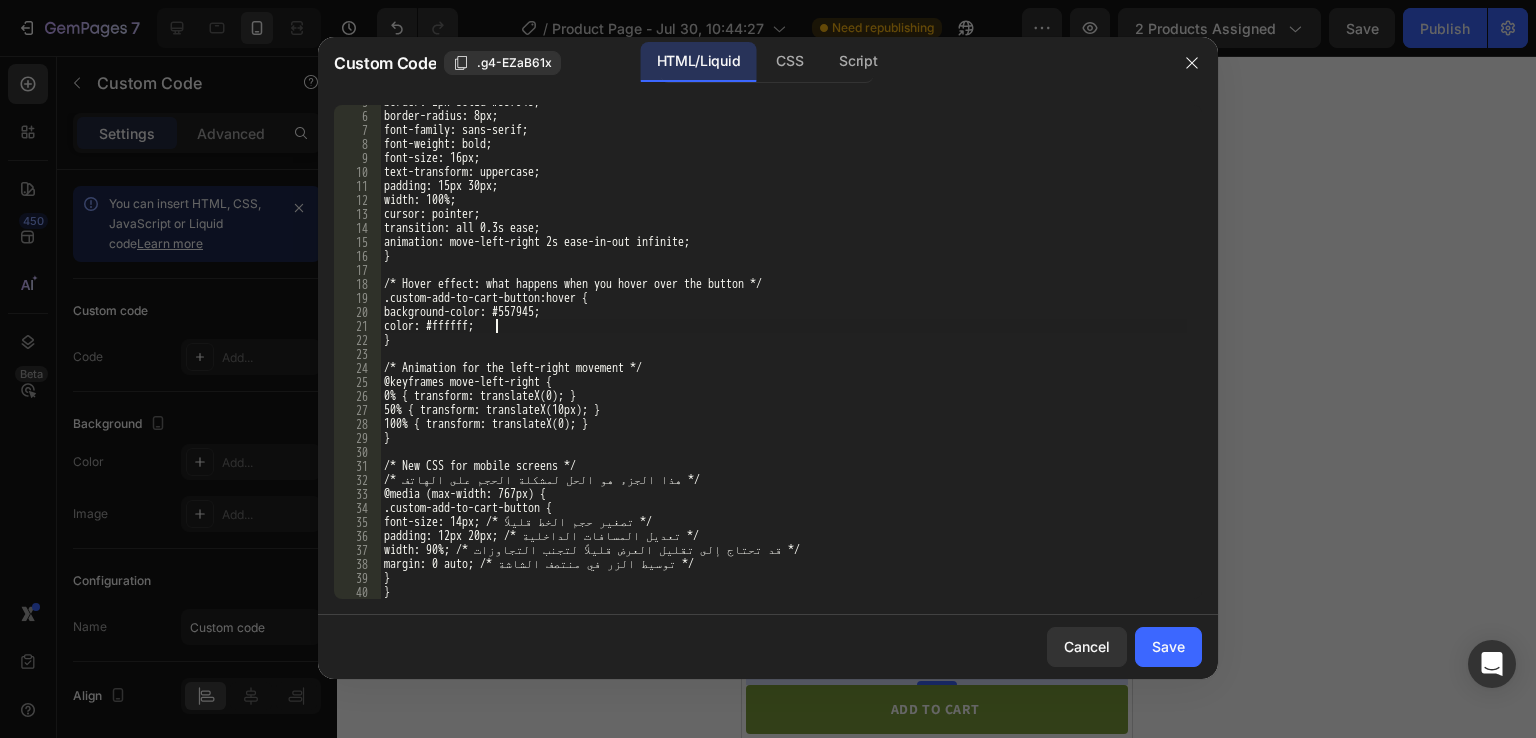 click on "border: 2px solid #557945;   border-radius: 8px;   font-family: sans-serif;   font-weight: bold;   font-size: 16px;   text-transform: uppercase;   padding: 15px 30px;   width: 100%;   cursor: pointer;   transition: all 0.3s ease;   animation: move-left-right 2s ease-in-out infinite; } /* Hover effect: what happens when you hover over the button */ .custom-add-to-cart-button:hover {   background-color: #557945;   color: #ffffff; } /* Animation for the left-right movement */ @keyframes move-left-right {   0% { transform: translateX(0); }   50% { transform: translateX(10px); }   100% { transform: translateX(0); } } /* New CSS for mobile screens */ /* هذا الجزء هو الحل لمشكلة الحجم على الهاتف */ @media (max-width: 767px) {   .custom-add-to-cart-button {     font-size: 14px; /* تصغير حجم الخط قليلاً */     padding: 12px 20px; /* تعديل المسافات الداخلية */     margin: 0 auto; /* توسيط الزر في منتصف الشاشة */   } }" at bounding box center (783, 356) 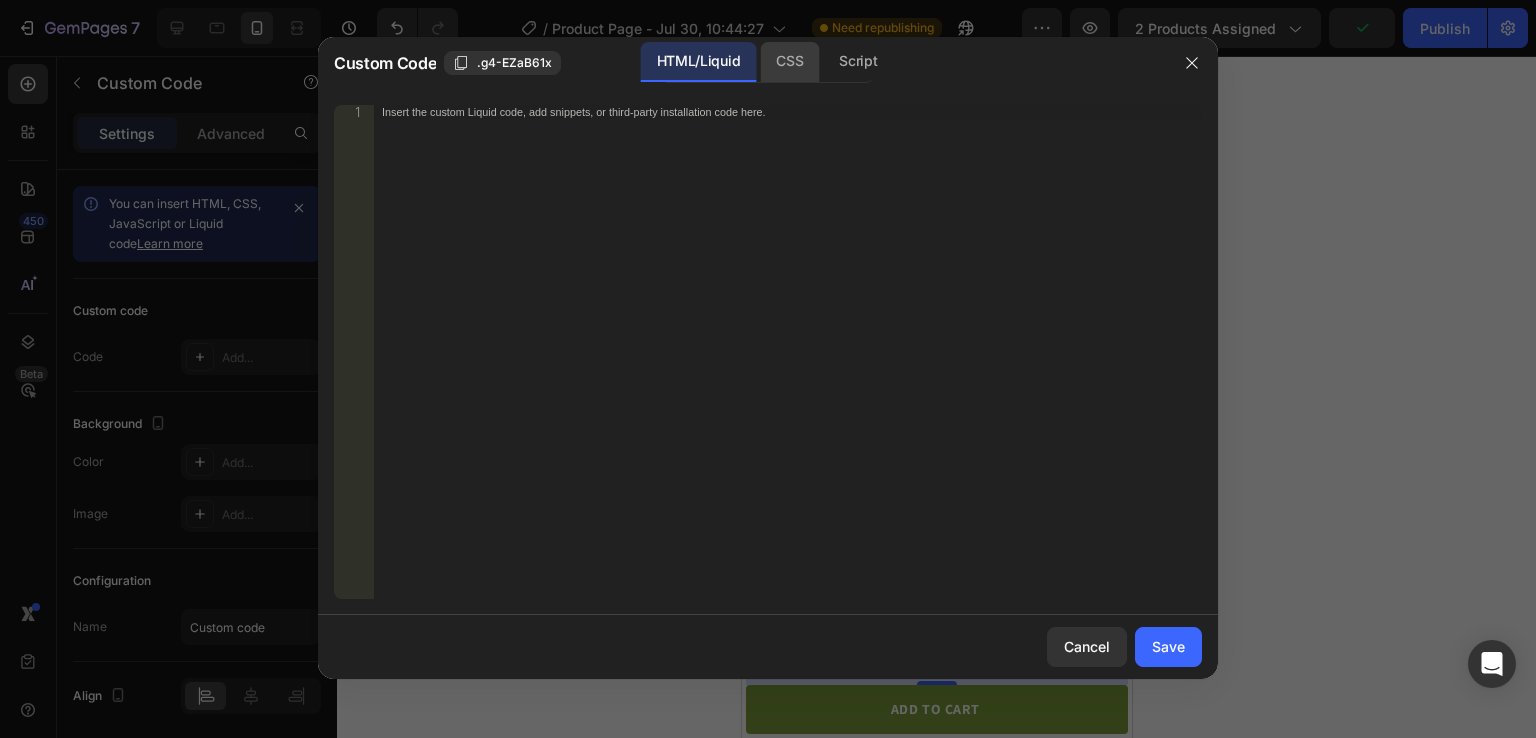 click on "CSS" 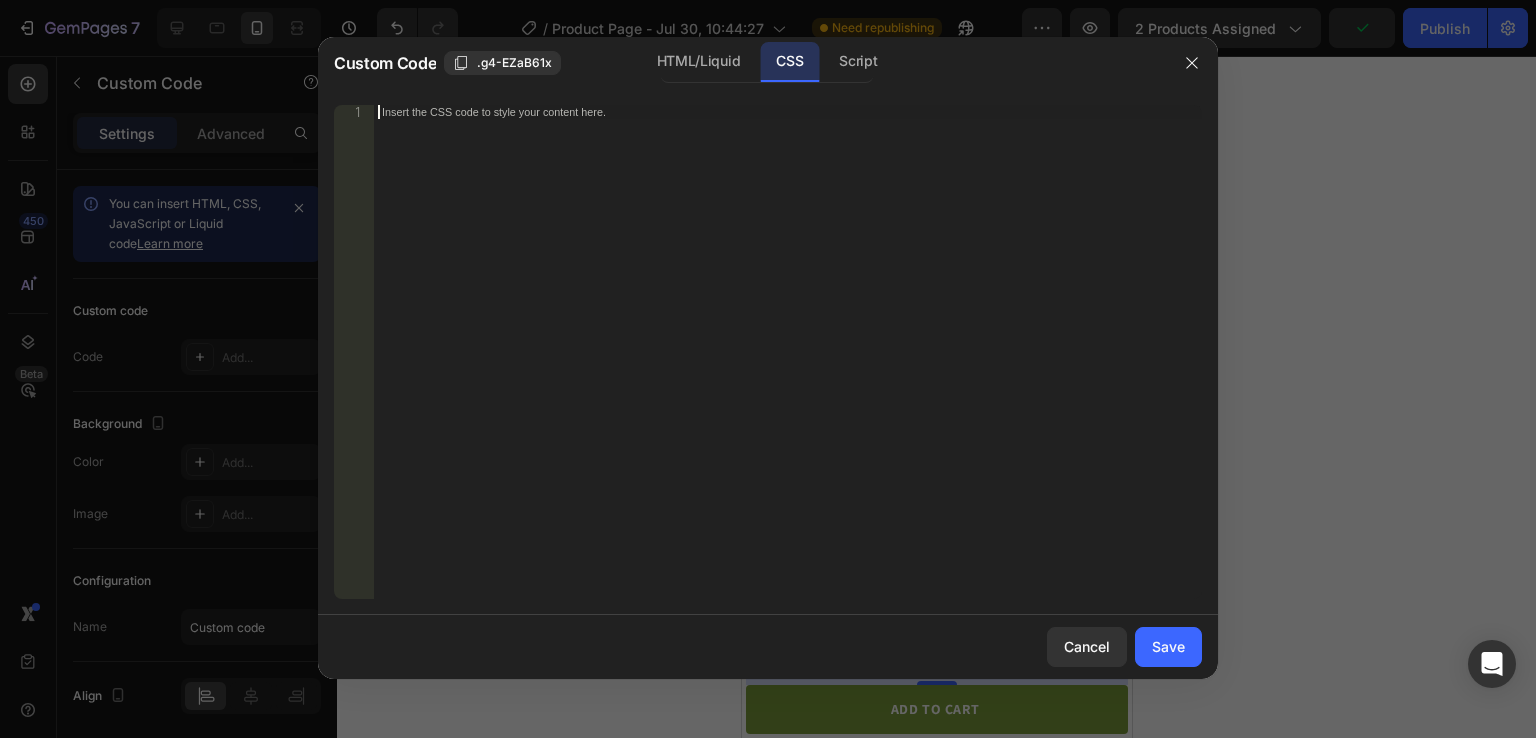 click on "Insert the CSS code to style your content here." at bounding box center (788, 366) 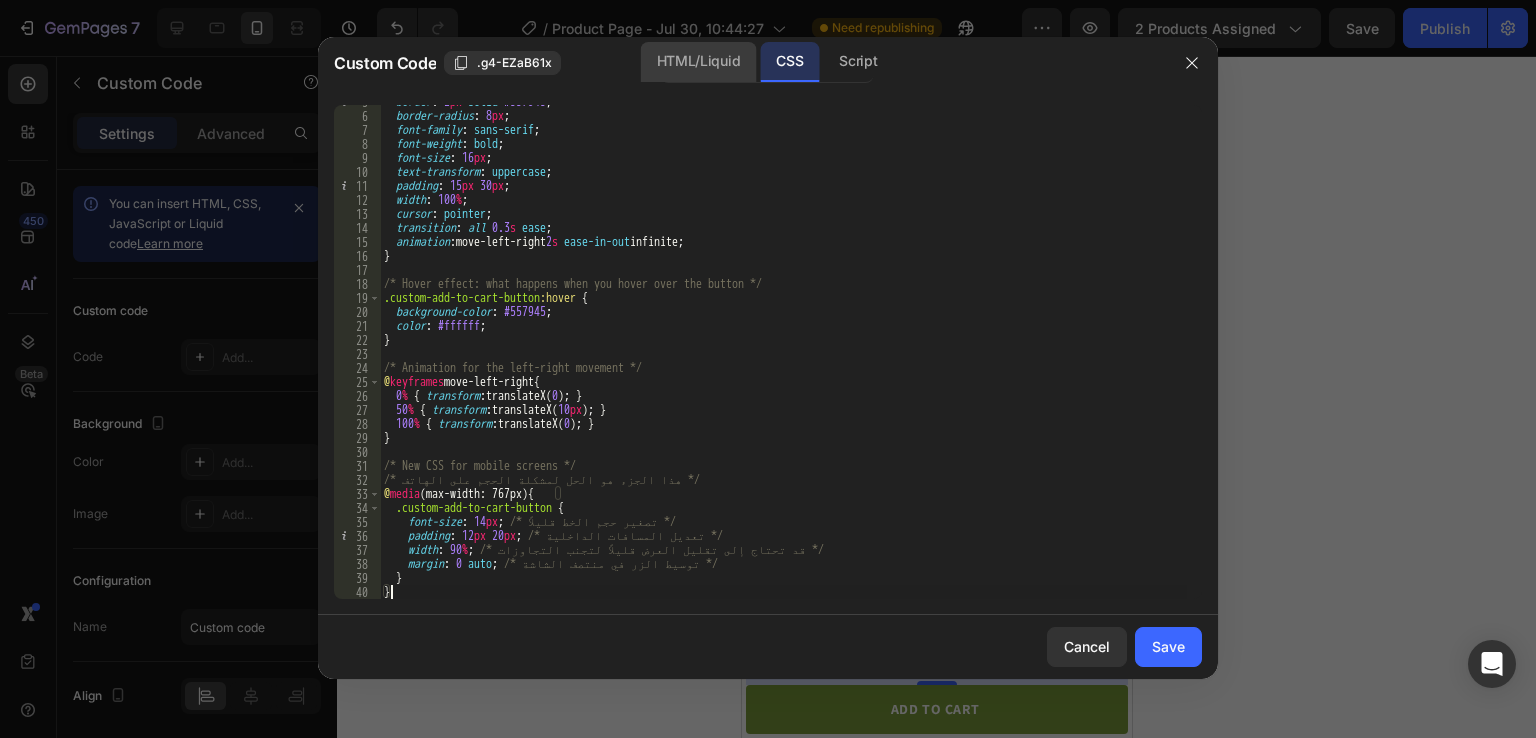 click on "HTML/Liquid" 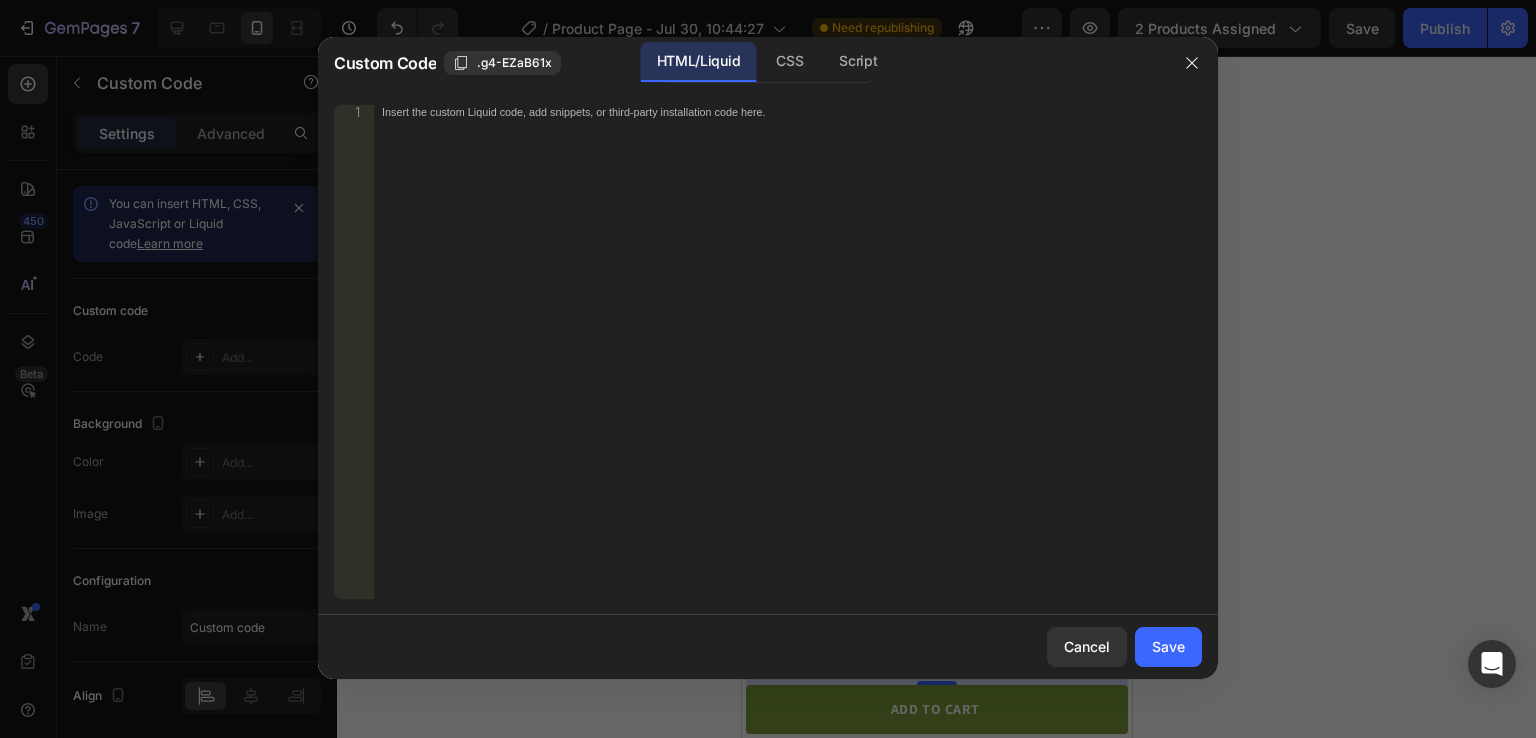 click on "Insert the custom Liquid code, add snippets, or third-party installation code here." at bounding box center [788, 366] 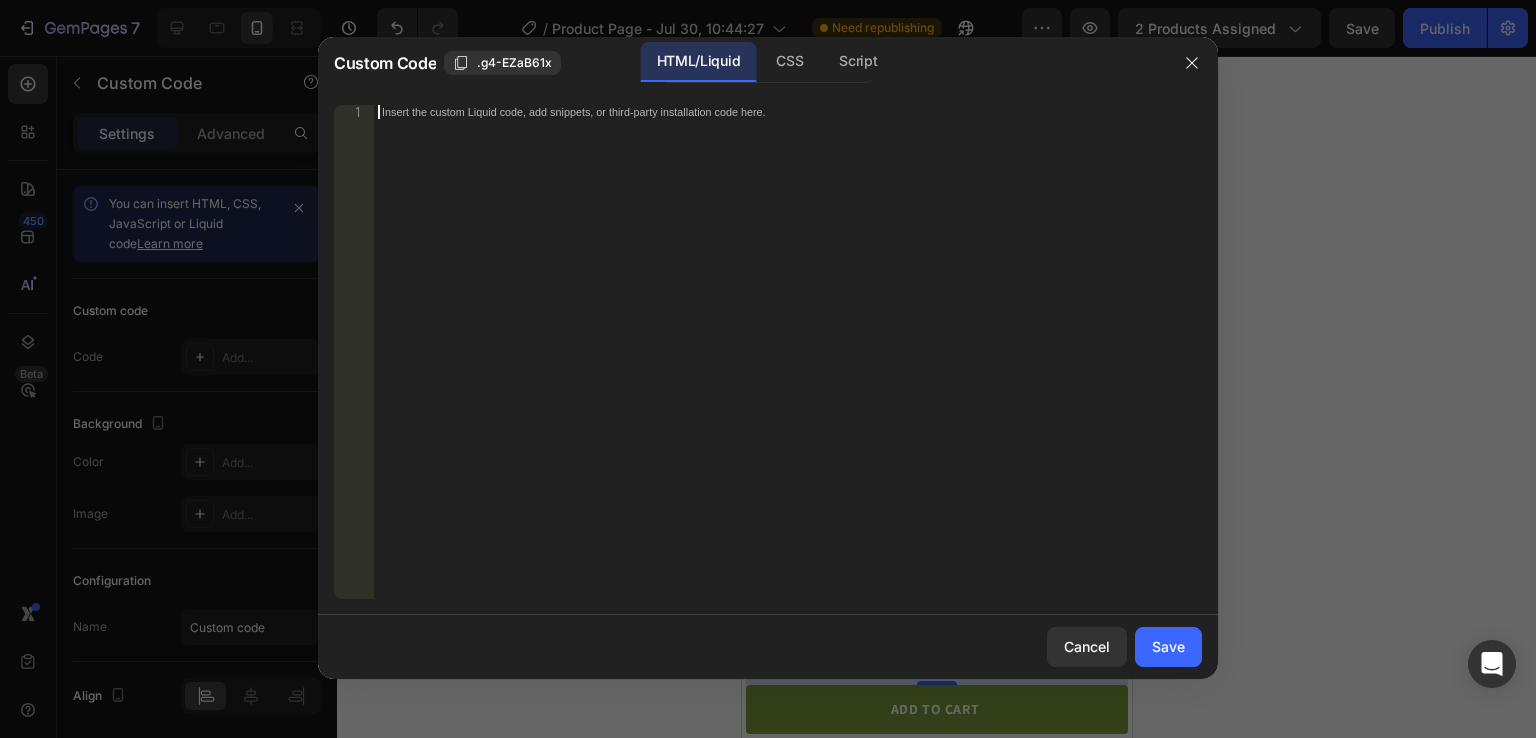 paste on "</div>" 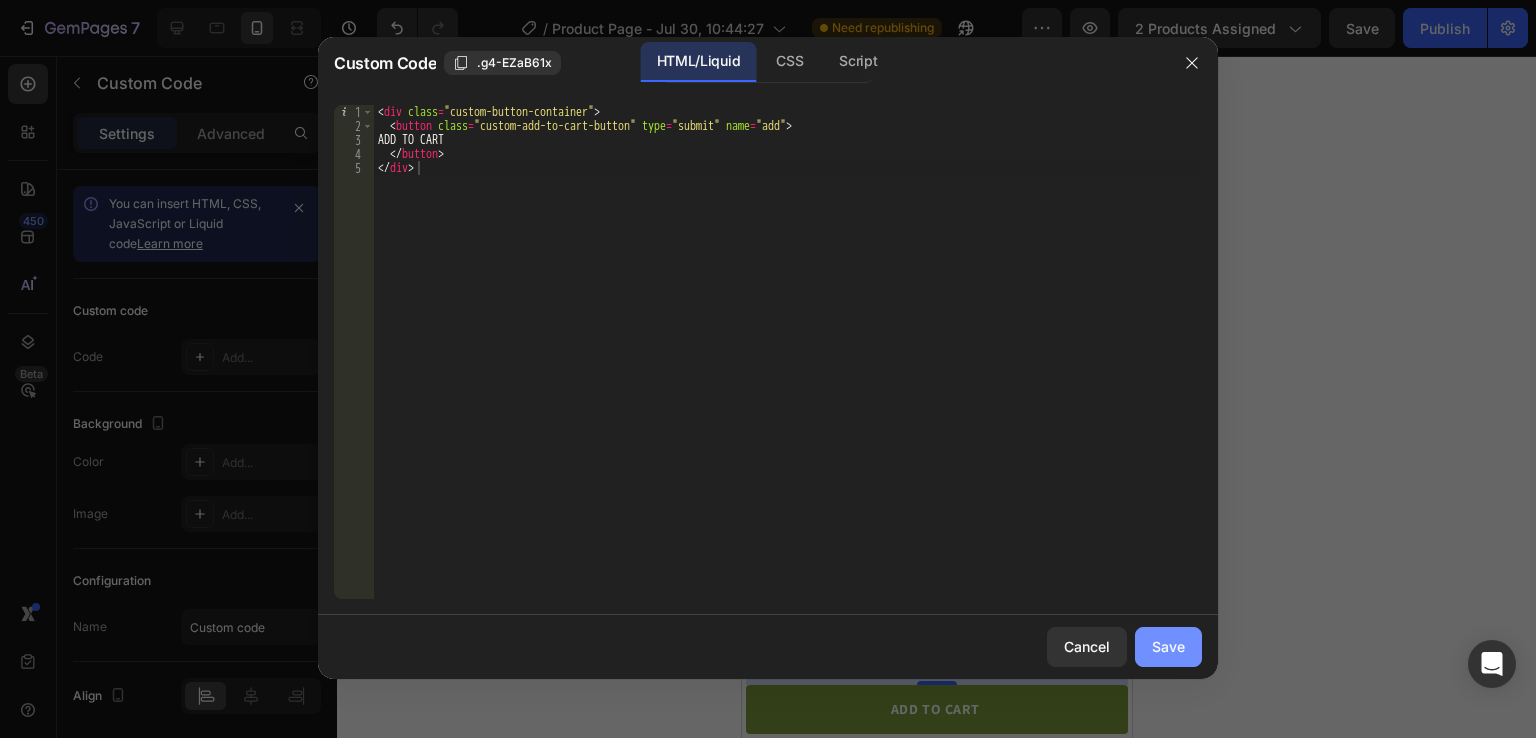 click on "Save" at bounding box center (1168, 646) 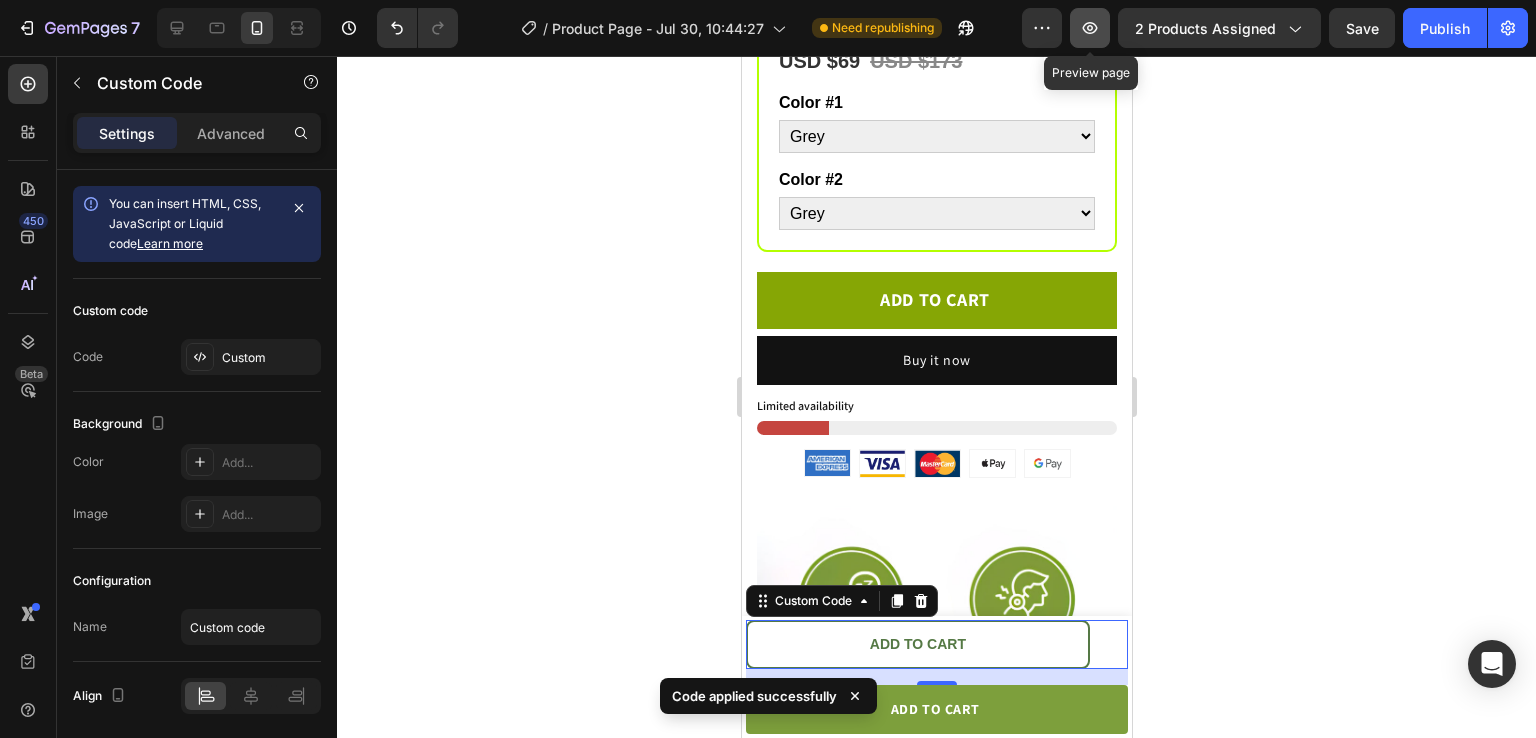 click 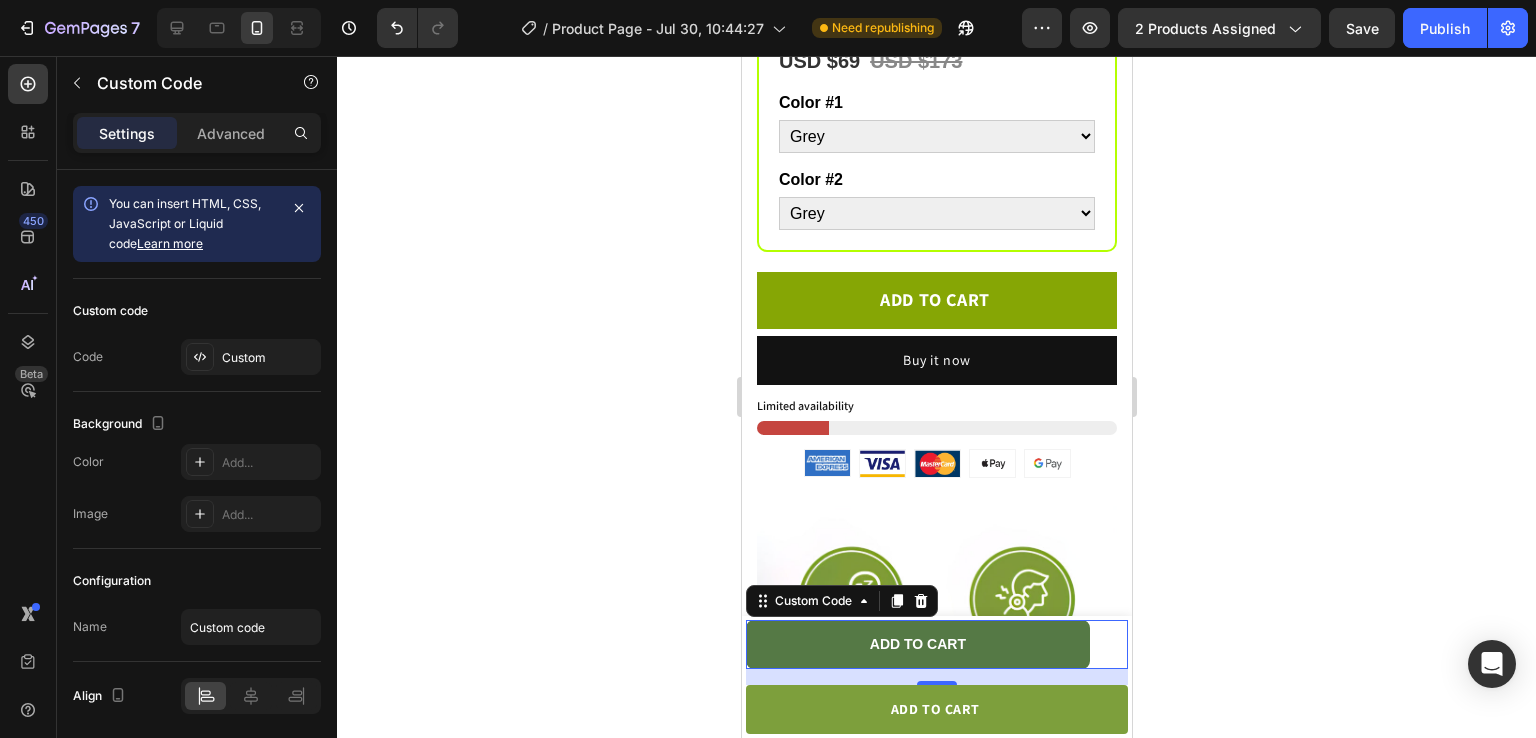 click on "ADD TO CART" at bounding box center (917, 644) 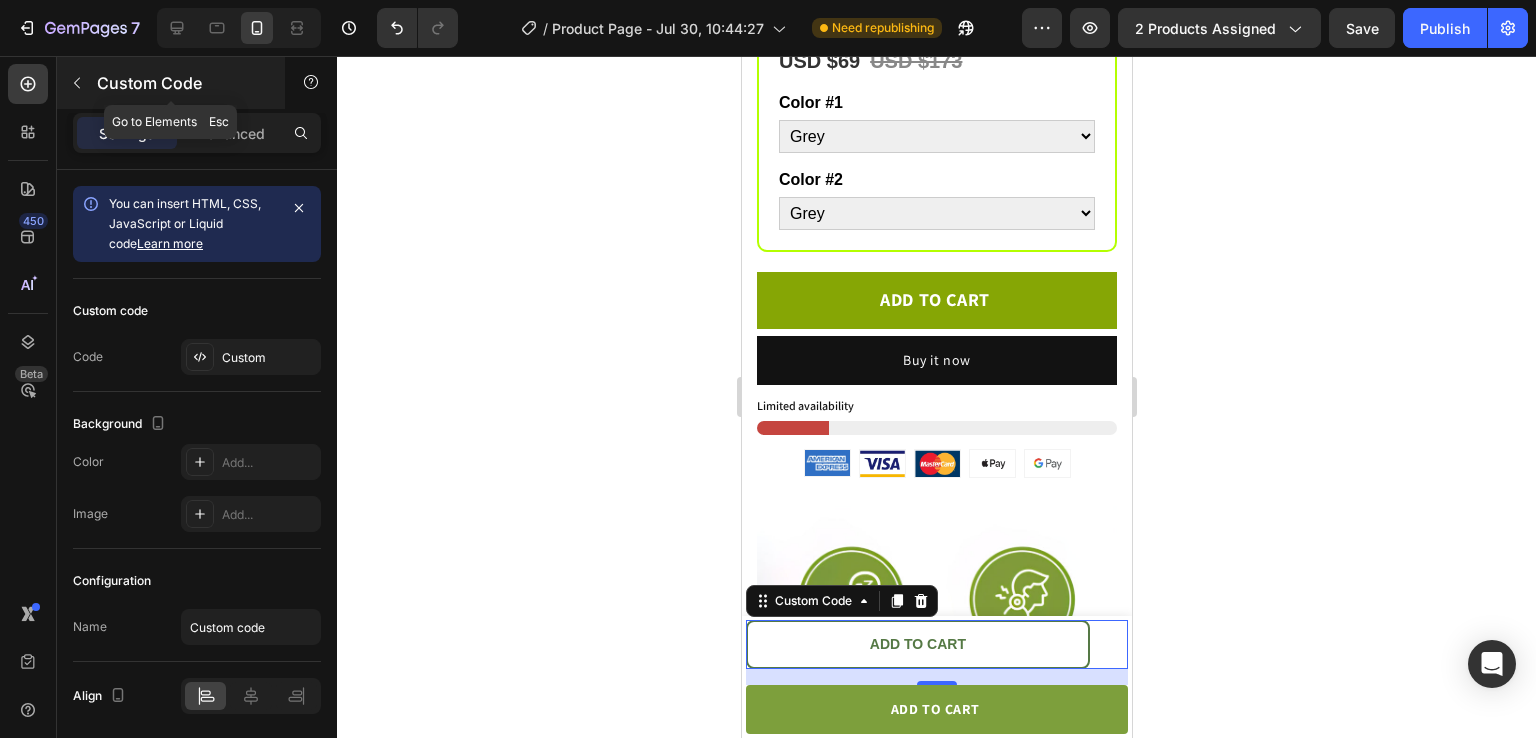 click at bounding box center (77, 83) 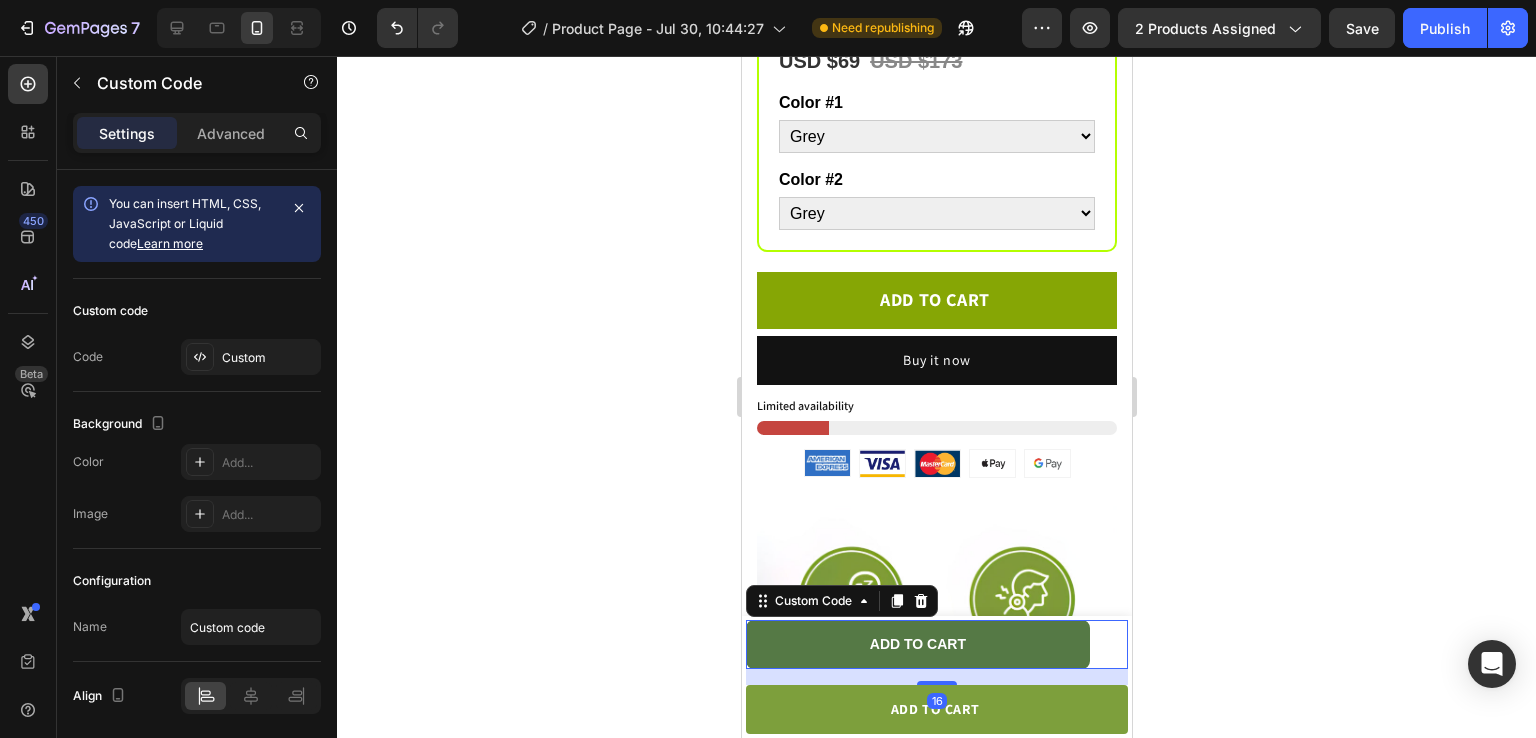 click on "ADD TO CART" at bounding box center (917, 644) 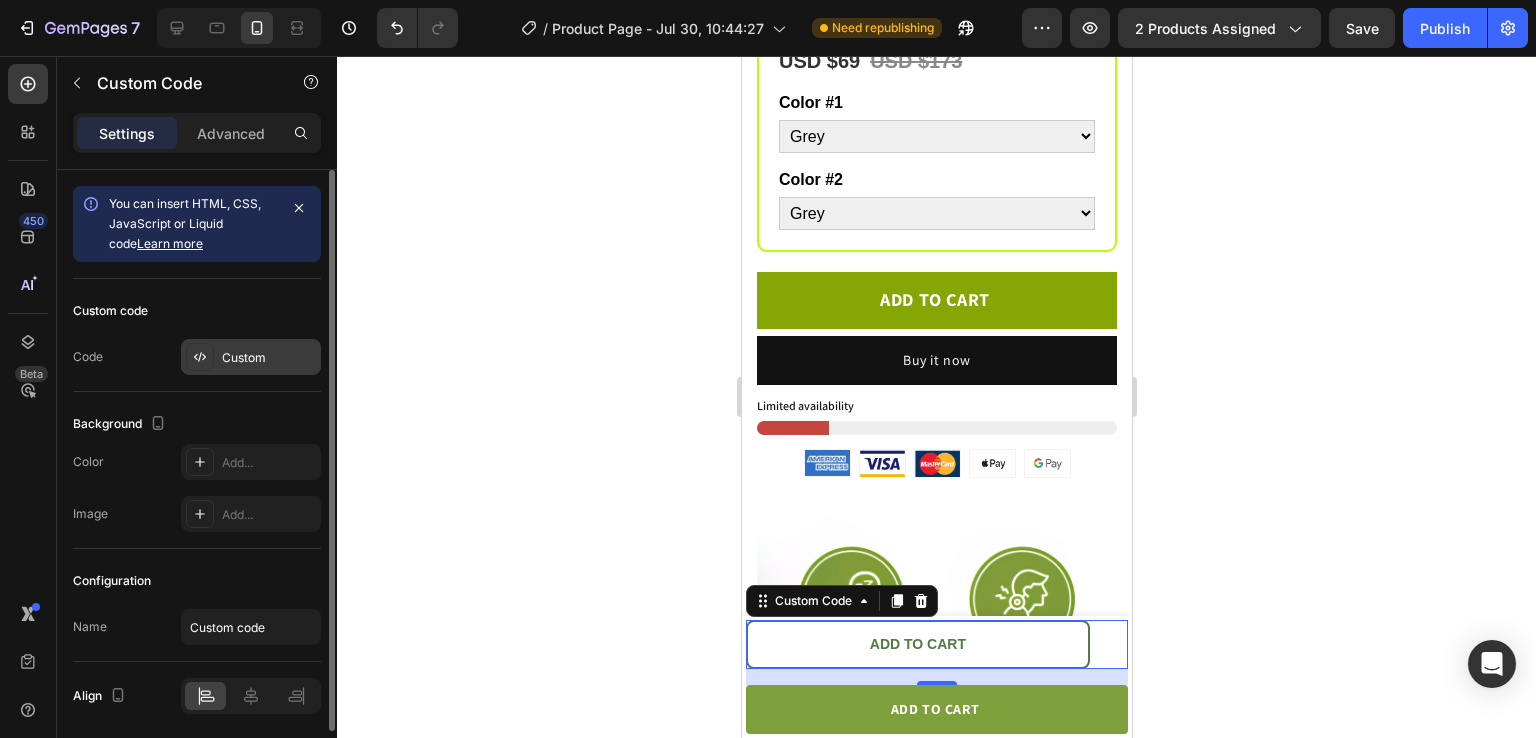 click on "Custom" at bounding box center (251, 357) 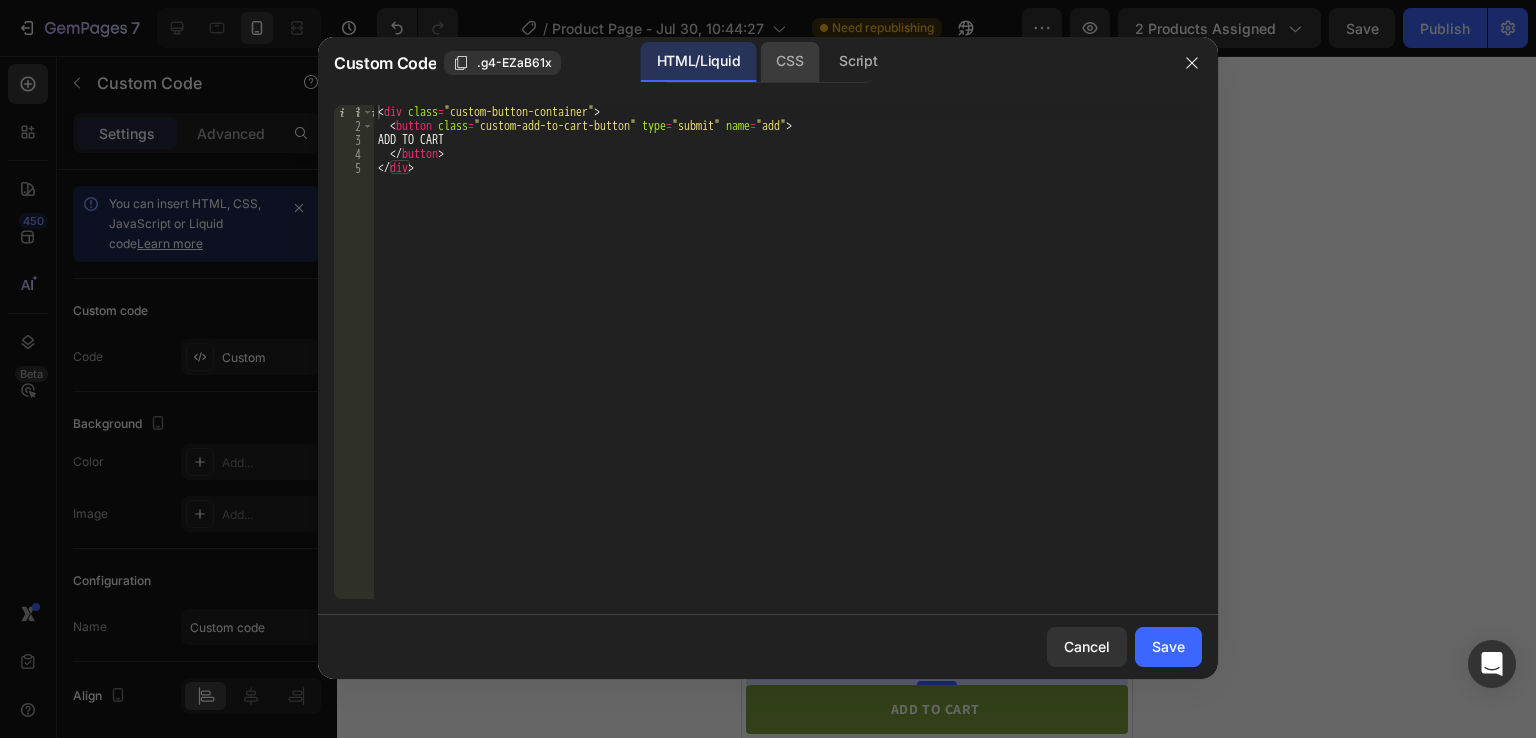 click on "CSS" 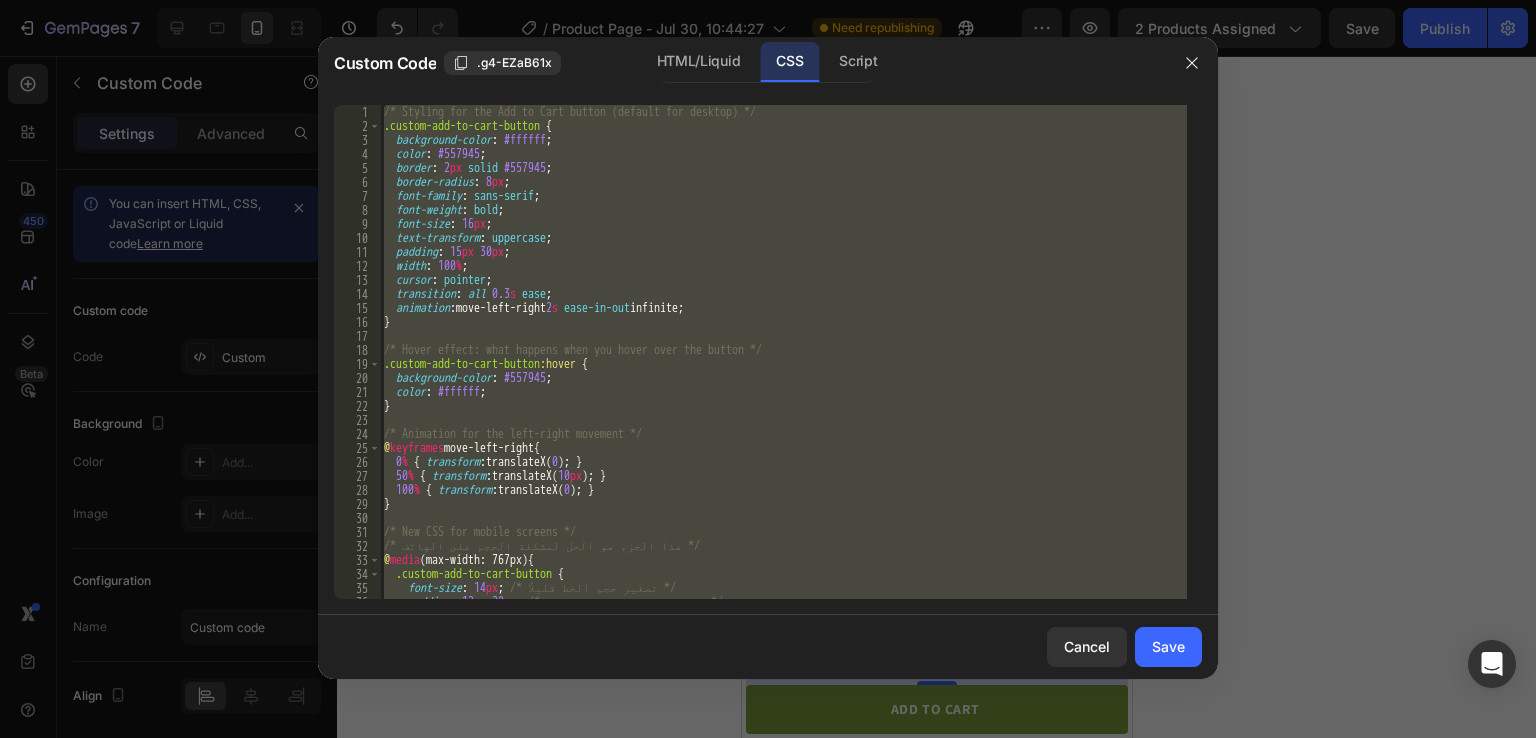 click on "/* Styling for the Add to Cart button (default for desktop) */ .custom-add-to-cart-button   {    background-color :   #ffffff ;    color :   #557945 ;    border :   2 px   solid   #557945 ;    border-radius :   8 px ;    font-family :   sans-serif ;    font-weight :   bold ;    font-size :   16 px ;    text-transform :   uppercase ;    padding :   15 px   30 px ;    width :   100 % ;    cursor :   pointer ;    transition :   all   0.3 s   ease ;    animation :  move-left-right  2 s   ease-in-out  infinite ; } /* Hover effect: what happens when you hover over the button */ .custom-add-to-cart-button :hover   {    background-color :   #557945 ;    color :   #ffffff ; } /* Animation for the left-right movement */ @ keyframes  move-left-right  {    0 %   {   transform :  translateX( 0 ) ;   }    50 %   {   transform :  translateX( 10 px ) ;   }    100 %   {   transform :  translateX( 0 ) ;   } } /* New CSS for mobile screens */ /* هذا الجزء هو الحل لمشكلة الحجم على الهاتف */ @ {" at bounding box center [783, 352] 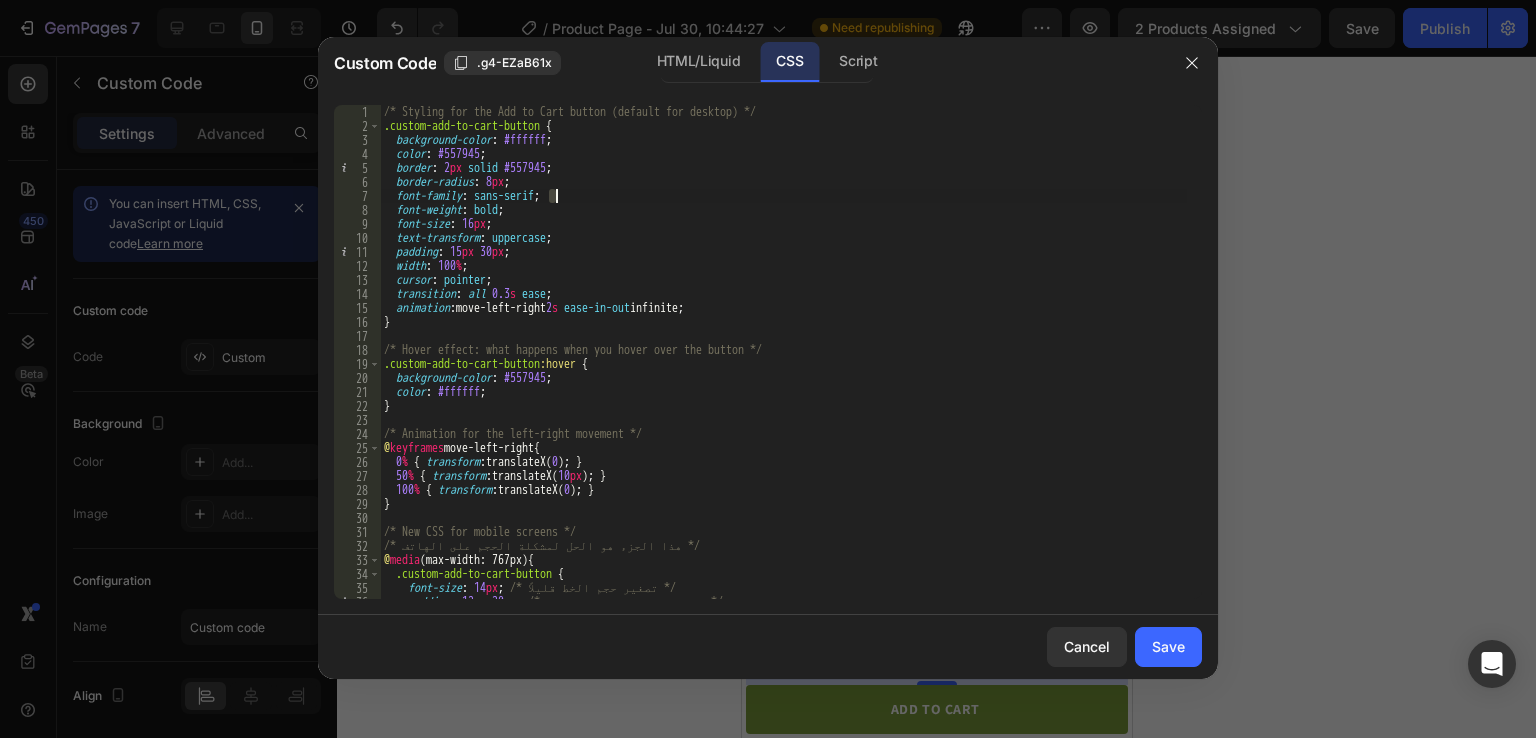 click on "/* Styling for the Add to Cart button (default for desktop) */ .custom-add-to-cart-button   {    background-color :   #ffffff ;    color :   #557945 ;    border :   2 px   solid   #557945 ;    border-radius :   8 px ;    font-family :   sans-serif ;    font-weight :   bold ;    font-size :   16 px ;    text-transform :   uppercase ;    padding :   15 px   30 px ;    width :   100 % ;    cursor :   pointer ;    transition :   all   0.3 s   ease ;    animation :  move-left-right  2 s   ease-in-out  infinite ; } /* Hover effect: what happens when you hover over the button */ .custom-add-to-cart-button :hover   {    background-color :   #557945 ;    color :   #ffffff ; } /* Animation for the left-right movement */ @ keyframes  move-left-right  {    0 %   {   transform :  translateX( 0 ) ;   }    50 %   {   transform :  translateX( 10 px ) ;   }    100 %   {   transform :  translateX( 0 ) ;   } } /* New CSS for mobile screens */ /* هذا الجزء هو الحل لمشكلة الحجم على الهاتف */ @ {" at bounding box center [783, 366] 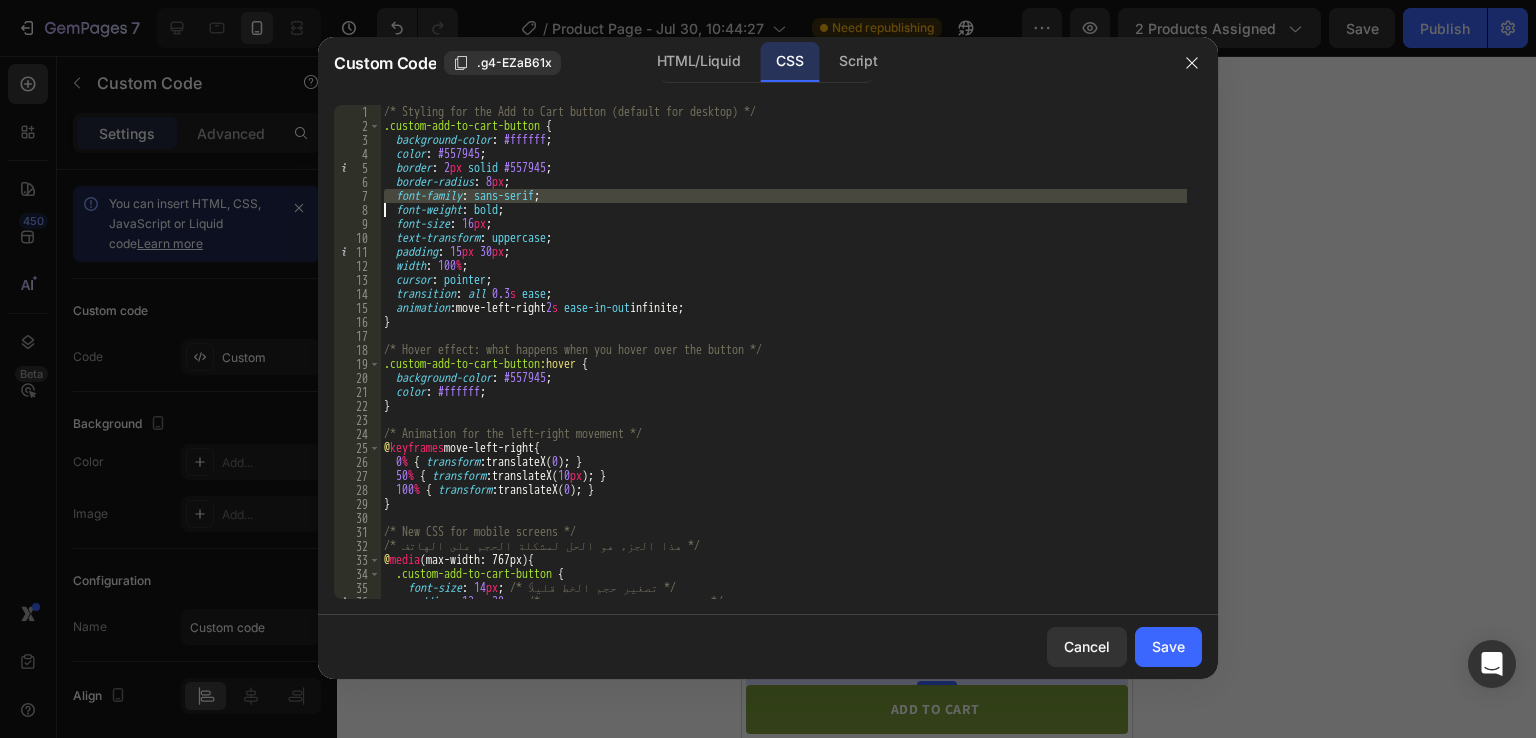 click on "/* Styling for the Add to Cart button (default for desktop) */ .custom-add-to-cart-button   {    background-color :   #ffffff ;    color :   #557945 ;    border :   2 px   solid   #557945 ;    border-radius :   8 px ;    font-family :   sans-serif ;    font-weight :   bold ;    font-size :   16 px ;    text-transform :   uppercase ;    padding :   15 px   30 px ;    width :   100 % ;    cursor :   pointer ;    transition :   all   0.3 s   ease ;    animation :  move-left-right  2 s   ease-in-out  infinite ; } /* Hover effect: what happens when you hover over the button */ .custom-add-to-cart-button :hover   {    background-color :   #557945 ;    color :   #ffffff ; } /* Animation for the left-right movement */ @ keyframes  move-left-right  {    0 %   {   transform :  translateX( 0 ) ;   }    50 %   {   transform :  translateX( 10 px ) ;   }    100 %   {   transform :  translateX( 0 ) ;   } } /* New CSS for mobile screens */ /* هذا الجزء هو الحل لمشكلة الحجم على الهاتف */ @ {" at bounding box center (783, 366) 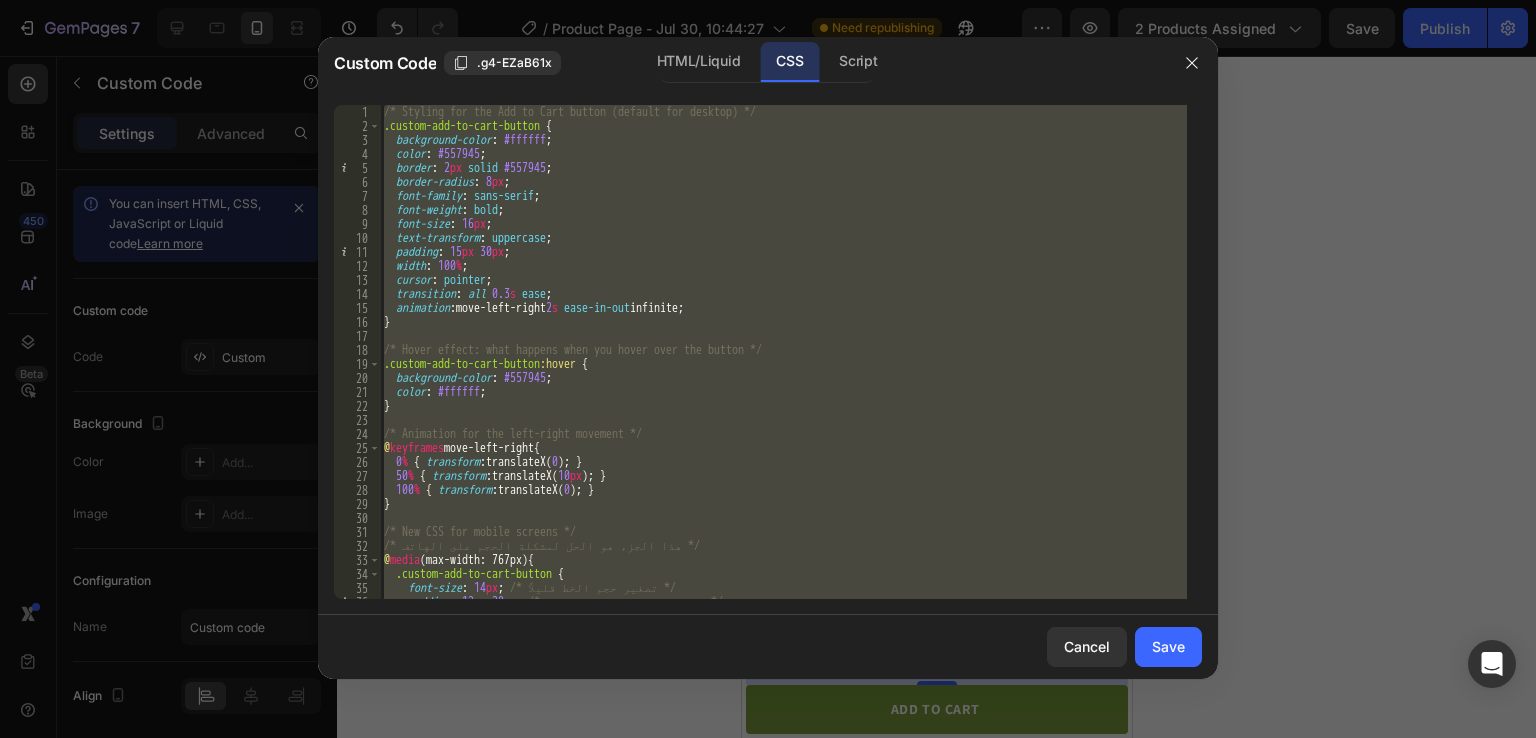 click on "/* Styling for the Add to Cart button (default for desktop) */ .custom-add-to-cart-button   {    background-color :   #ffffff ;    color :   #557945 ;    border :   2 px   solid   #557945 ;    border-radius :   8 px ;    font-family :   sans-serif ;    font-weight :   bold ;    font-size :   16 px ;    text-transform :   uppercase ;    padding :   15 px   30 px ;    width :   100 % ;    cursor :   pointer ;    transition :   all   0.3 s   ease ;    animation :  move-left-right  2 s   ease-in-out  infinite ; } /* Hover effect: what happens when you hover over the button */ .custom-add-to-cart-button :hover   {    background-color :   #557945 ;    color :   #ffffff ; } /* Animation for the left-right movement */ @ keyframes  move-left-right  {    0 %   {   transform :  translateX( 0 ) ;   }    50 %   {   transform :  translateX( 10 px ) ;   }    100 %   {   transform :  translateX( 0 ) ;   } } /* New CSS for mobile screens */ /* هذا الجزء هو الحل لمشكلة الحجم على الهاتف */ @ {" at bounding box center (783, 366) 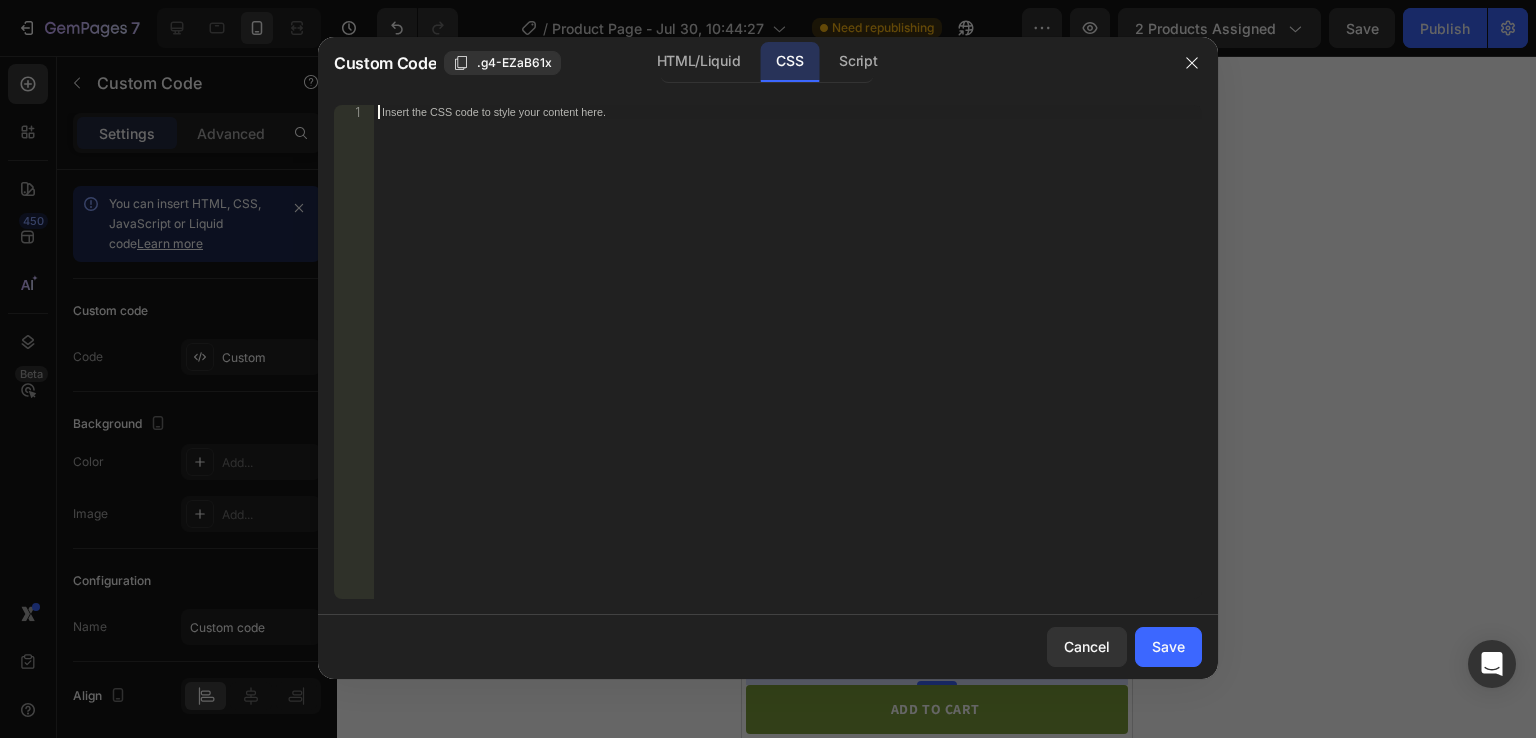 paste on "}" 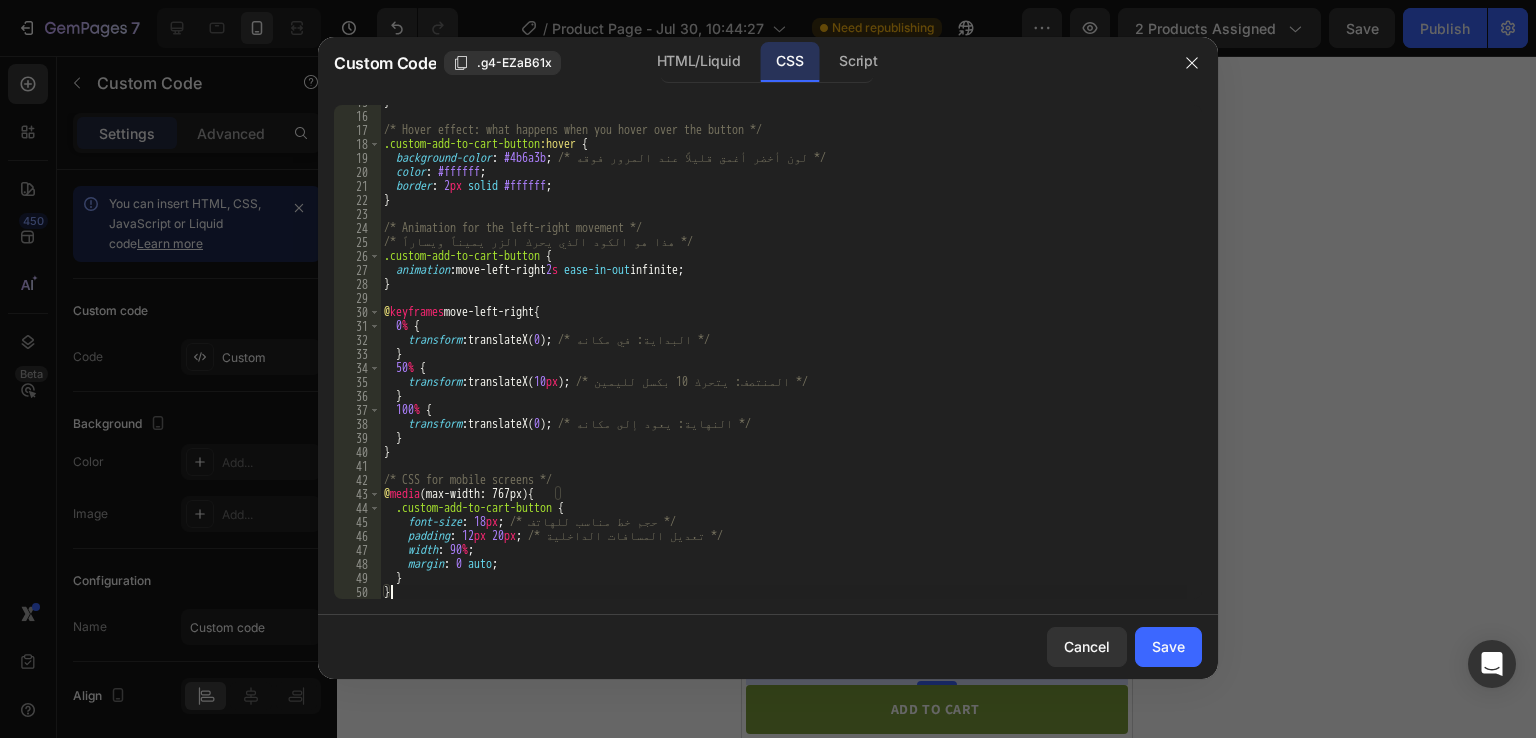 scroll, scrollTop: 206, scrollLeft: 0, axis: vertical 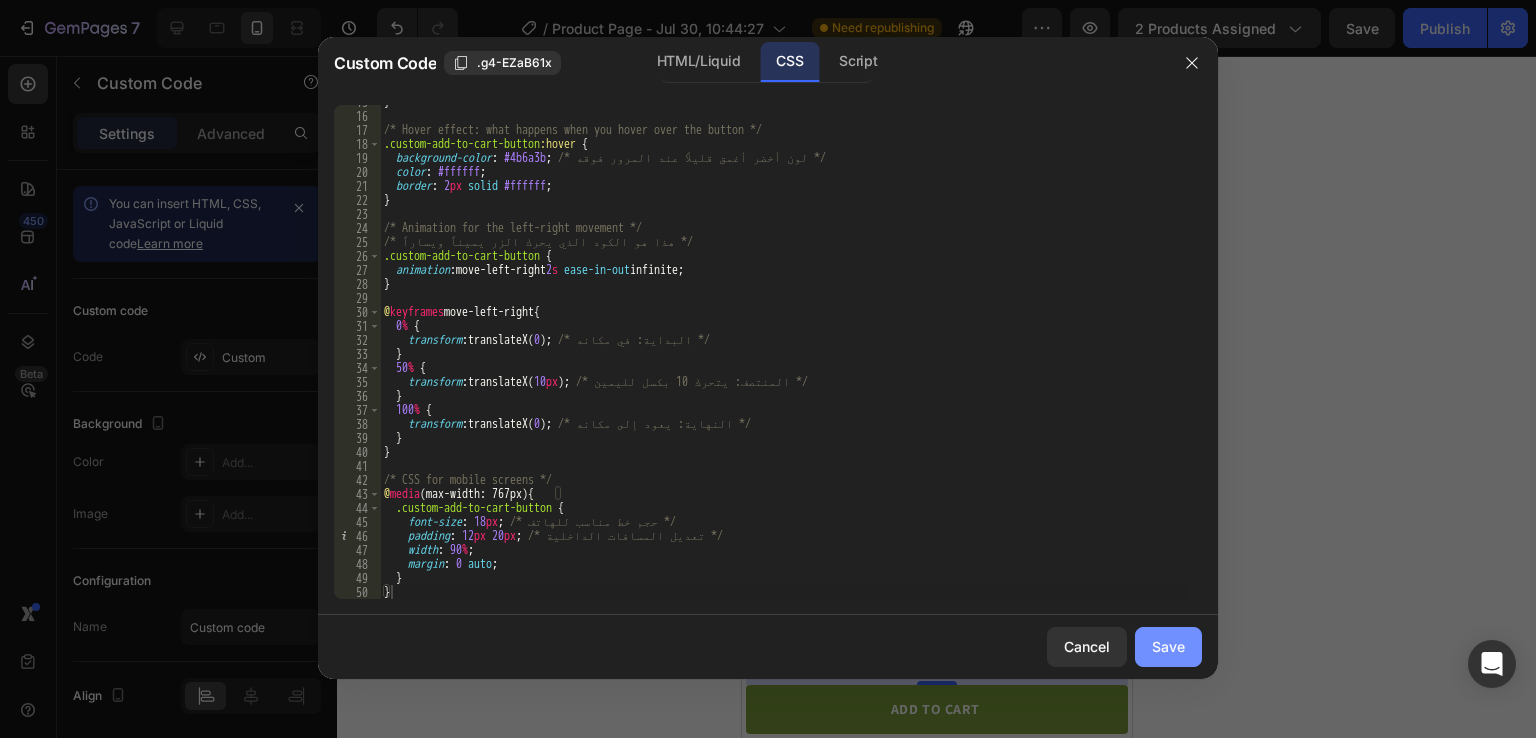 click on "Save" at bounding box center (1168, 646) 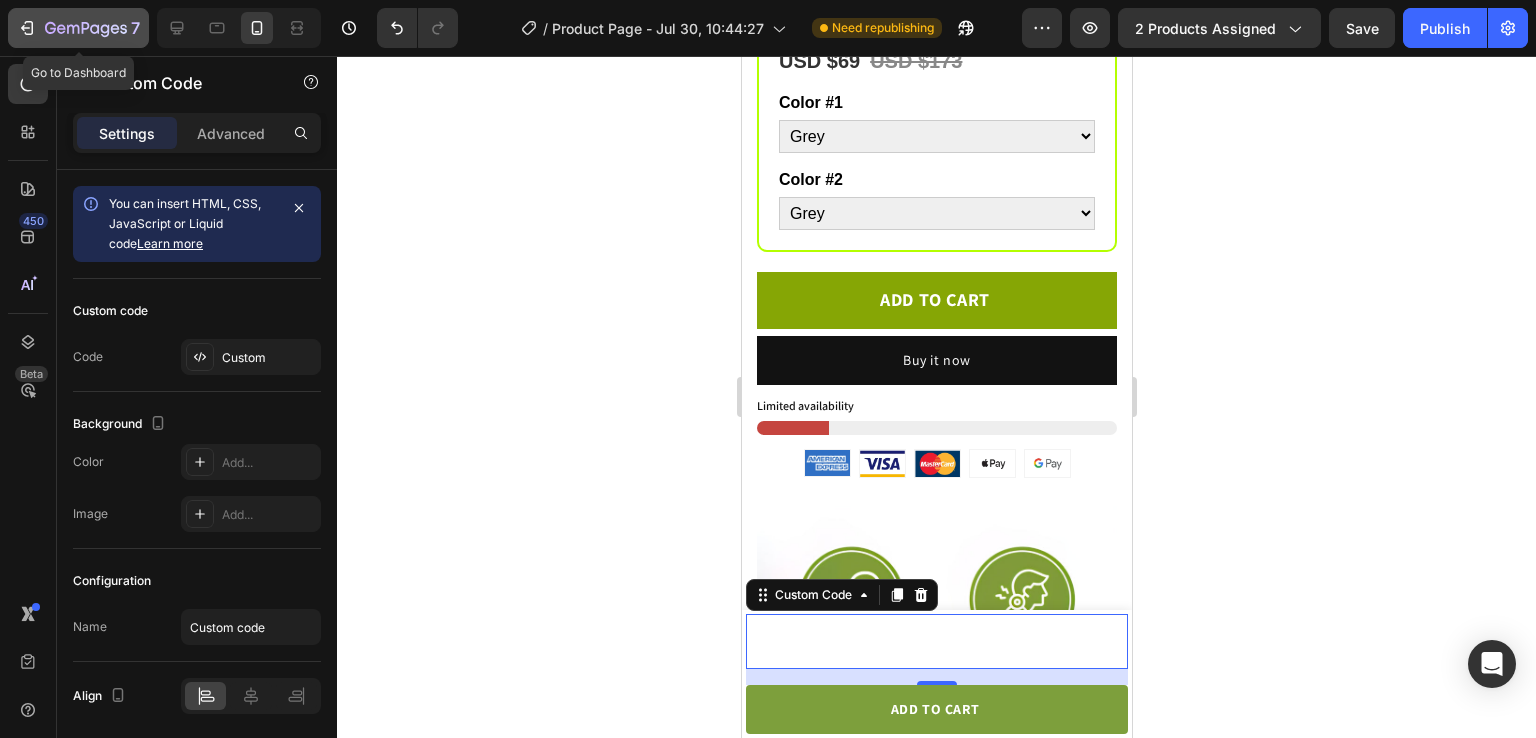 click 